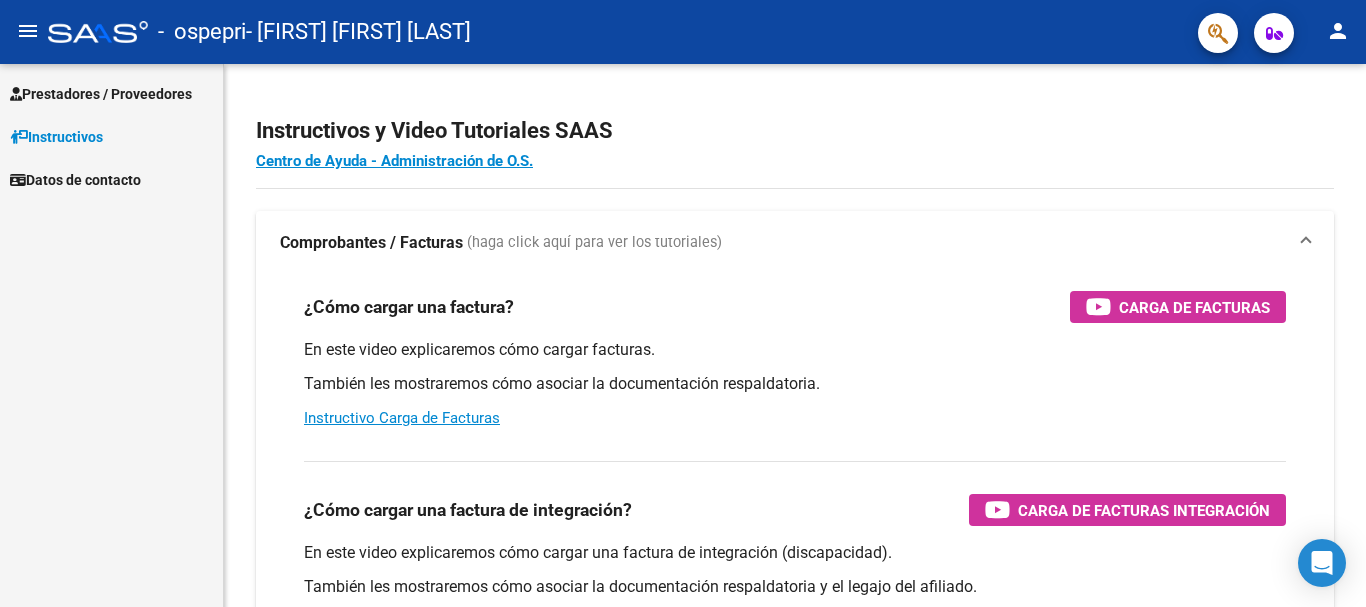 scroll, scrollTop: 0, scrollLeft: 0, axis: both 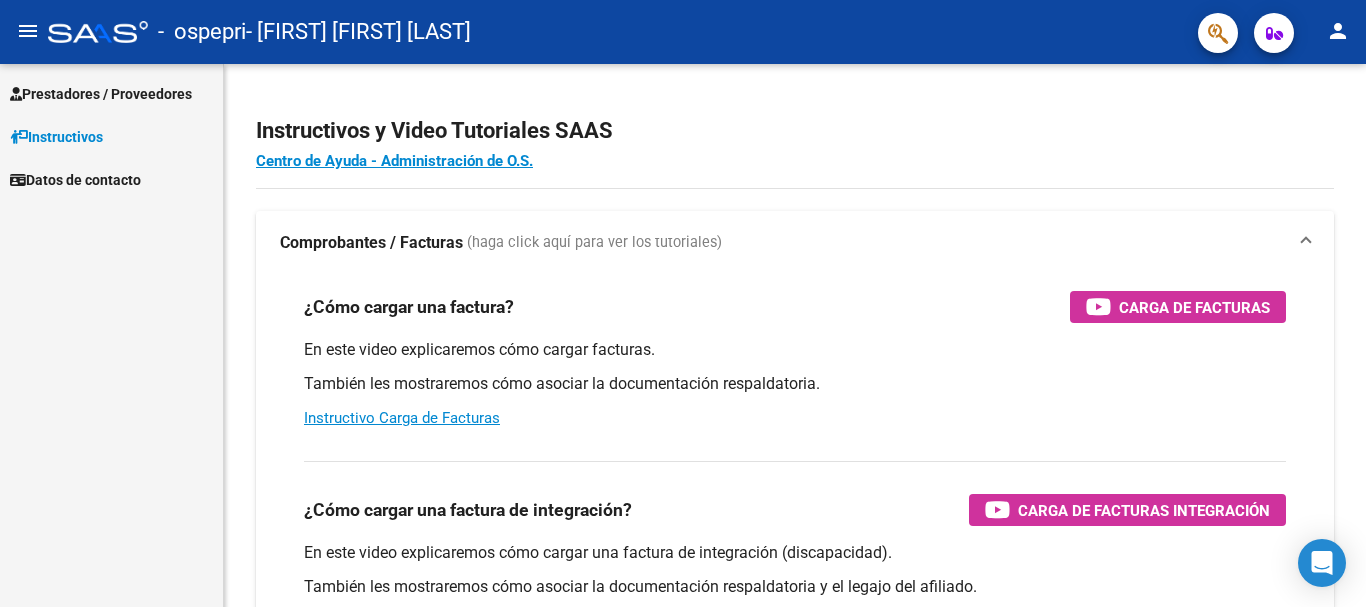 click on "Prestadores / Proveedores" at bounding box center [101, 94] 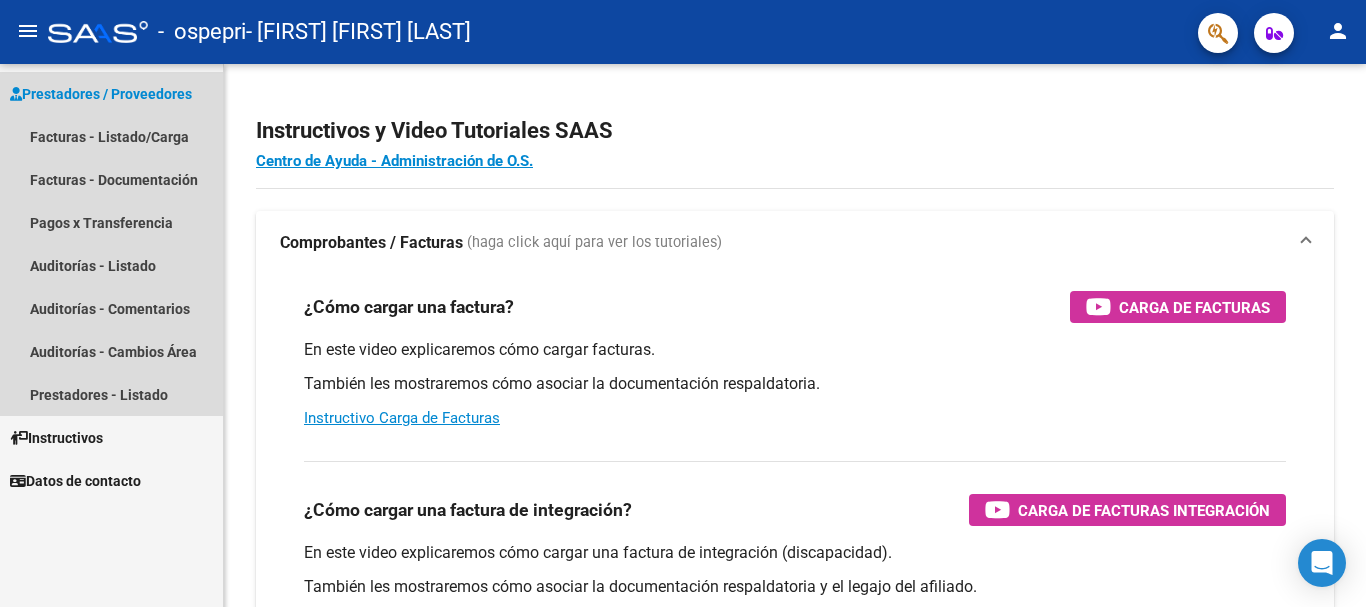 click on "Prestadores / Proveedores" at bounding box center [101, 94] 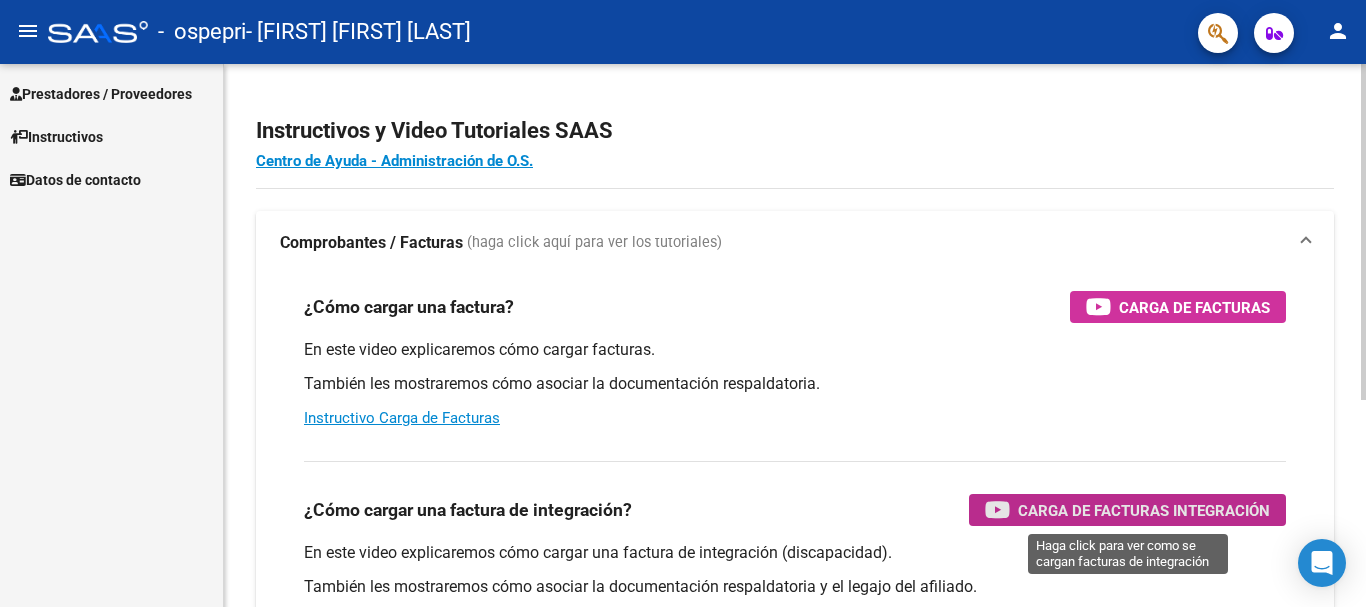click on "Carga de Facturas Integración" at bounding box center [1144, 510] 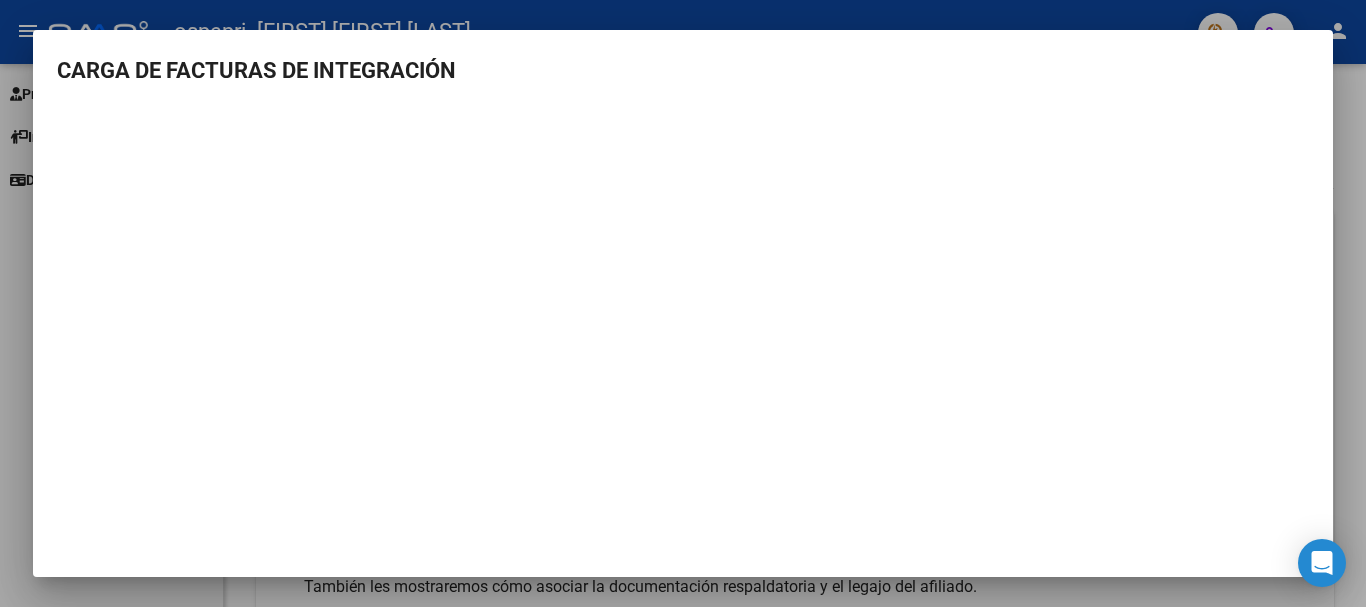 click at bounding box center (683, 303) 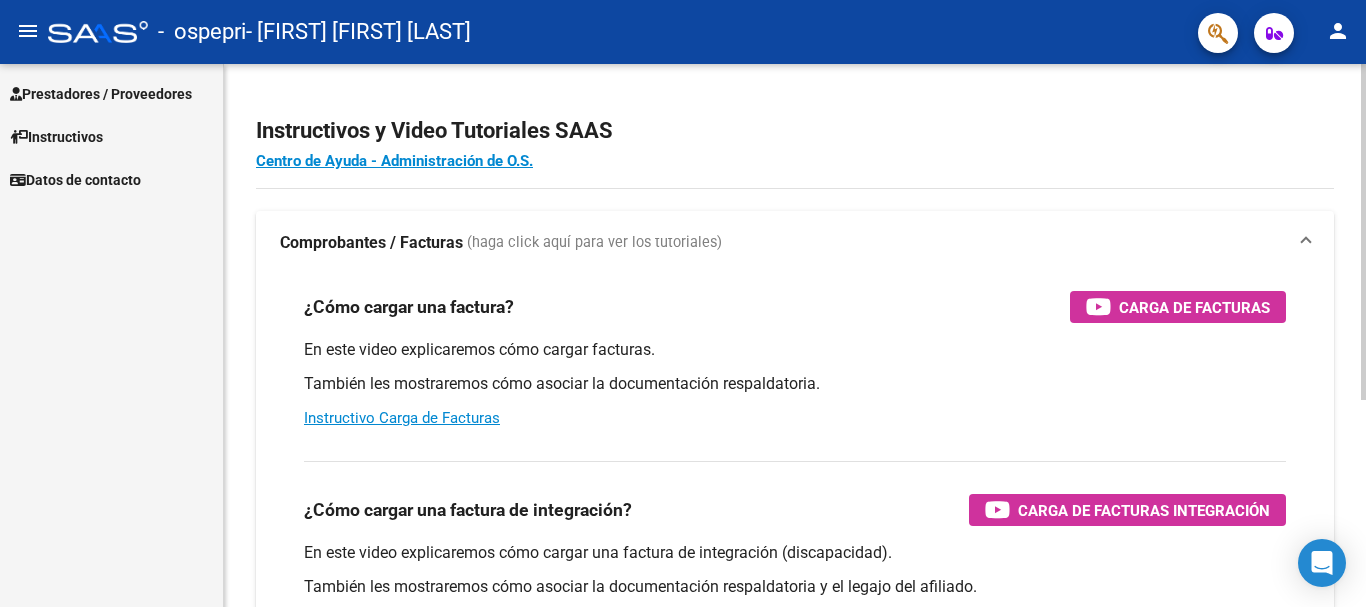 scroll, scrollTop: 334, scrollLeft: 0, axis: vertical 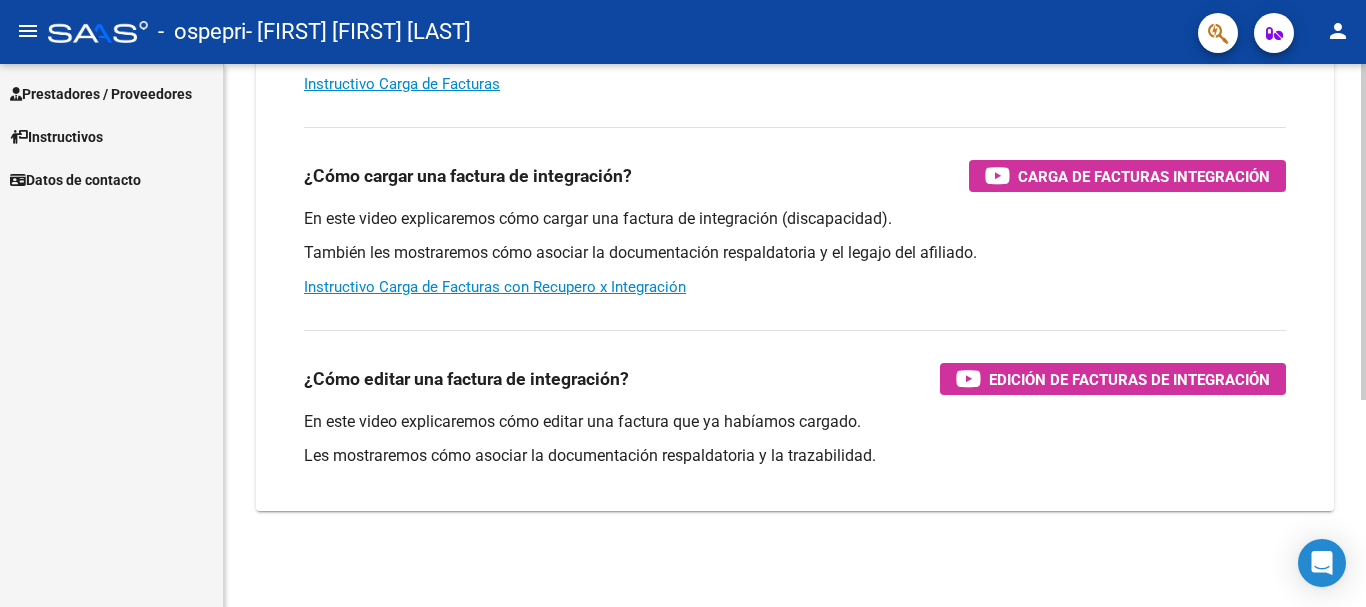 click 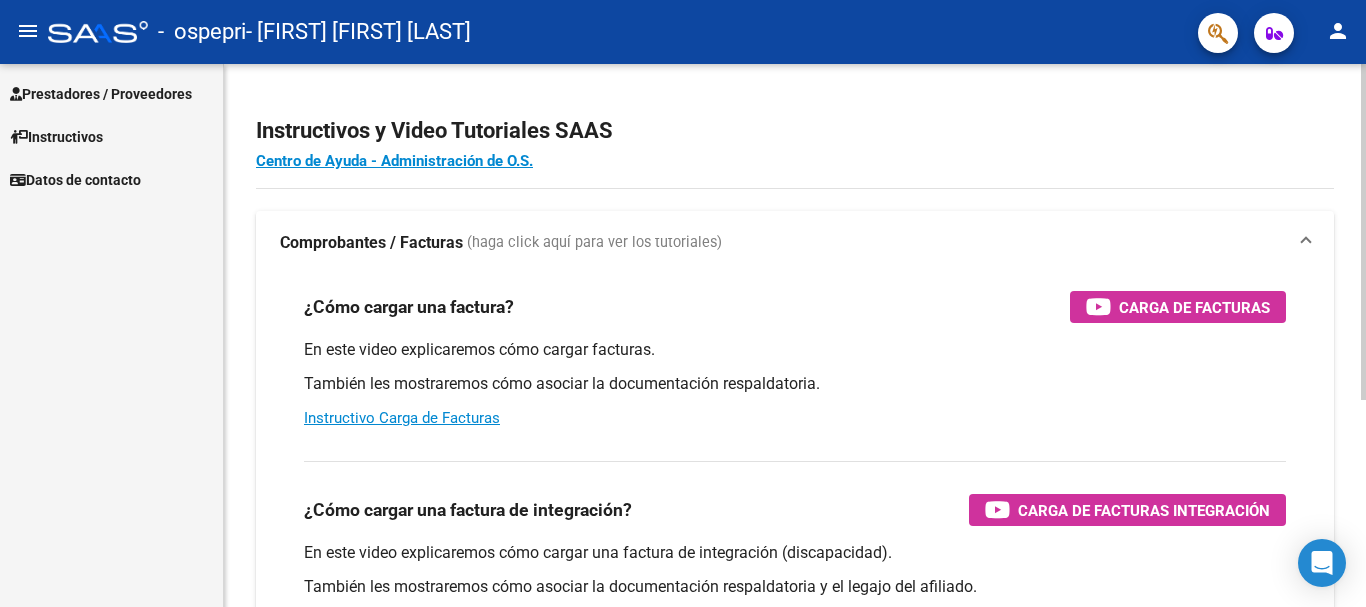 click 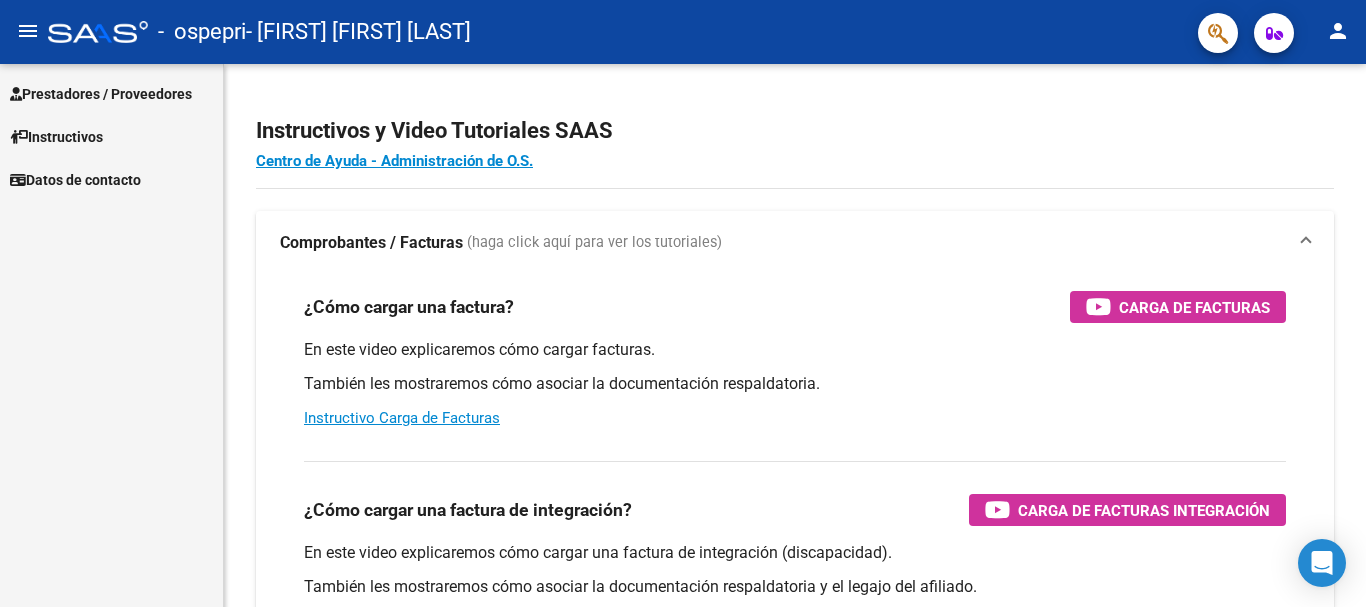 click on "Prestadores / Proveedores" at bounding box center (101, 94) 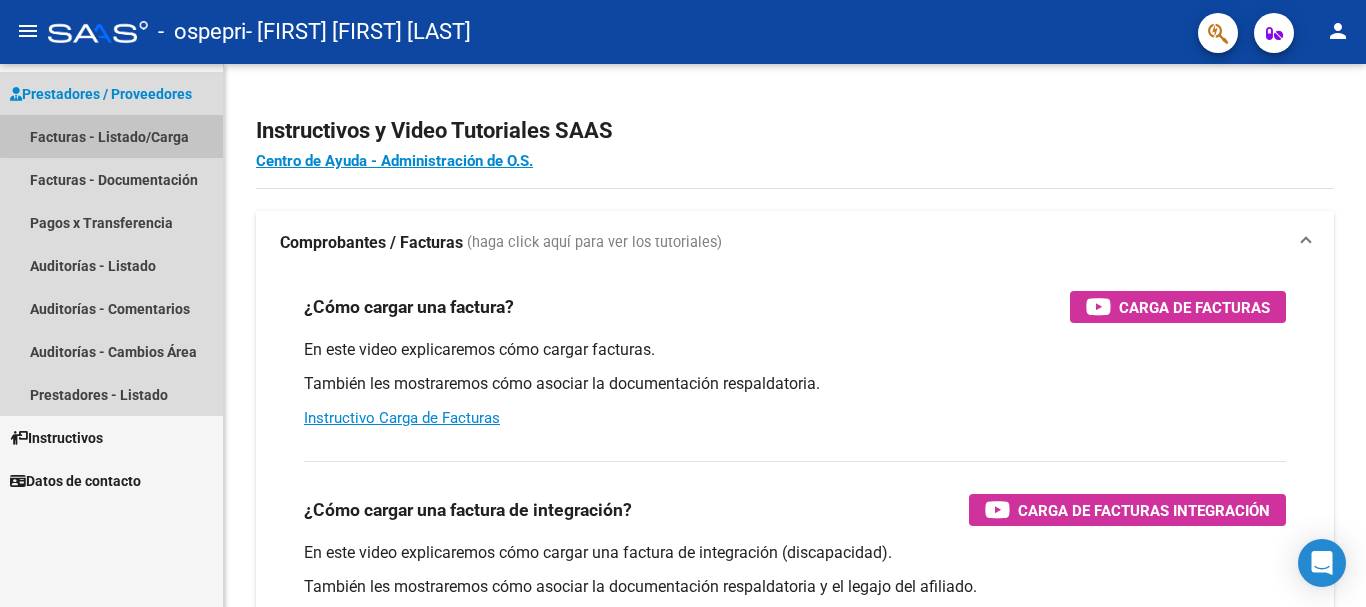 click on "Facturas - Listado/Carga" at bounding box center [111, 136] 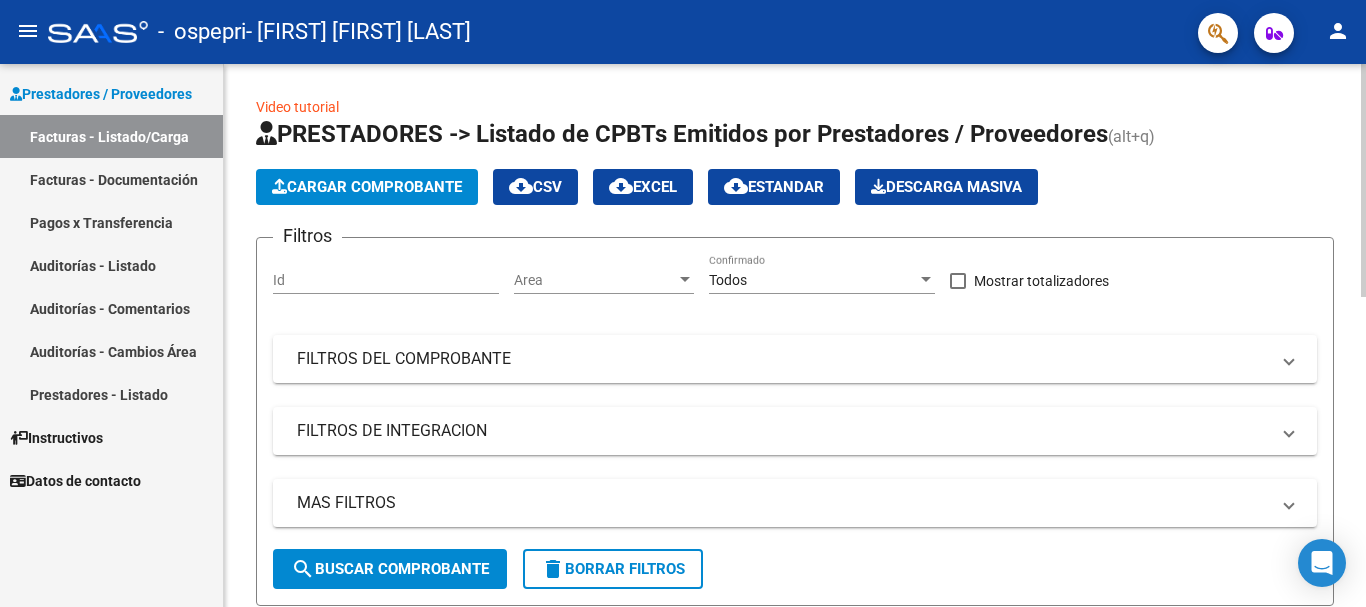 click on "Cargar Comprobante" 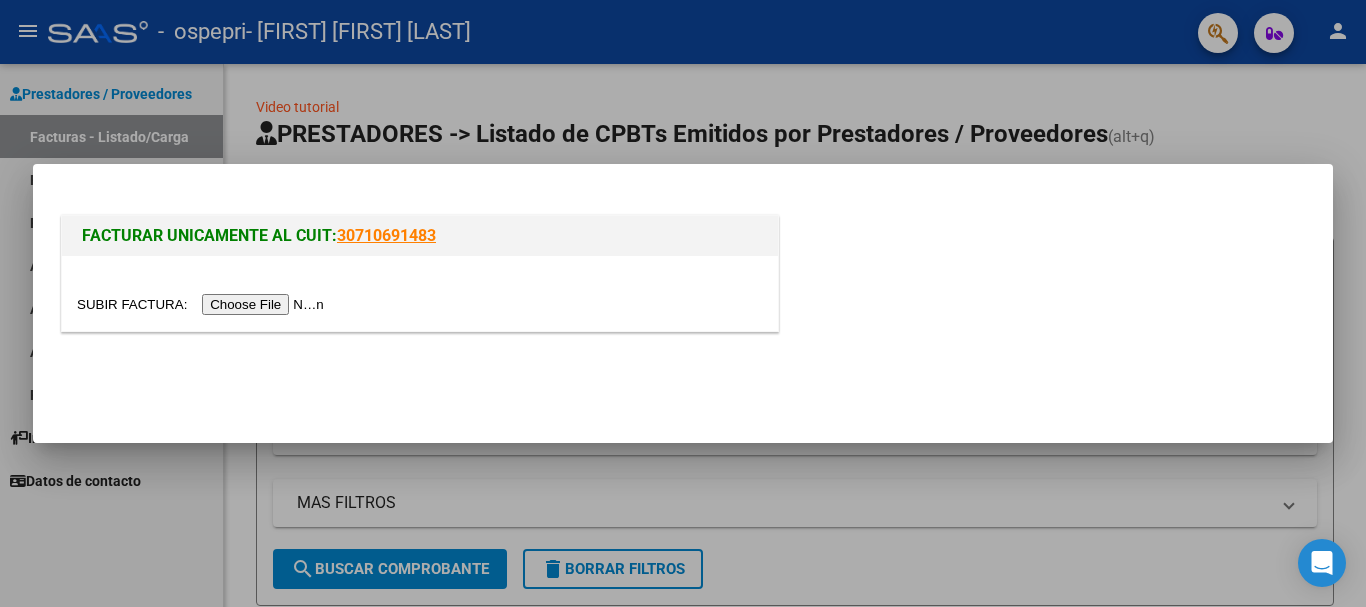 click at bounding box center [203, 304] 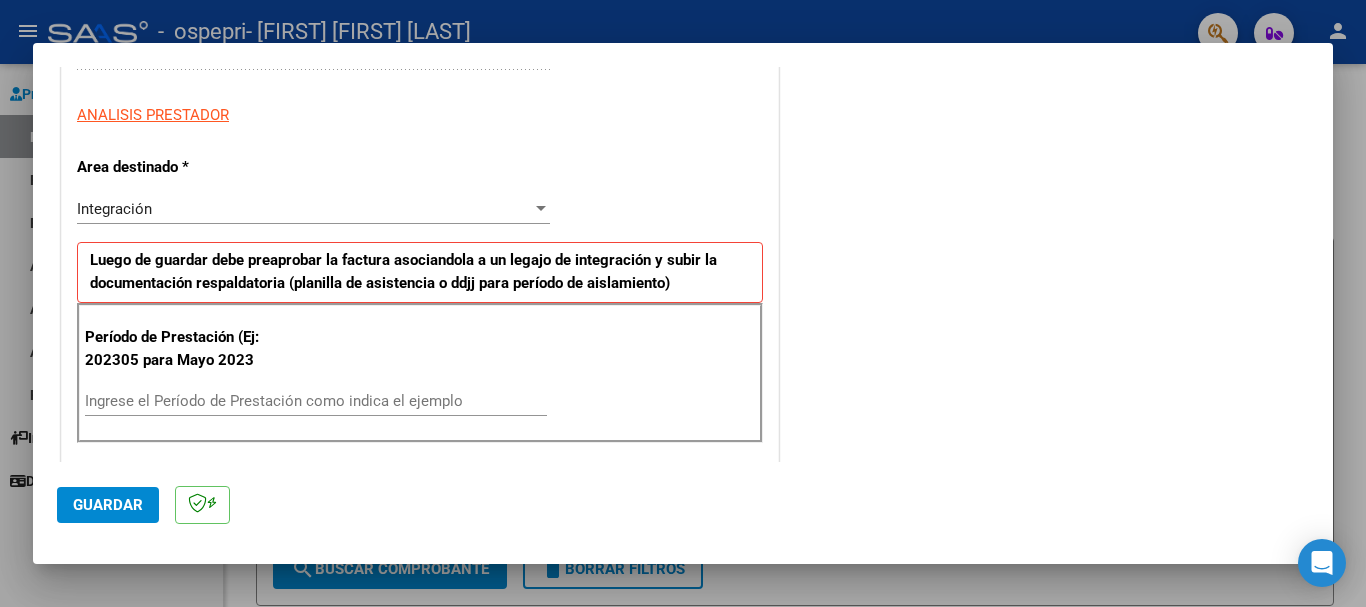 scroll, scrollTop: 690, scrollLeft: 0, axis: vertical 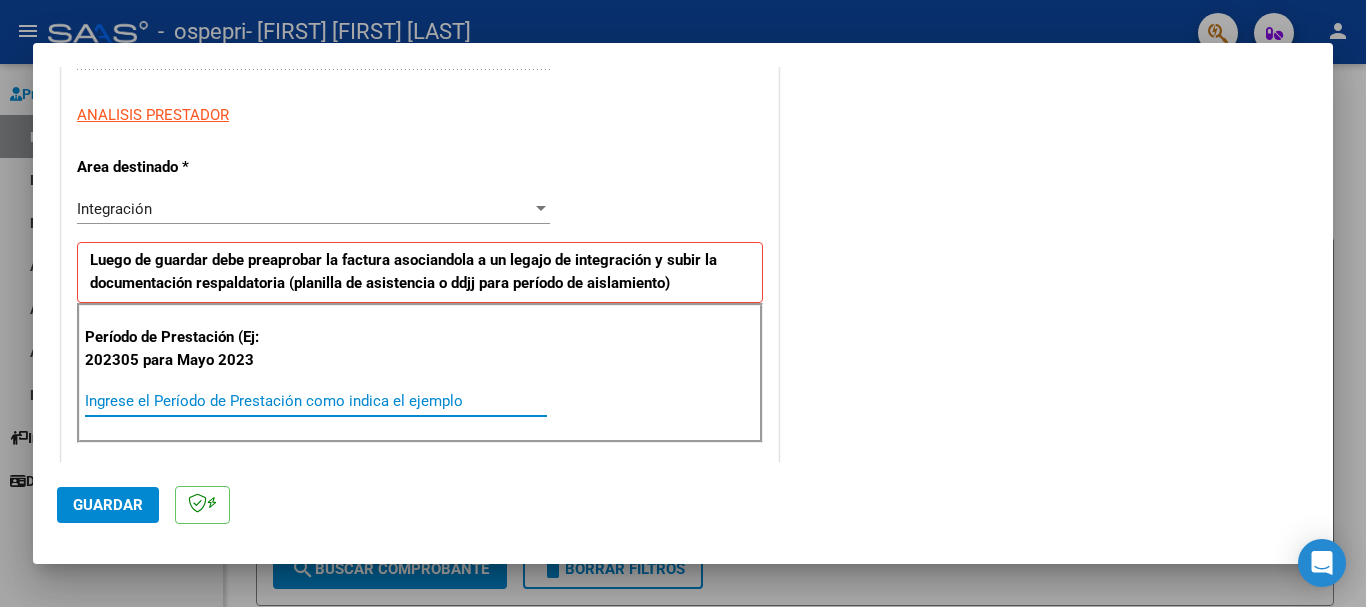 click on "Ingrese el Período de Prestación como indica el ejemplo" at bounding box center (316, 401) 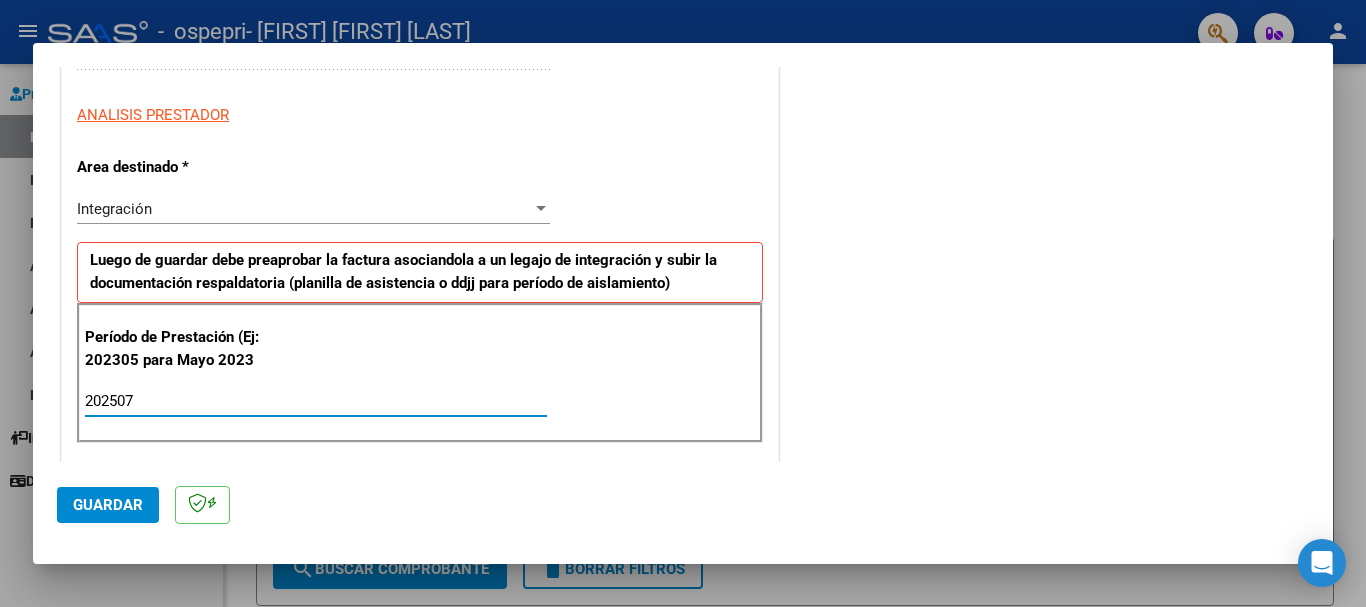 type on "202507" 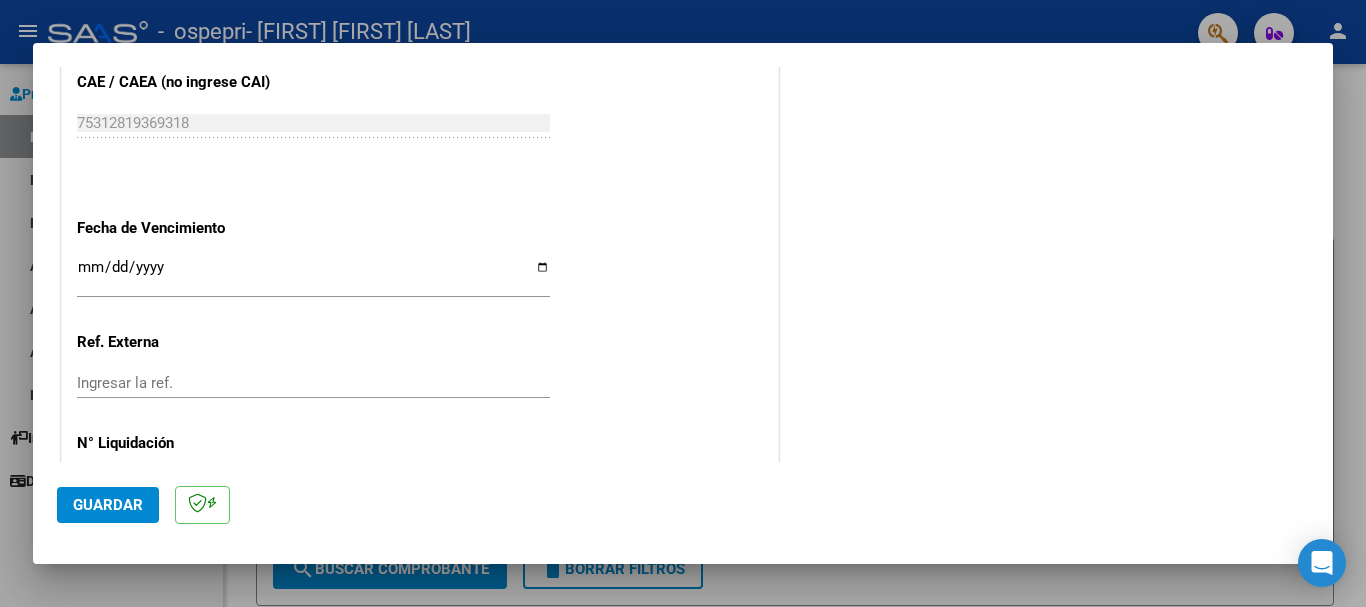 scroll, scrollTop: 1327, scrollLeft: 0, axis: vertical 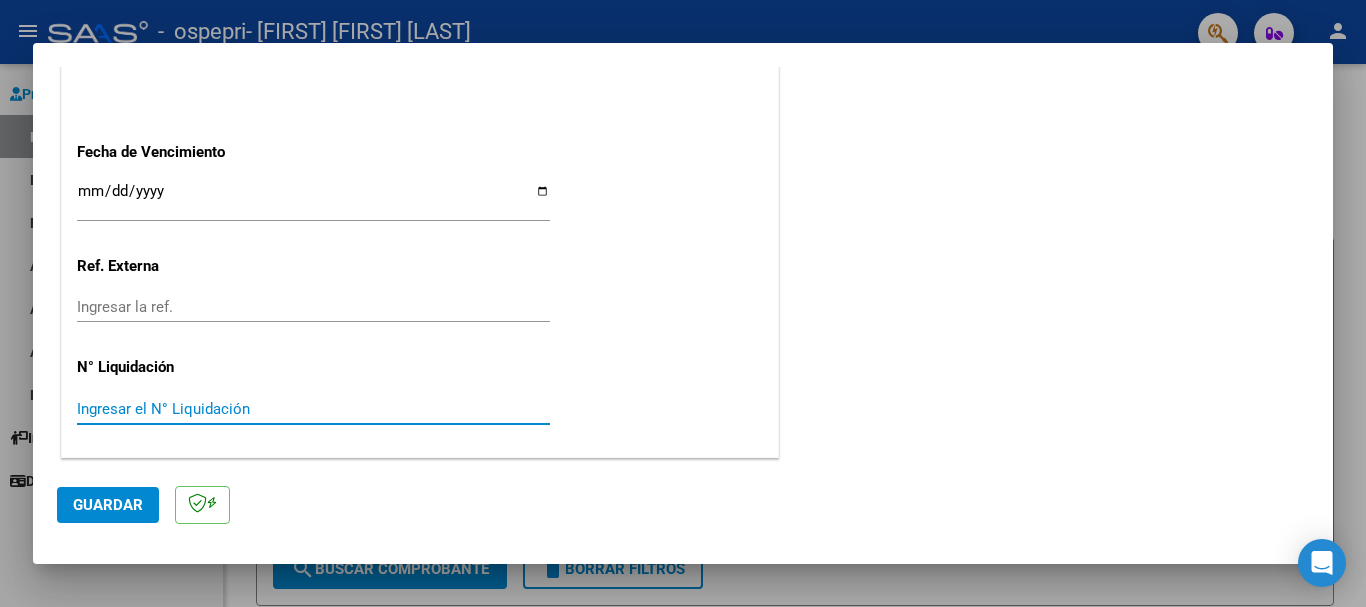 click on "Ingresar el N° Liquidación" at bounding box center [313, 409] 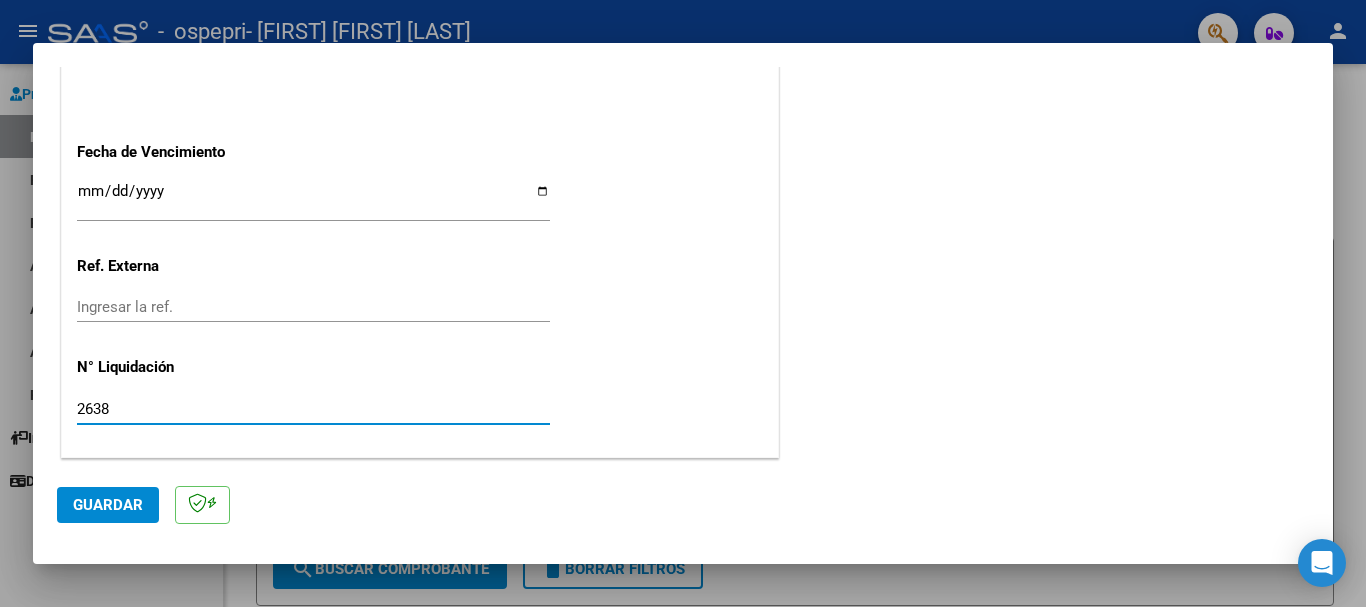 type on "263814" 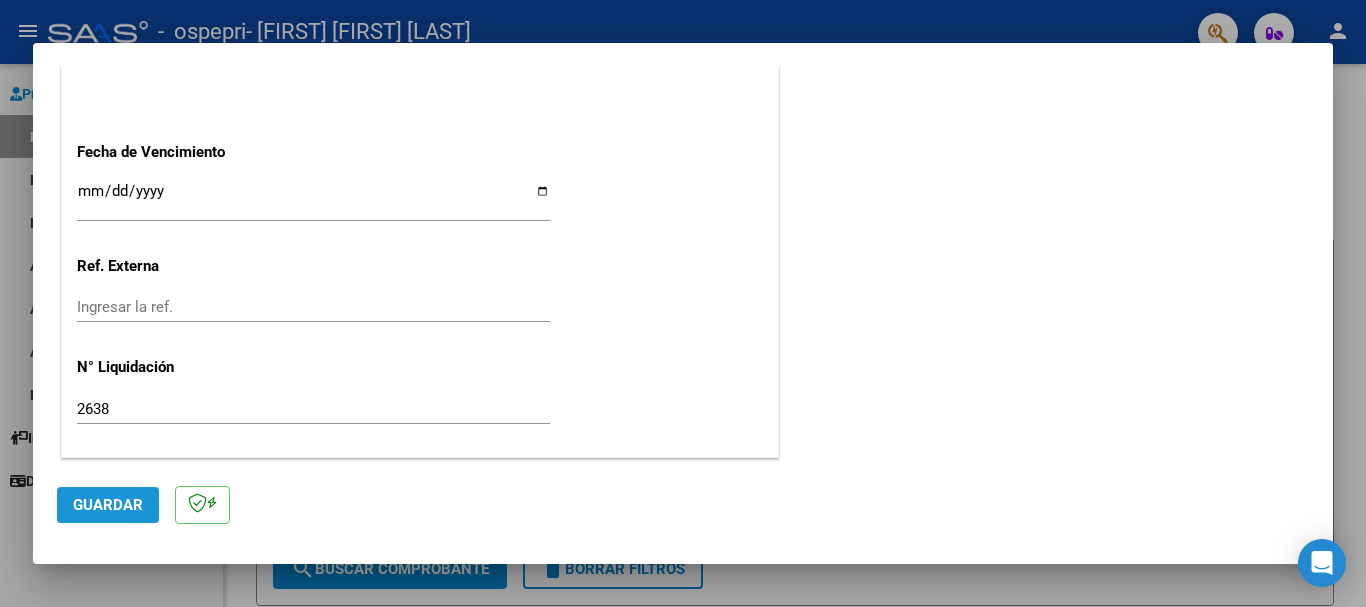 click on "Guardar" 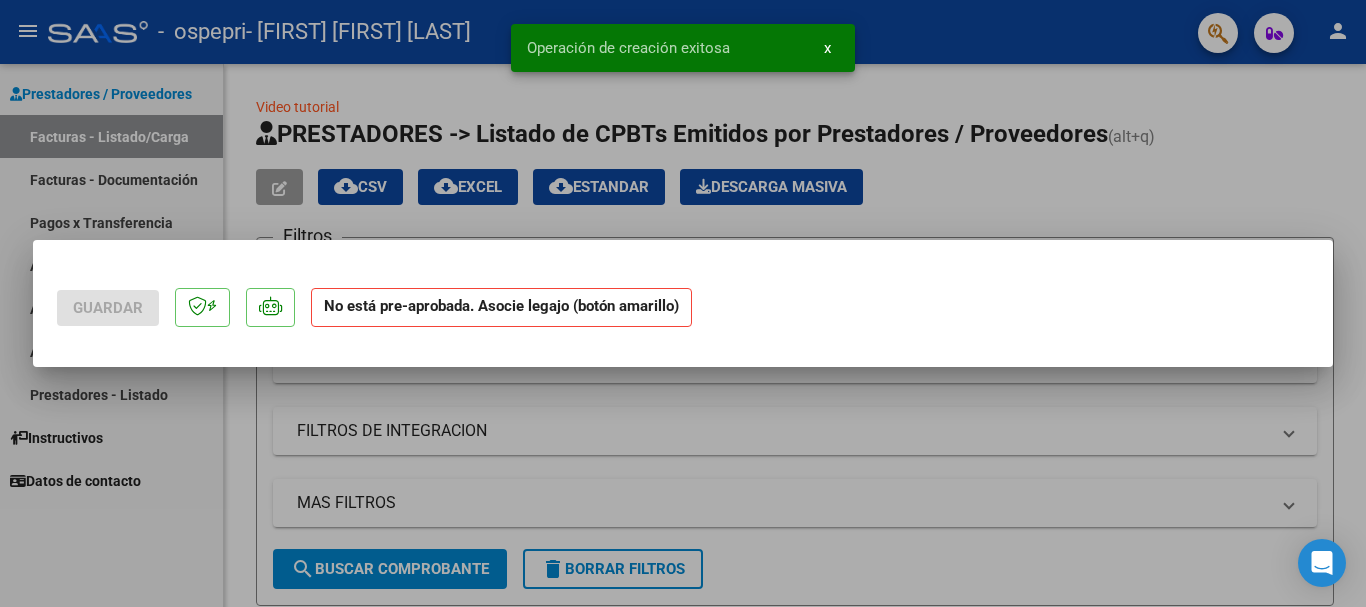 scroll, scrollTop: 0, scrollLeft: 0, axis: both 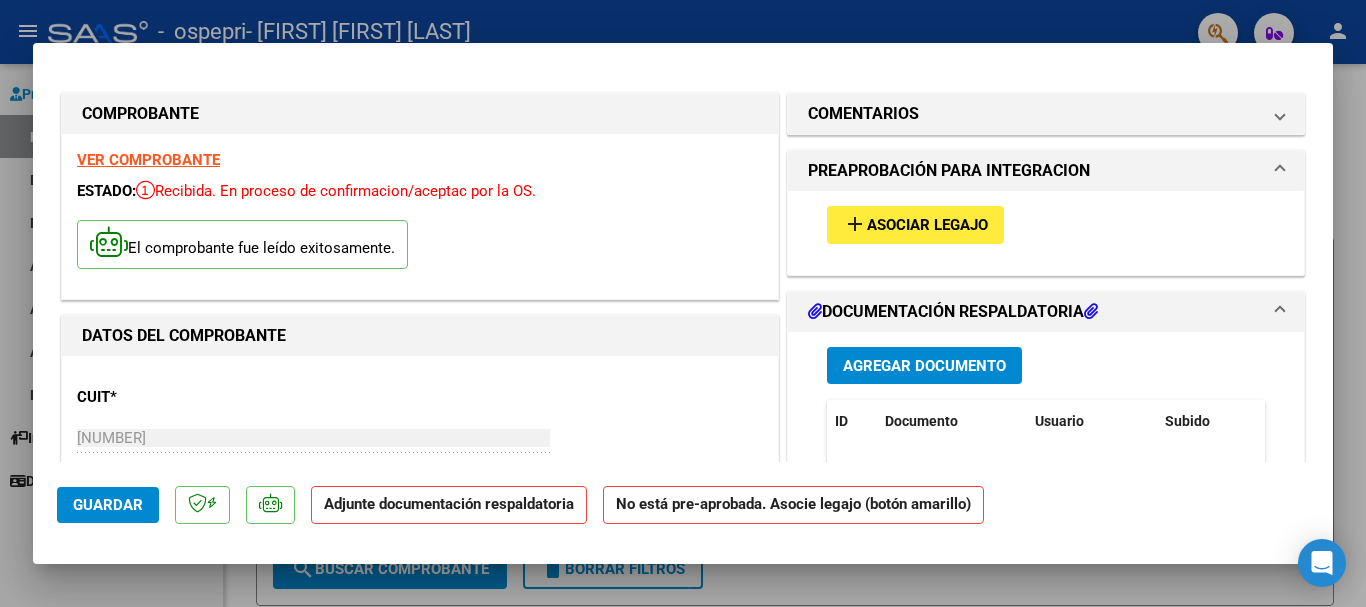 click on "Asociar Legajo" at bounding box center (927, 226) 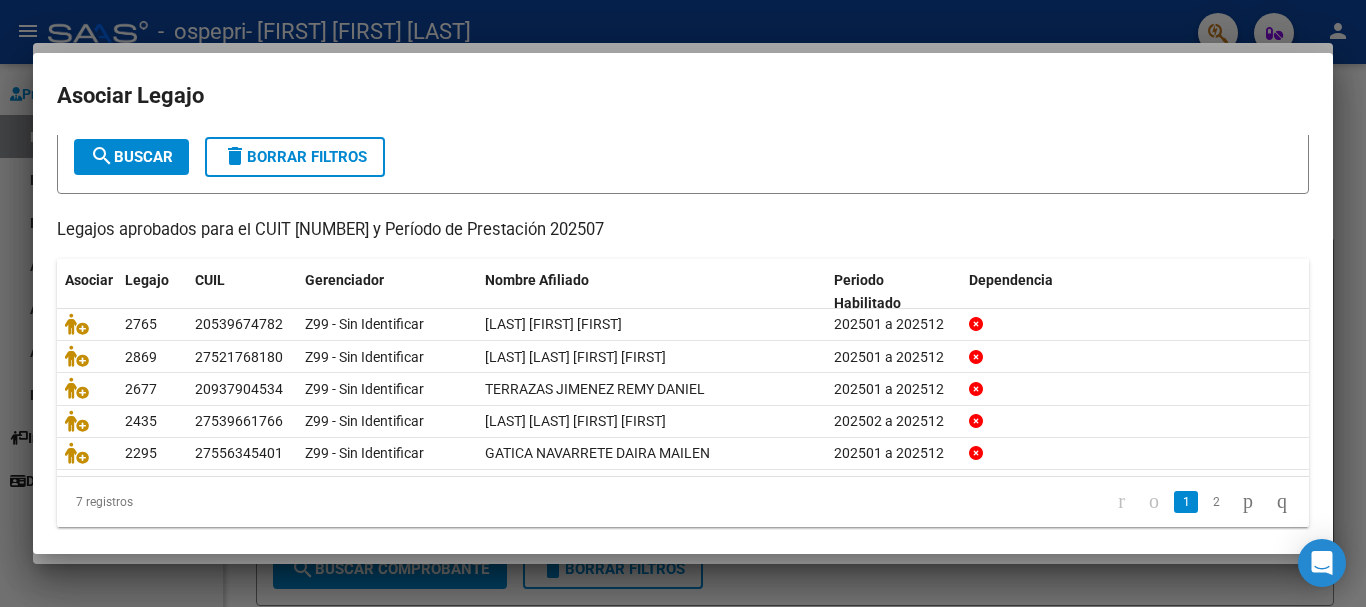 scroll, scrollTop: 131, scrollLeft: 0, axis: vertical 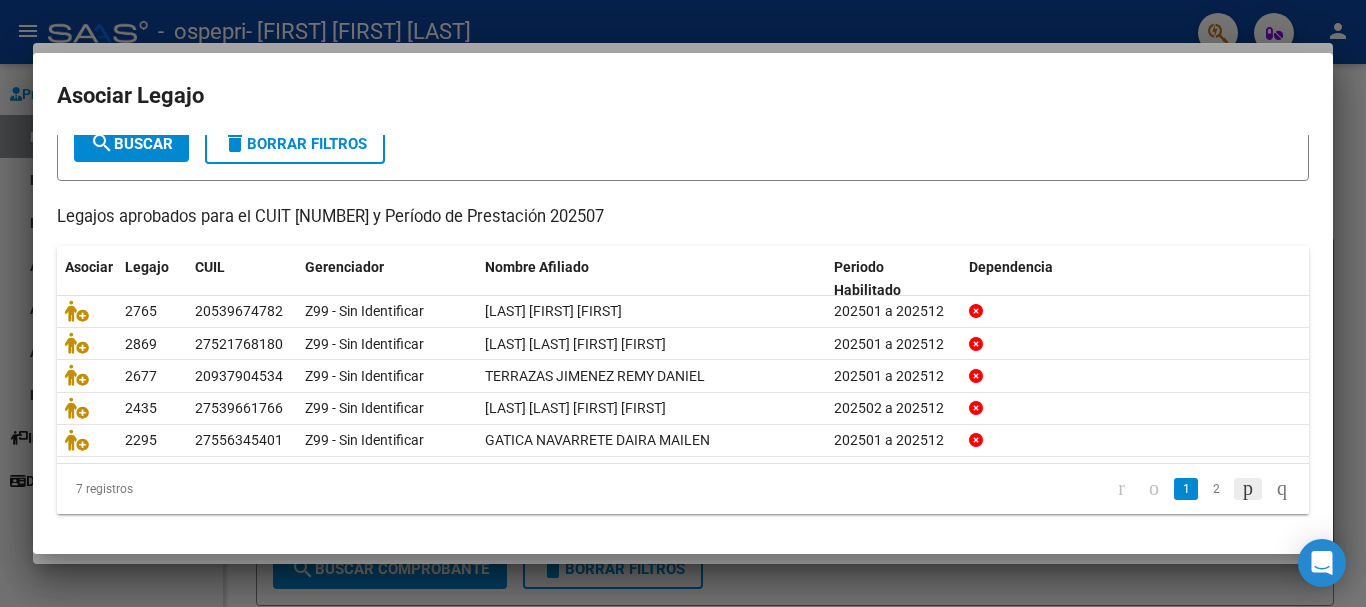 click 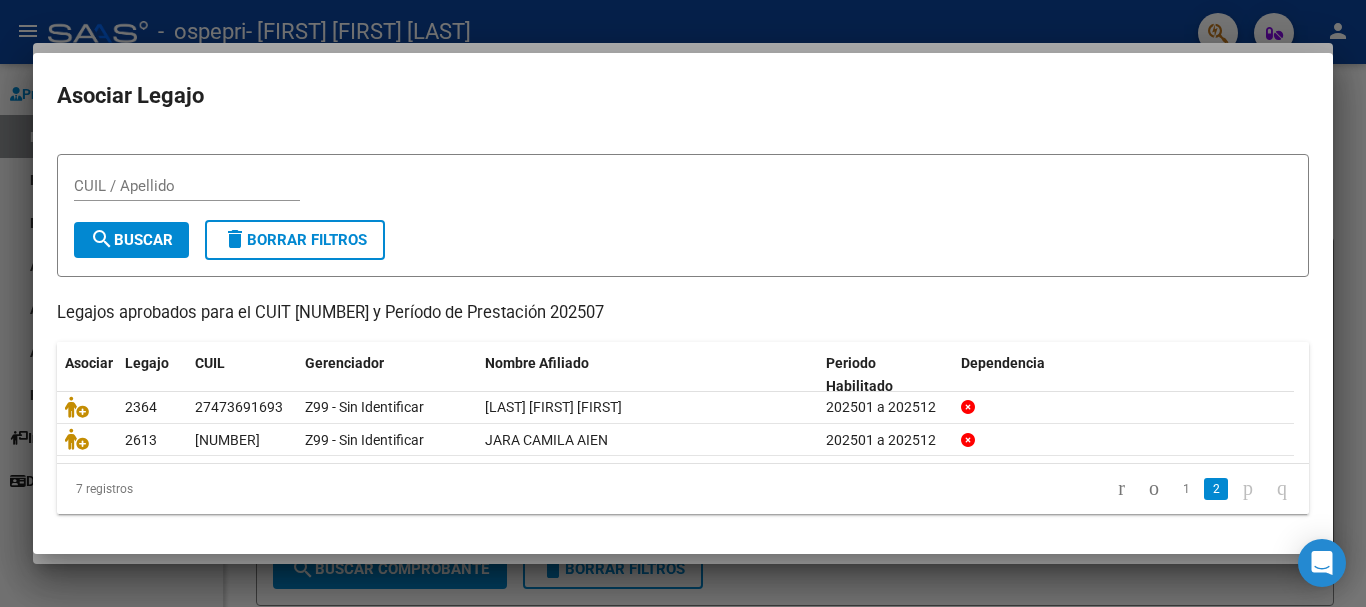 scroll, scrollTop: 32, scrollLeft: 0, axis: vertical 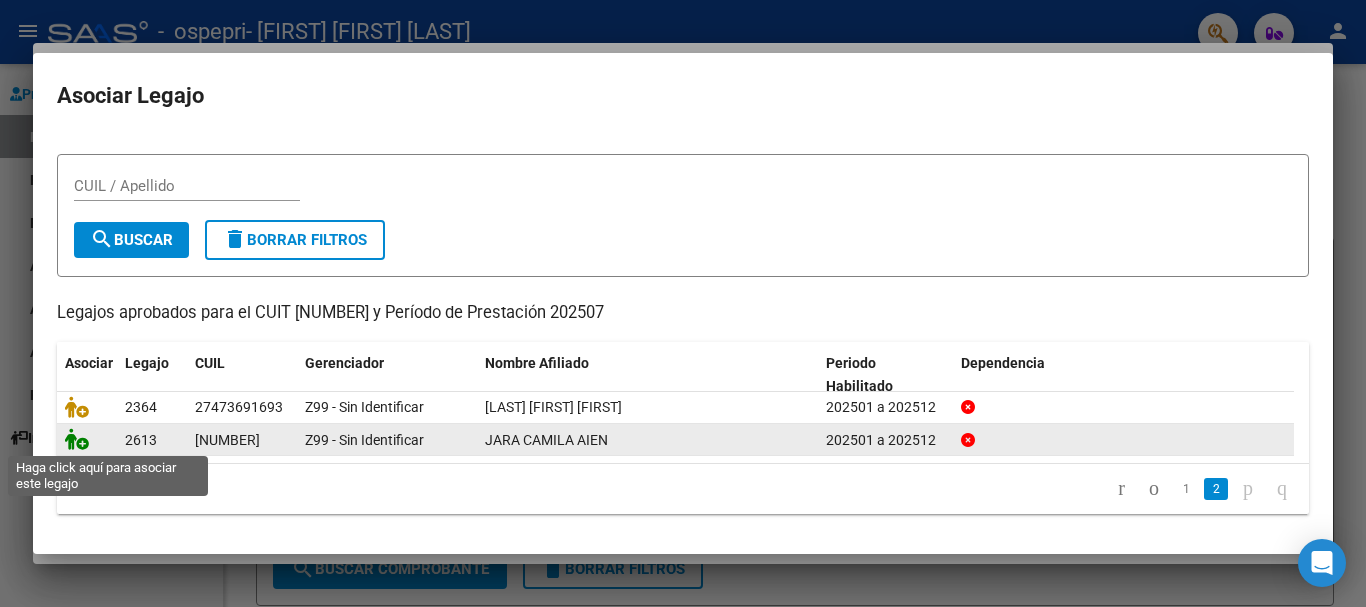 click 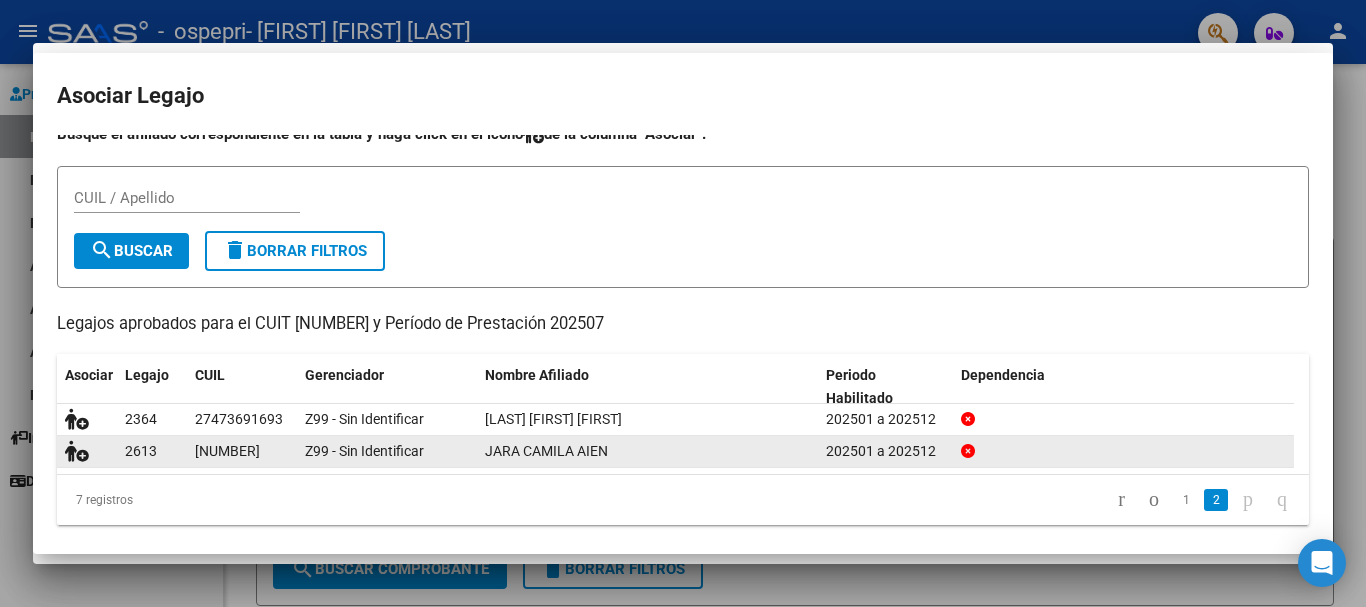 scroll, scrollTop: 0, scrollLeft: 0, axis: both 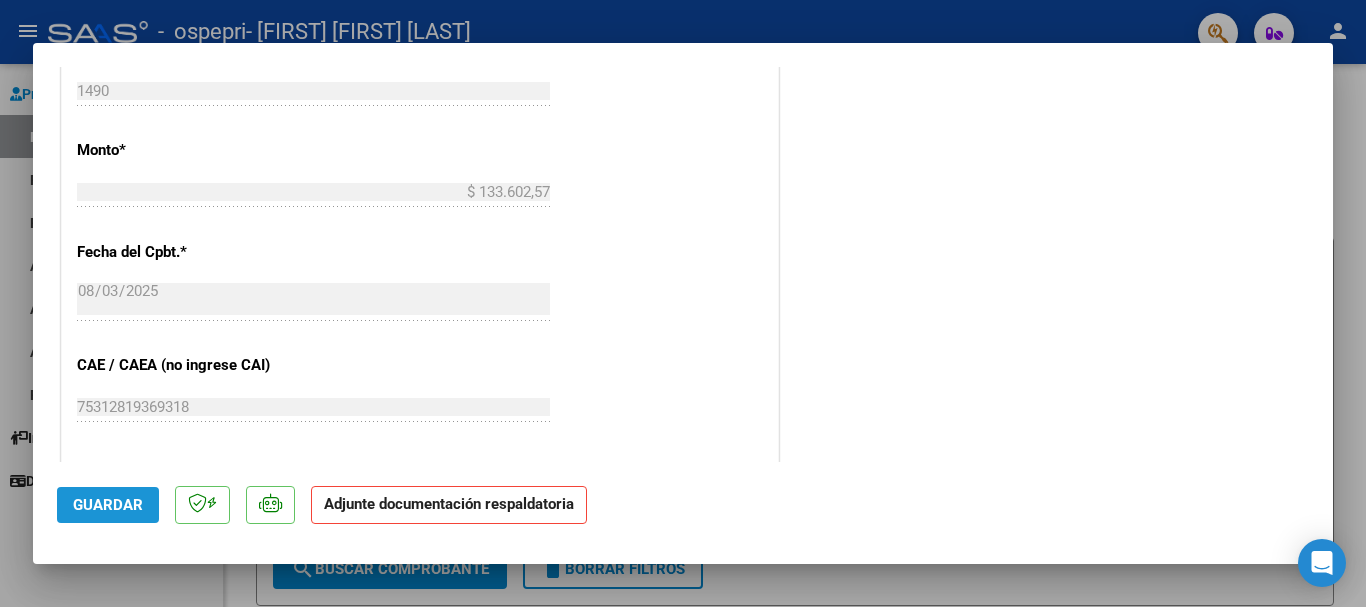 click on "Guardar" 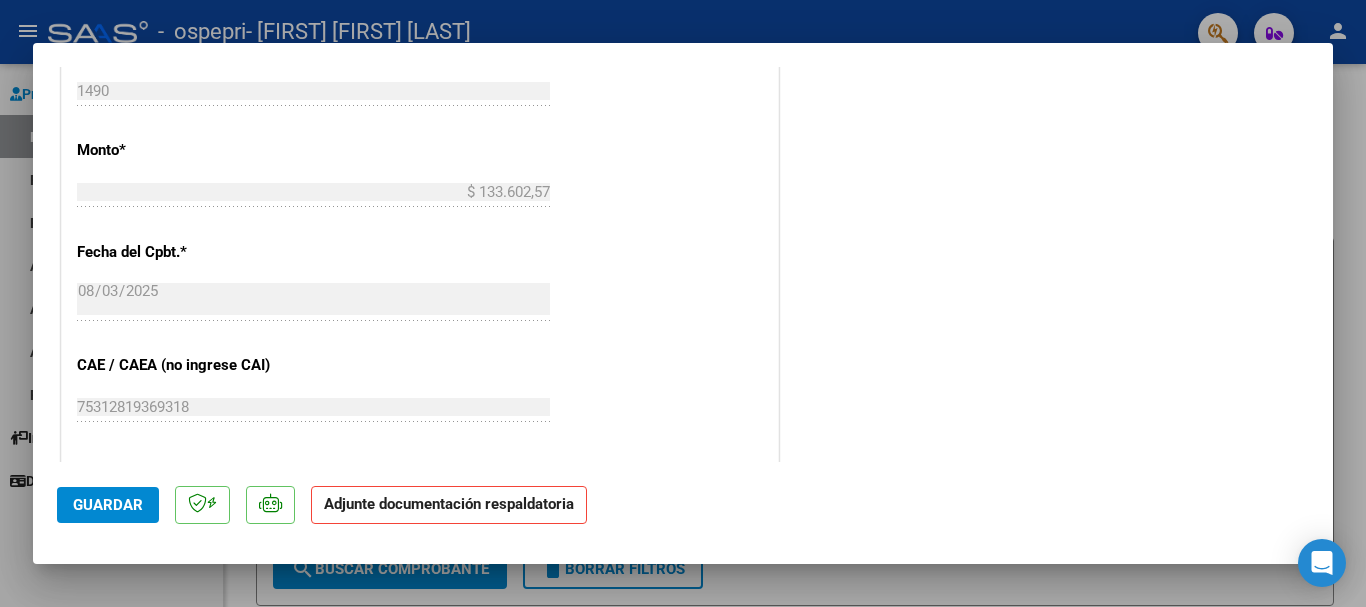 click on "Adjunte documentación respaldatoria" 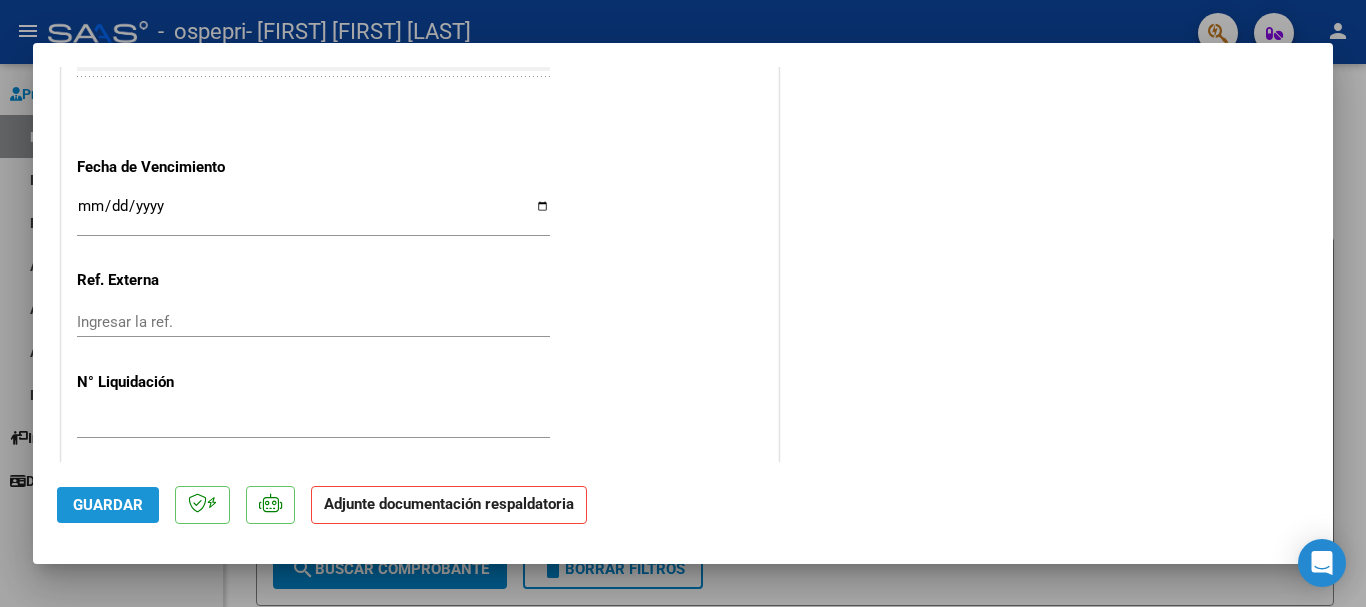 click on "Guardar" 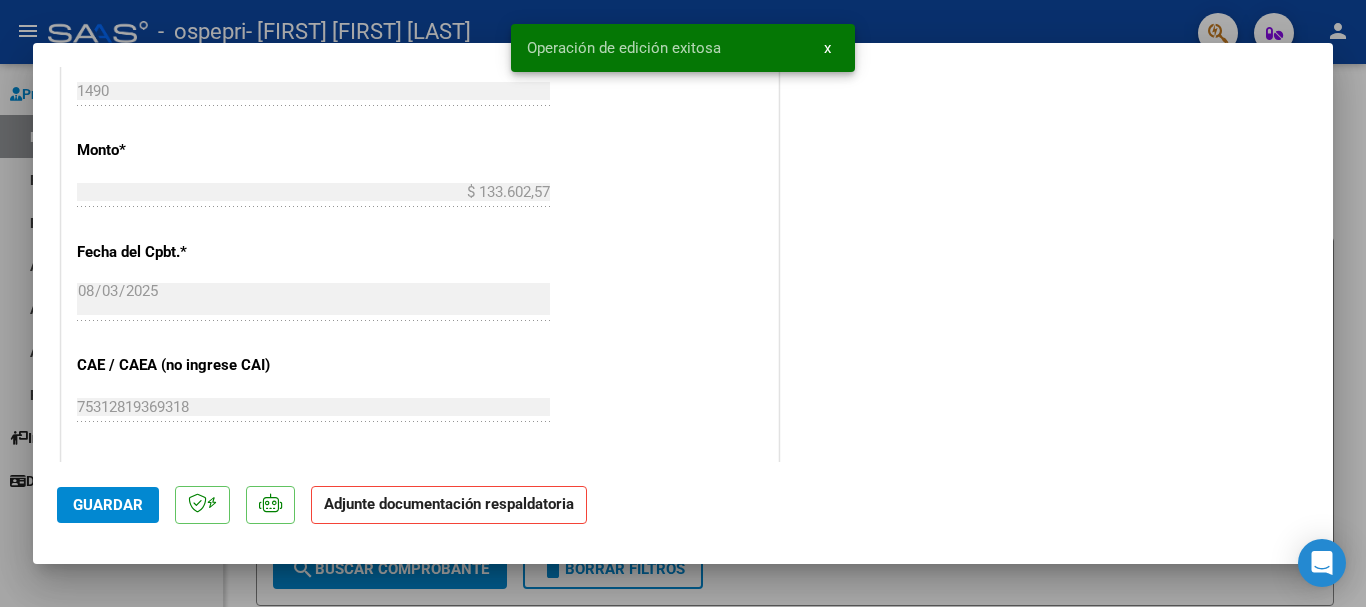 scroll, scrollTop: 689, scrollLeft: 0, axis: vertical 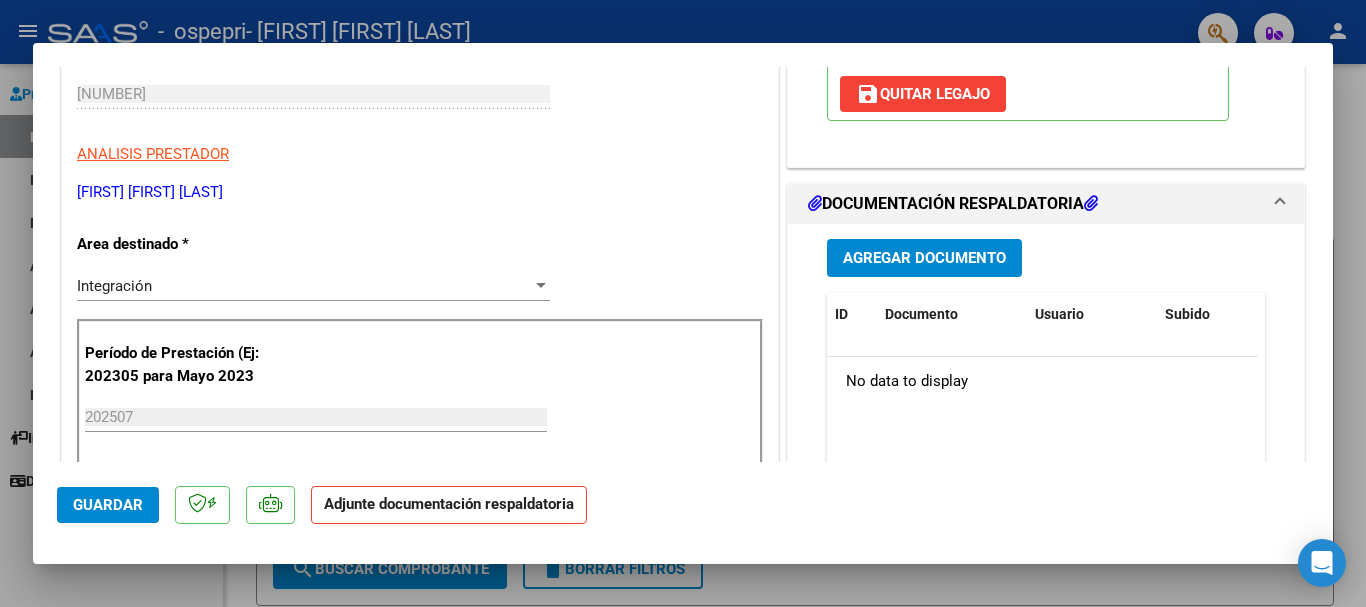 click on "Agregar Documento" at bounding box center (924, 259) 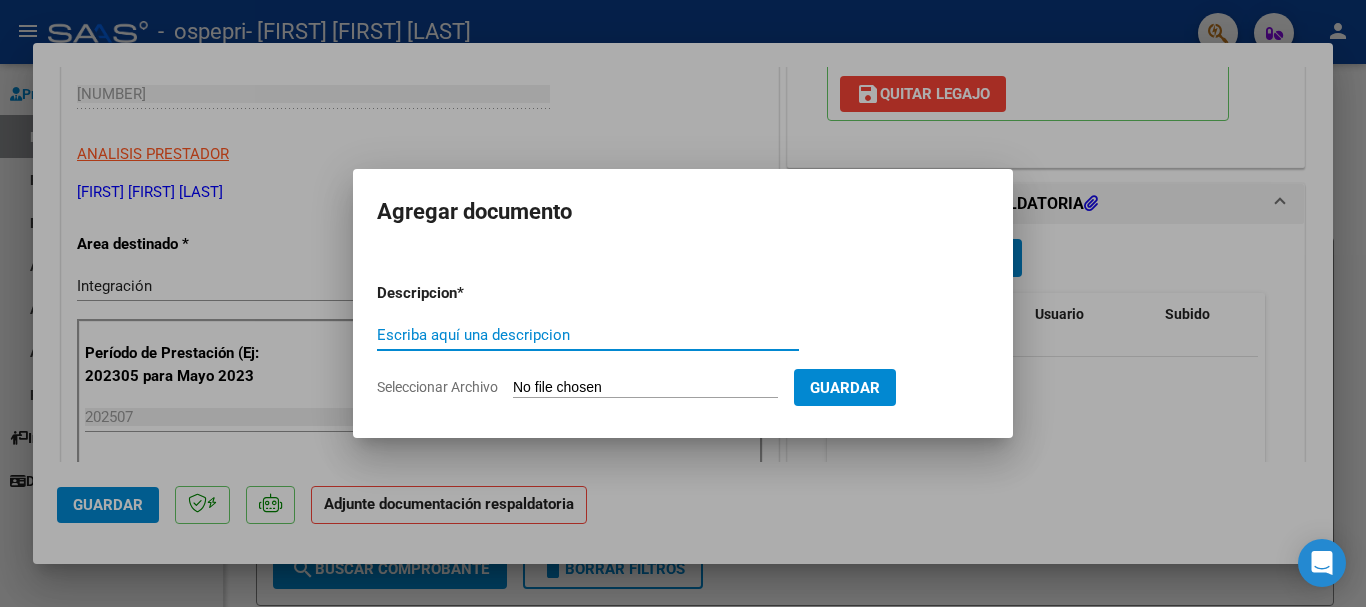 click on "Escriba aquí una descripcion" at bounding box center (588, 335) 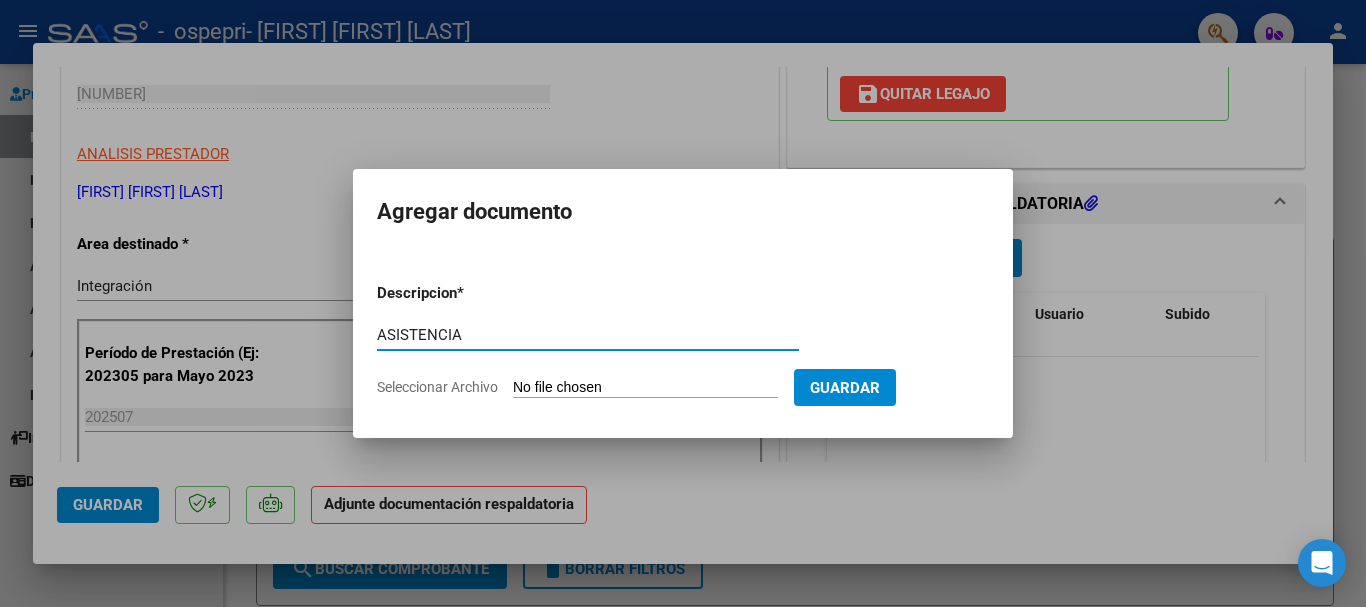 type on "ASISTENCIA" 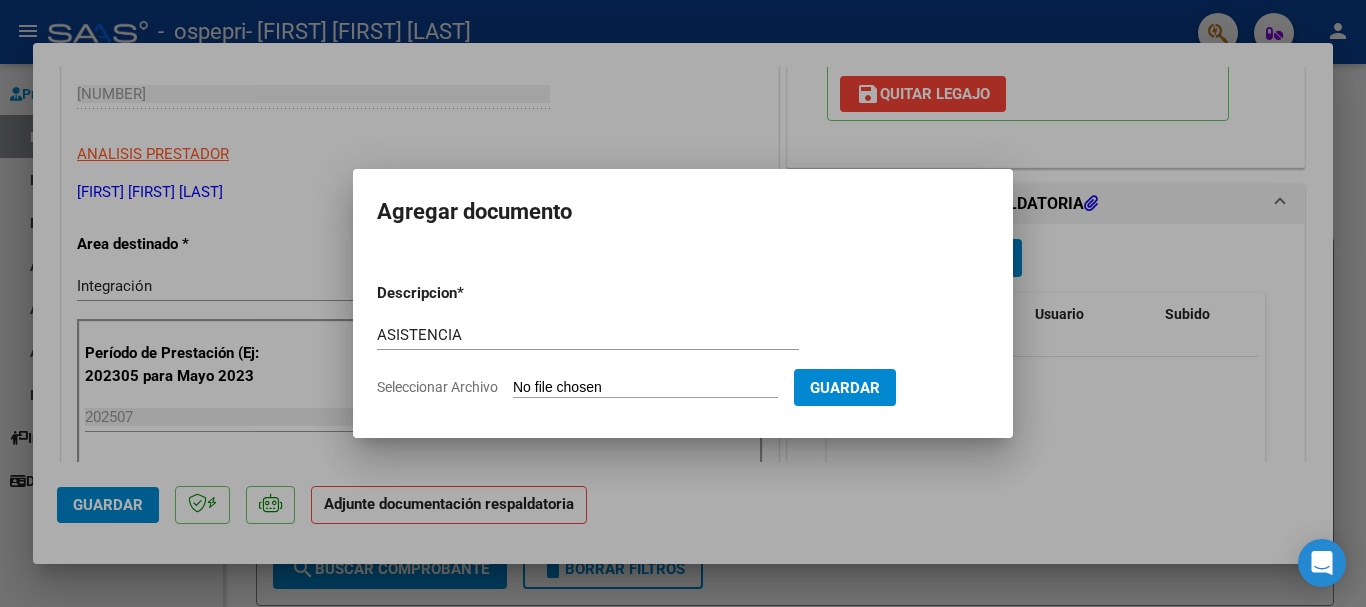 click on "Seleccionar Archivo" 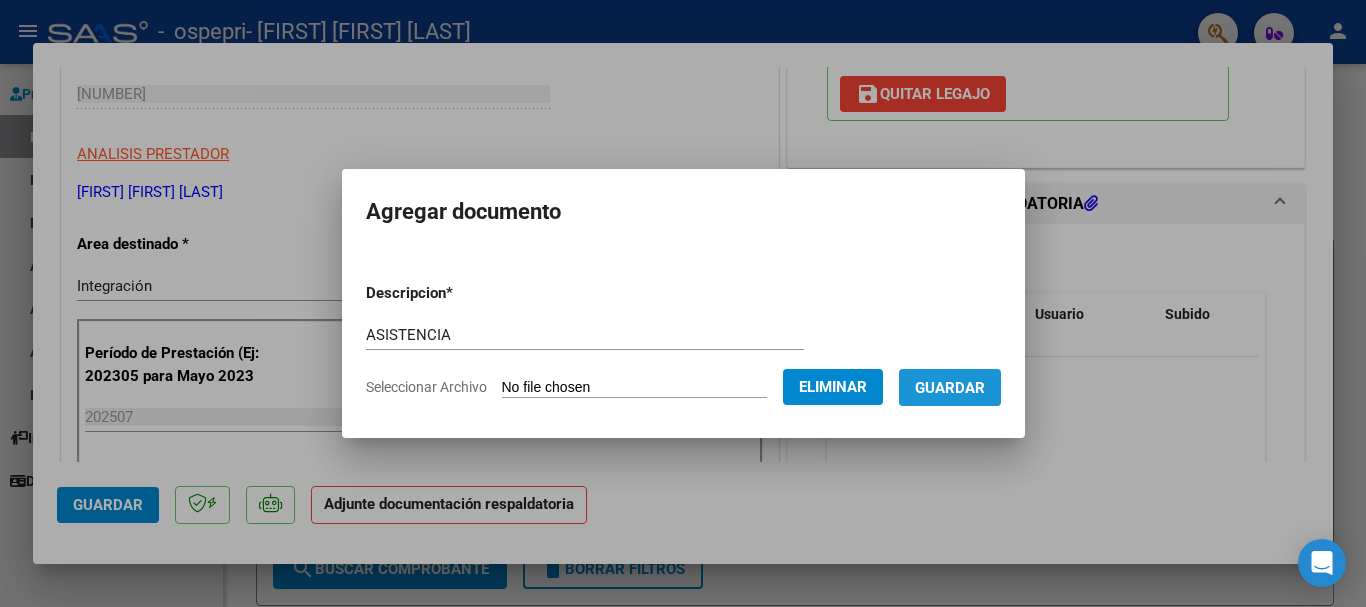 click on "Guardar" at bounding box center (950, 388) 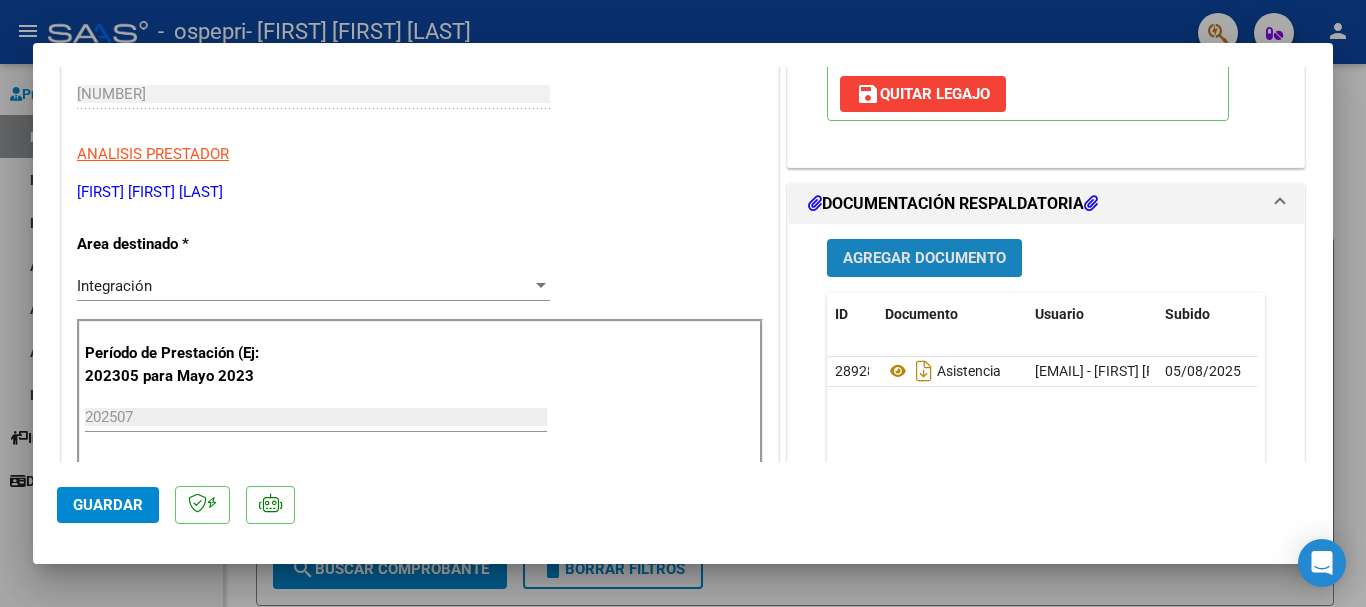 click on "Agregar Documento" at bounding box center (924, 259) 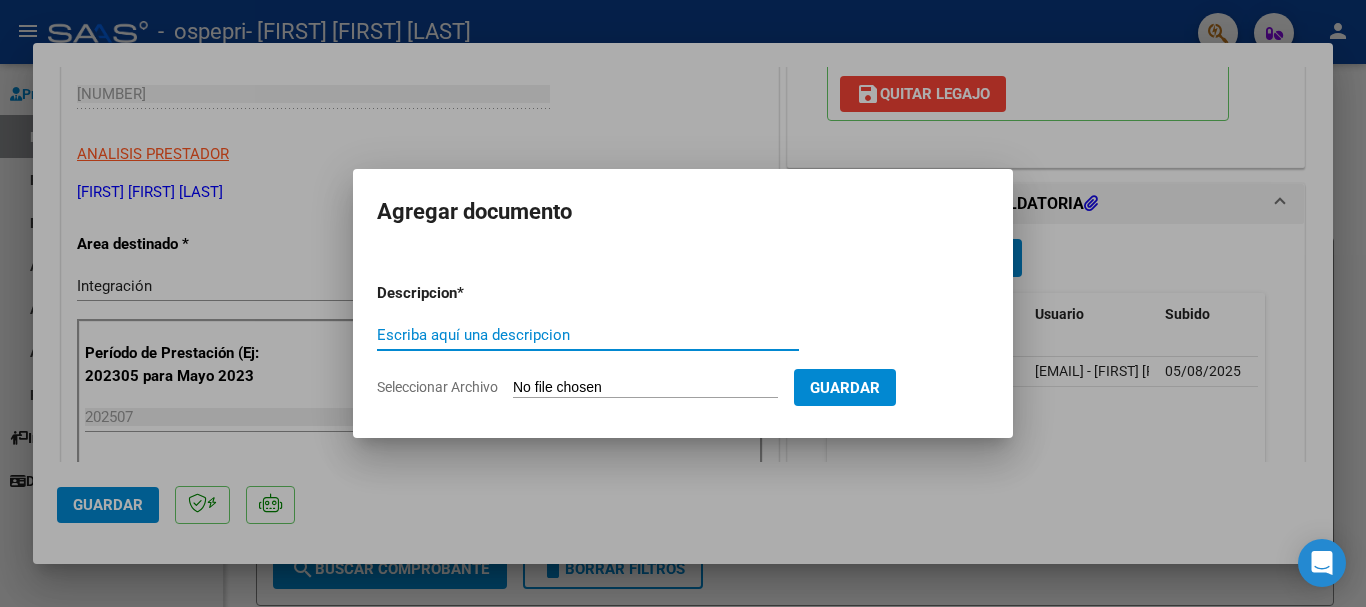 click on "Escriba aquí una descripcion" at bounding box center (588, 335) 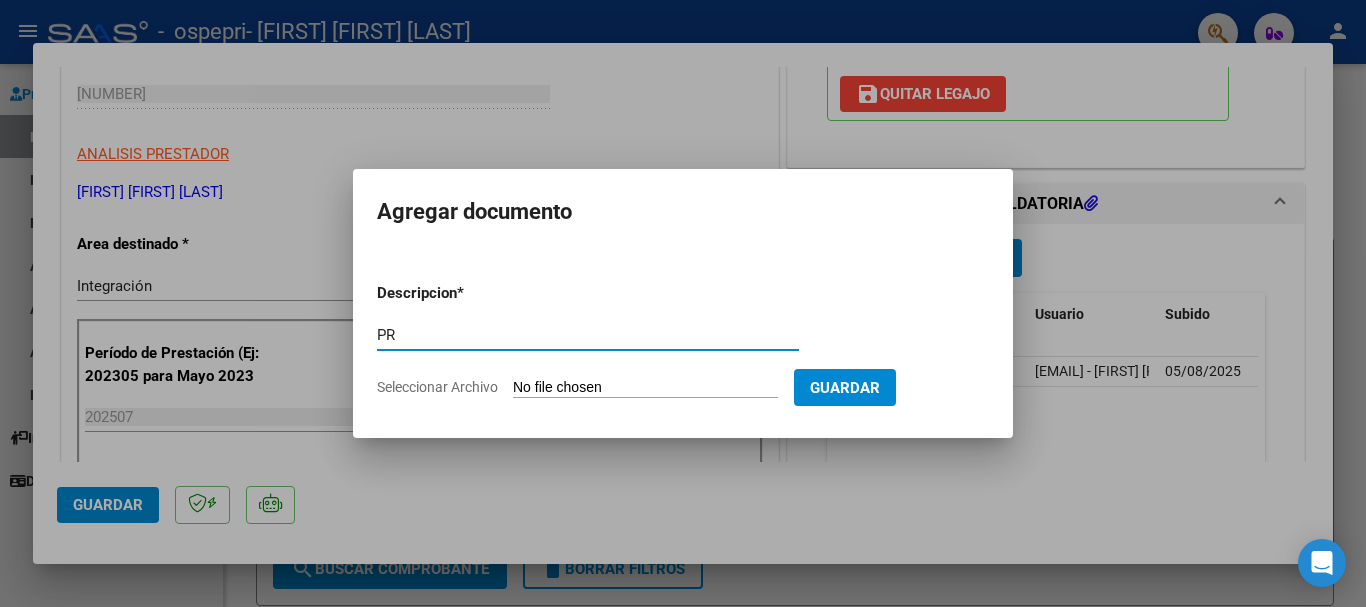 type on "P" 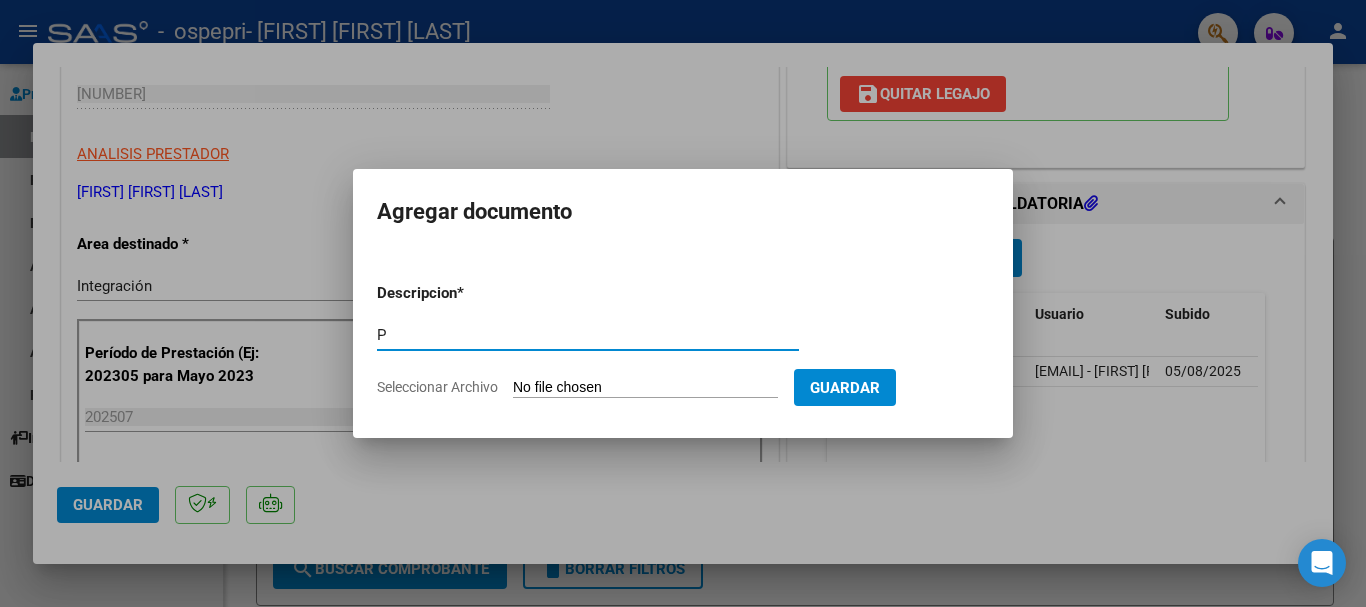 type 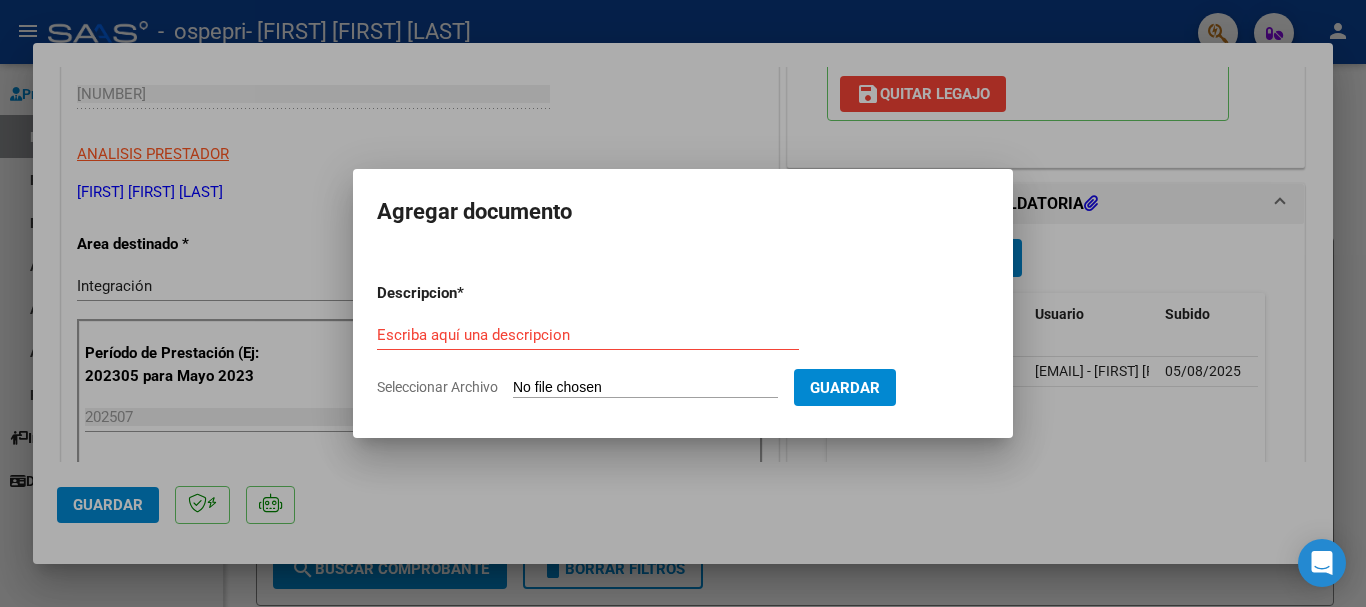 click at bounding box center [683, 303] 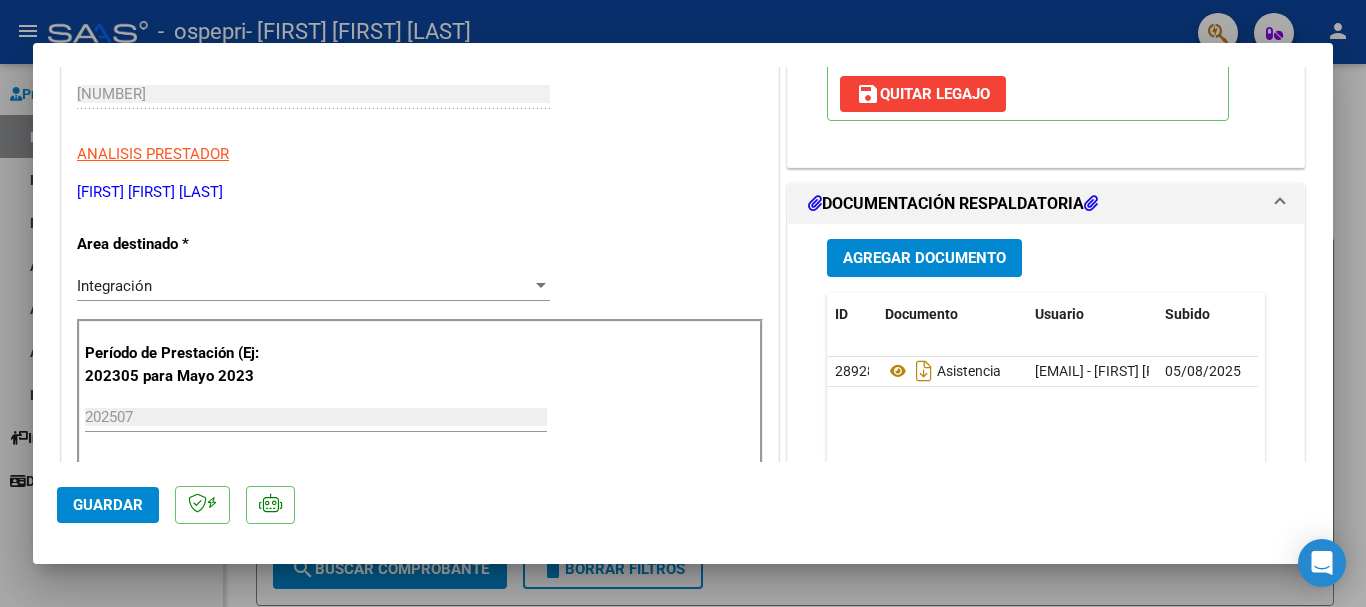 scroll, scrollTop: 689, scrollLeft: 0, axis: vertical 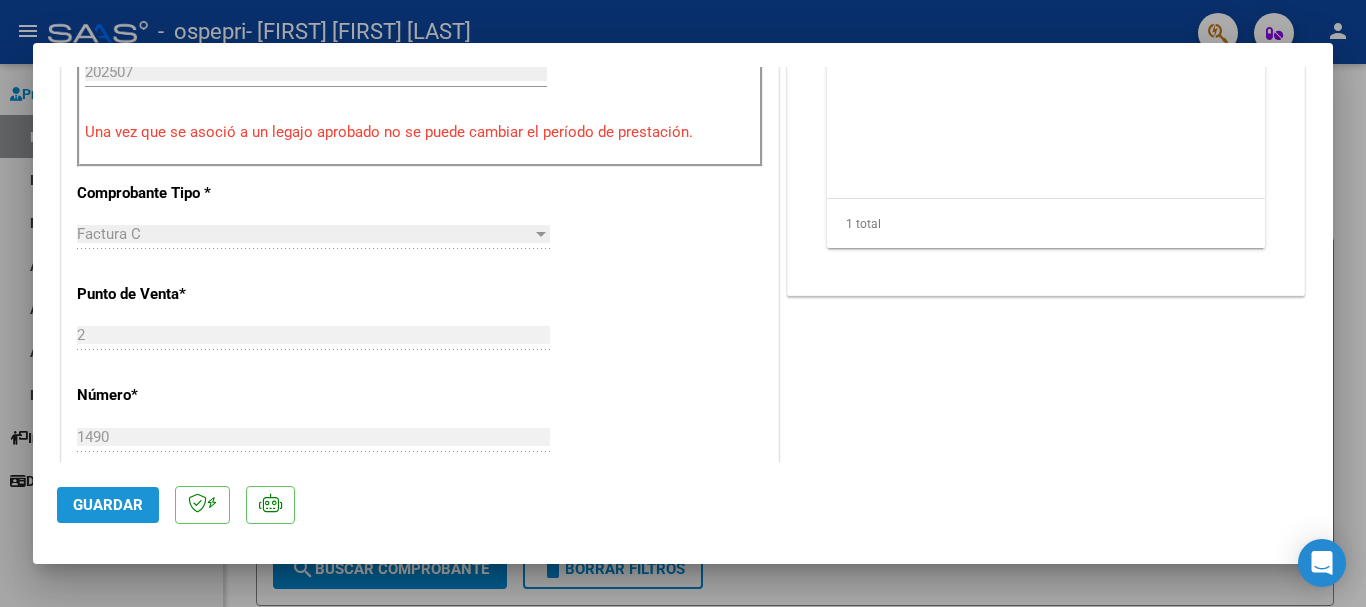 click on "Guardar" 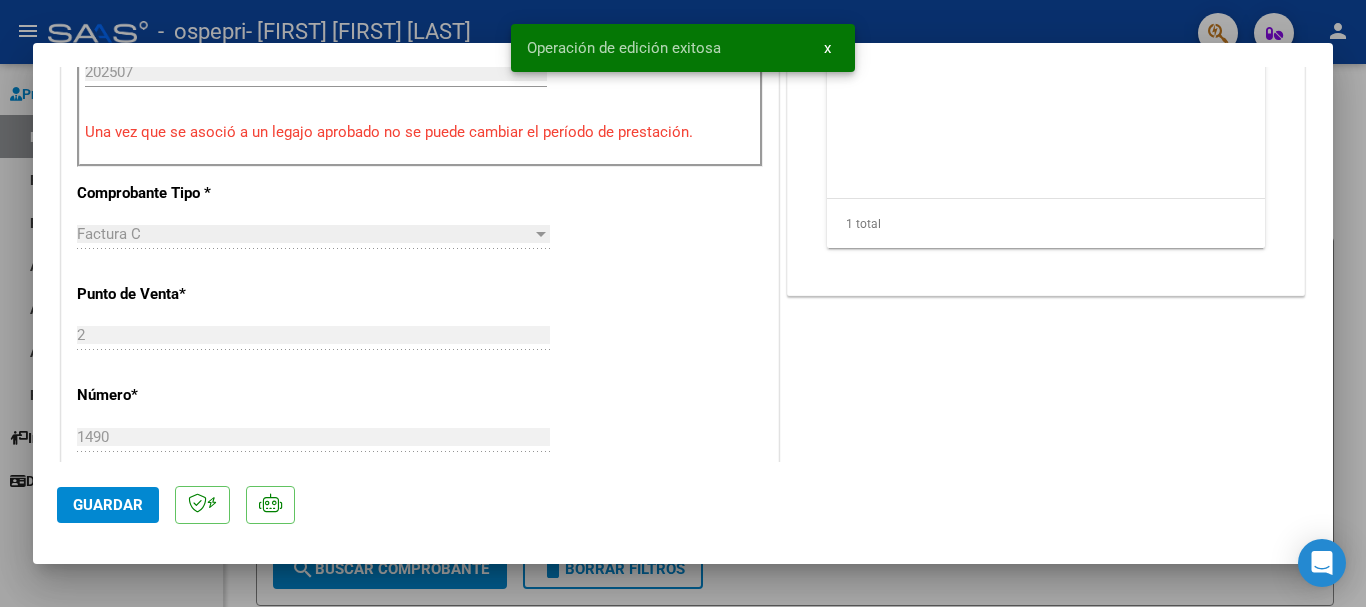 scroll, scrollTop: 344, scrollLeft: 0, axis: vertical 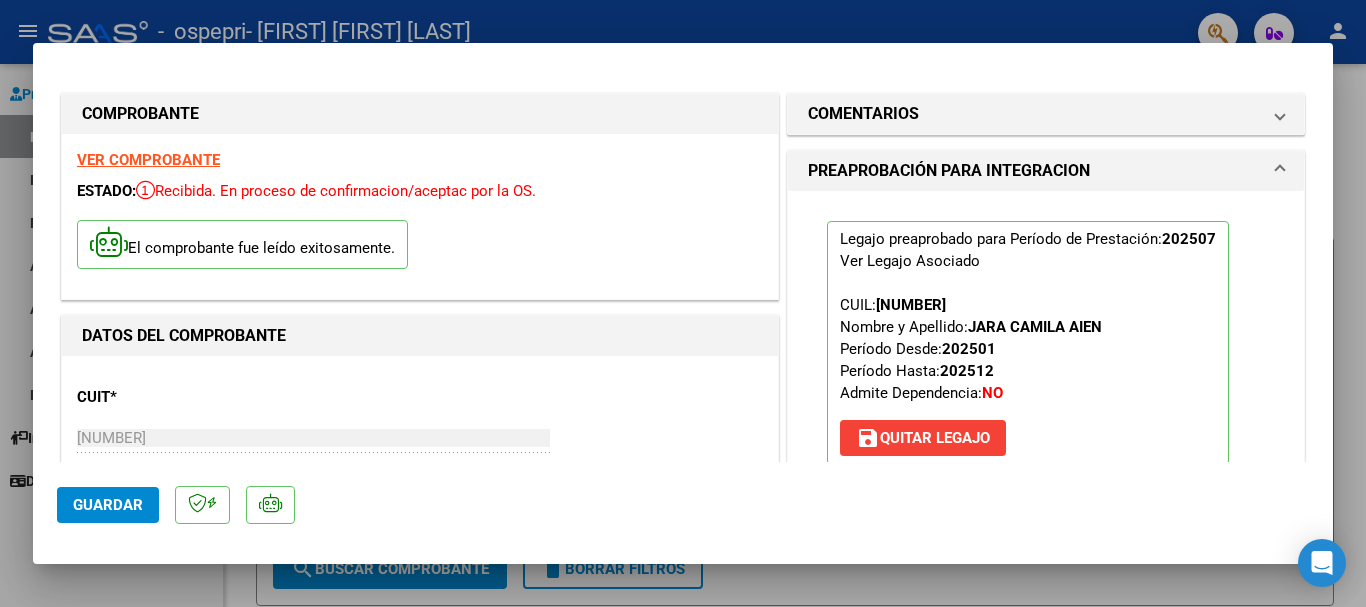 click at bounding box center [683, 303] 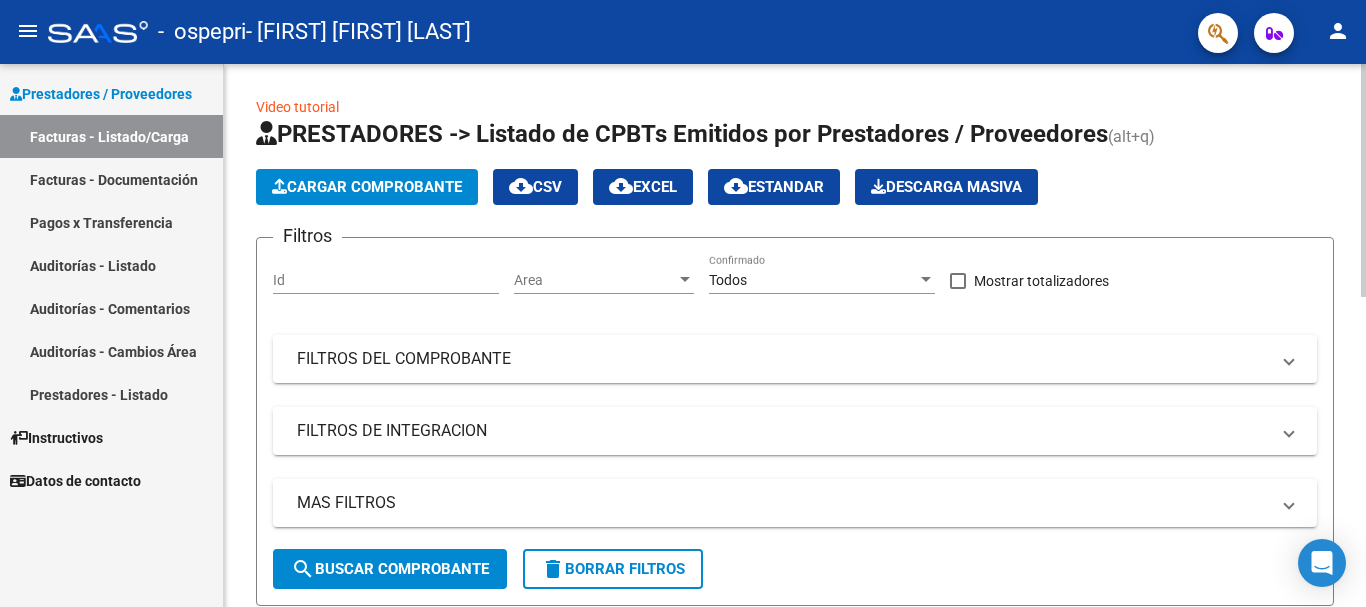scroll, scrollTop: 543, scrollLeft: 0, axis: vertical 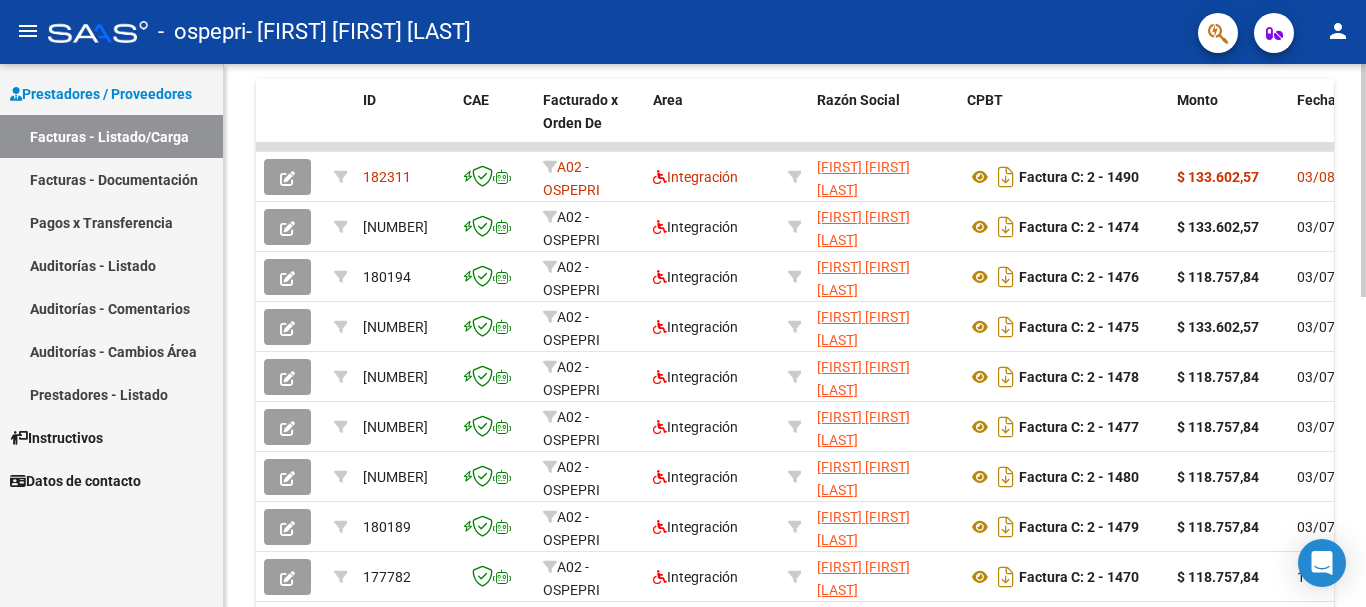 click 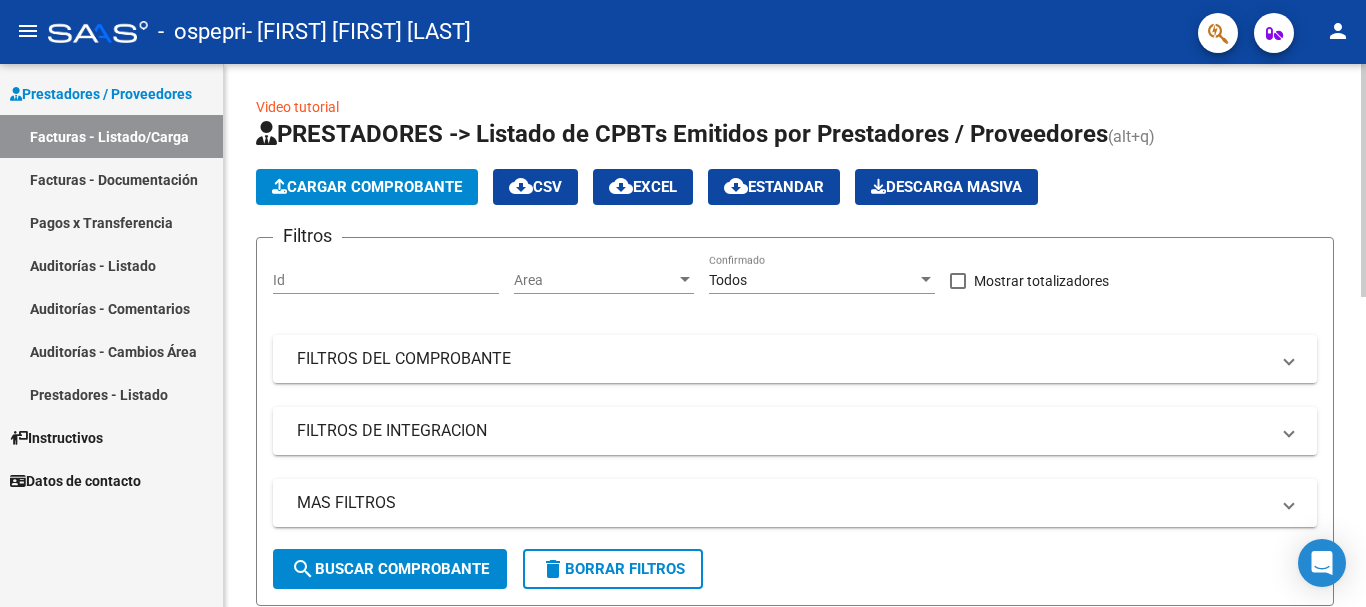 click 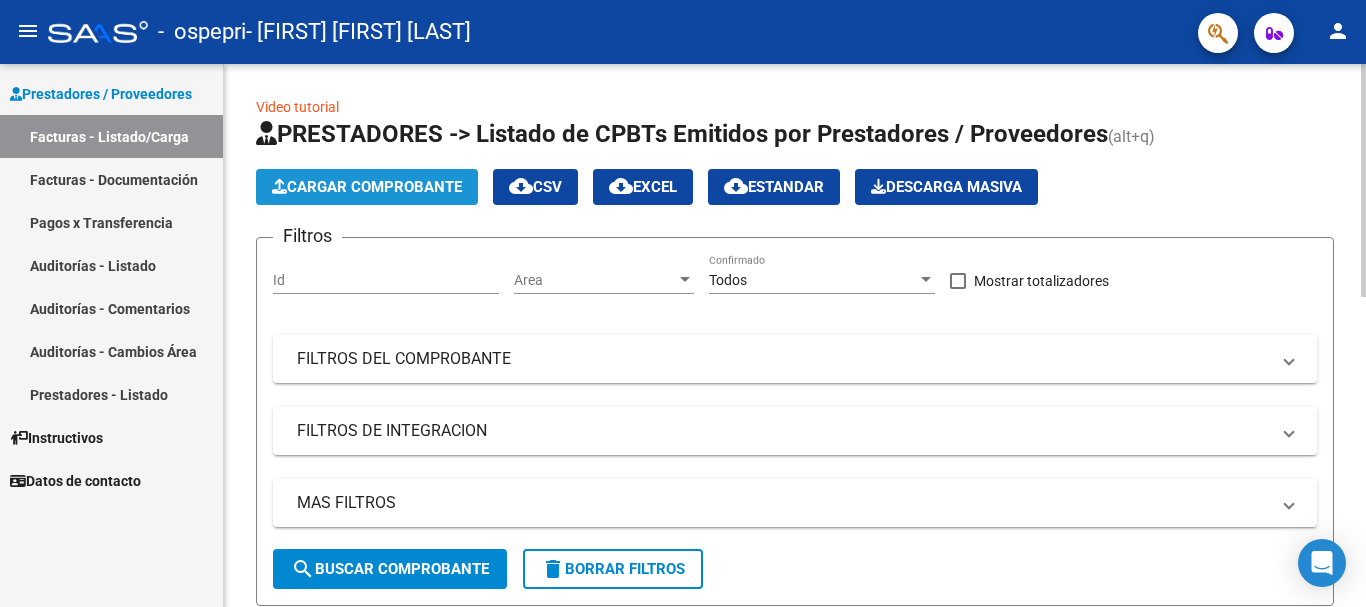click on "Cargar Comprobante" 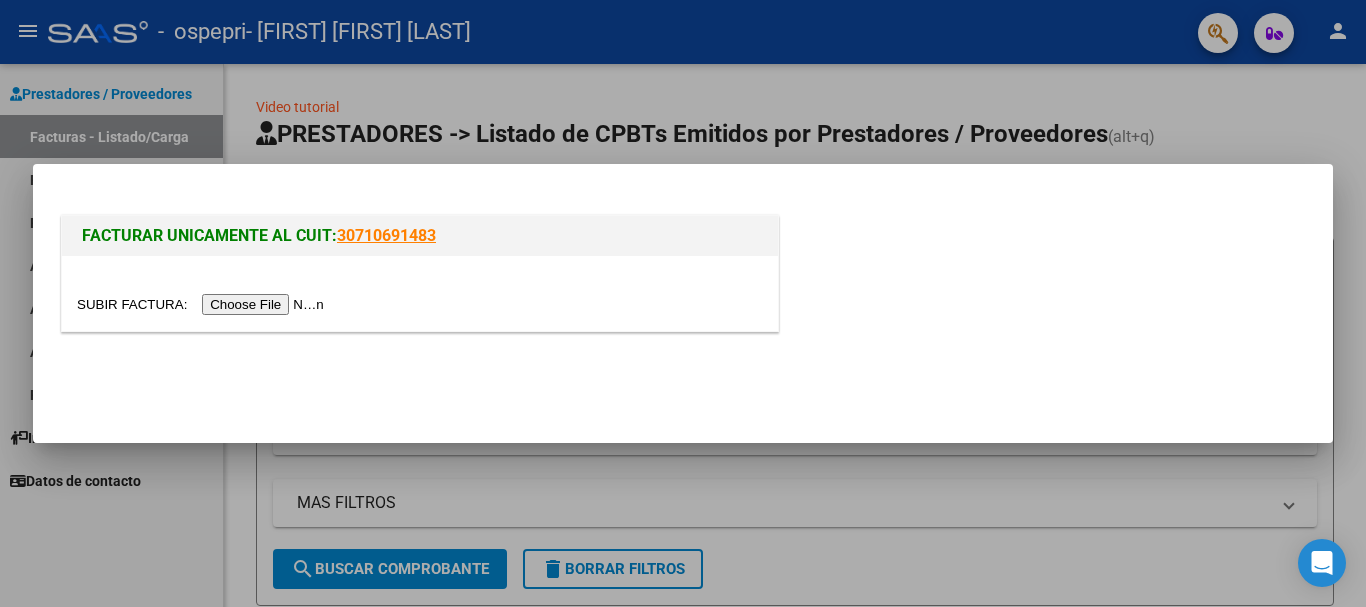 click at bounding box center (203, 304) 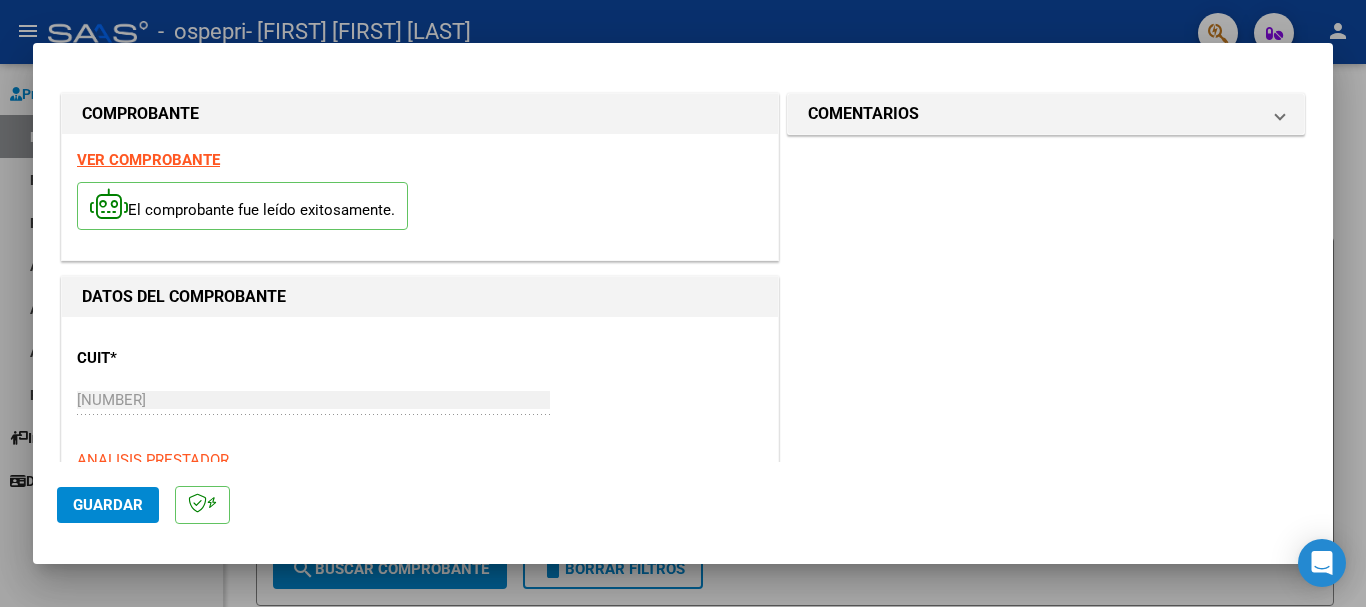 scroll, scrollTop: 345, scrollLeft: 0, axis: vertical 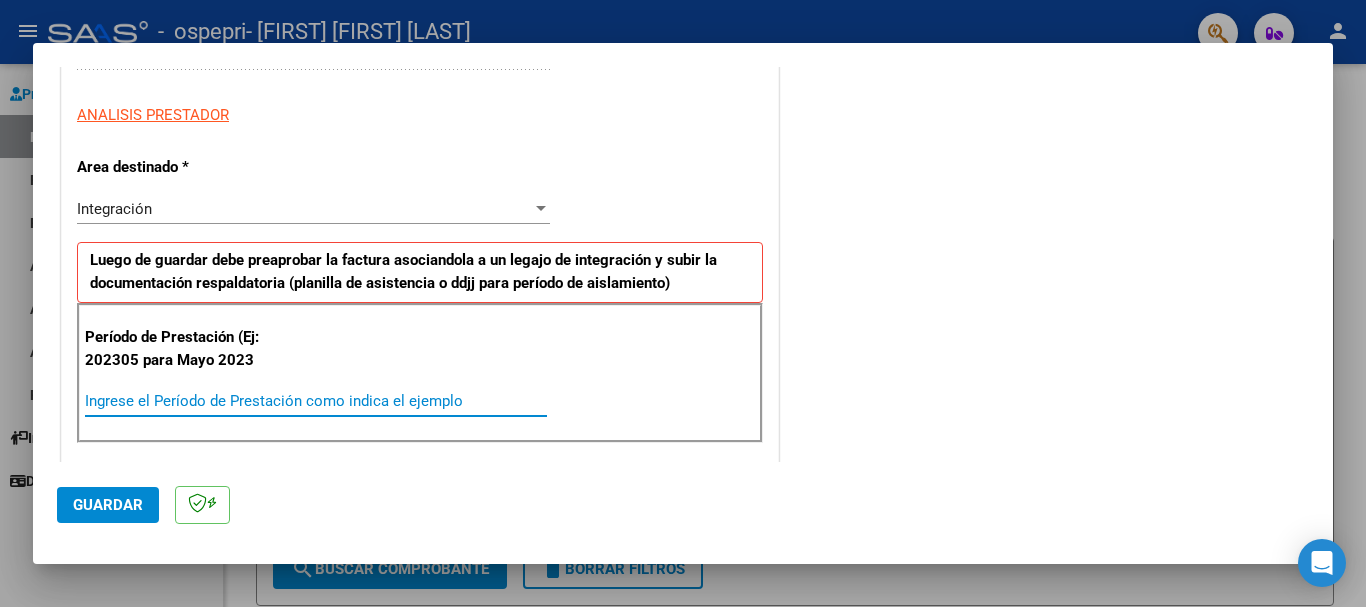click on "Ingrese el Período de Prestación como indica el ejemplo" at bounding box center [316, 401] 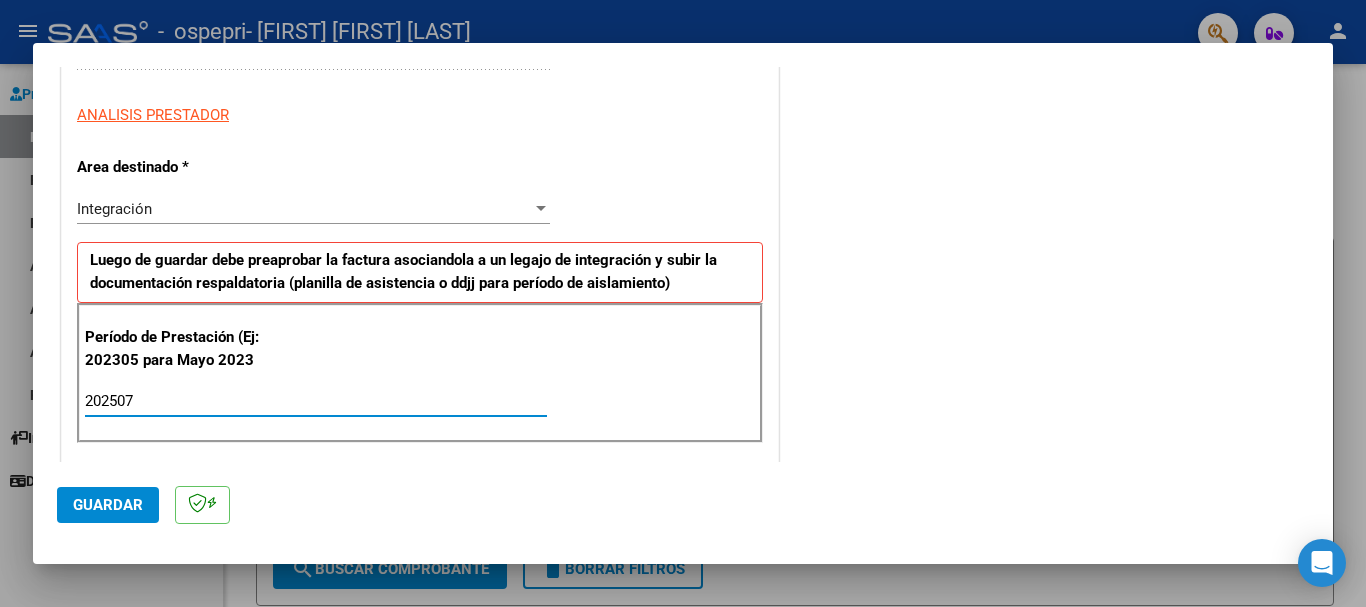 type on "202507" 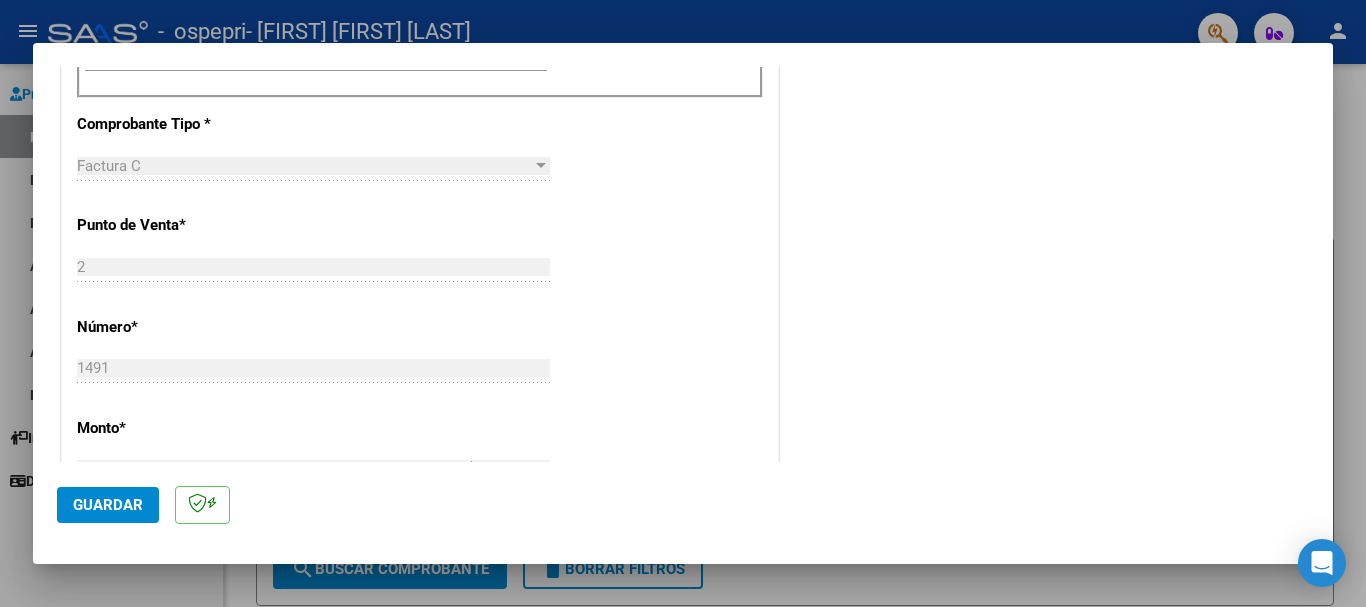 scroll, scrollTop: 1035, scrollLeft: 0, axis: vertical 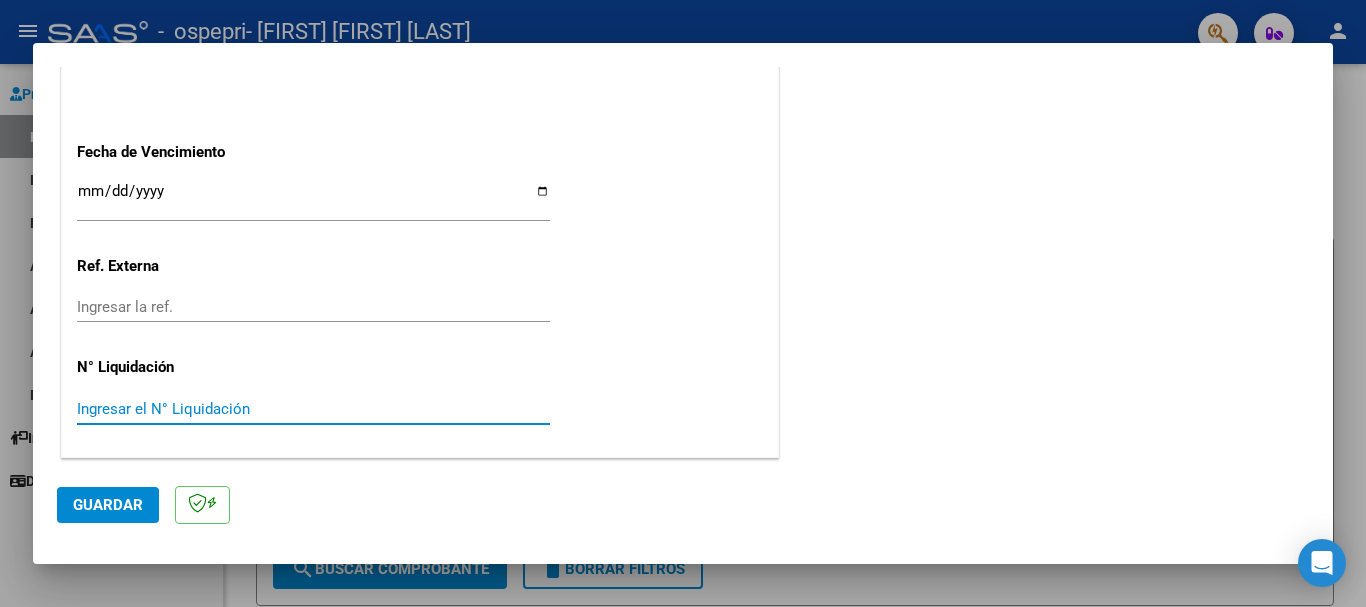 click on "Ingresar el N° Liquidación" at bounding box center (313, 409) 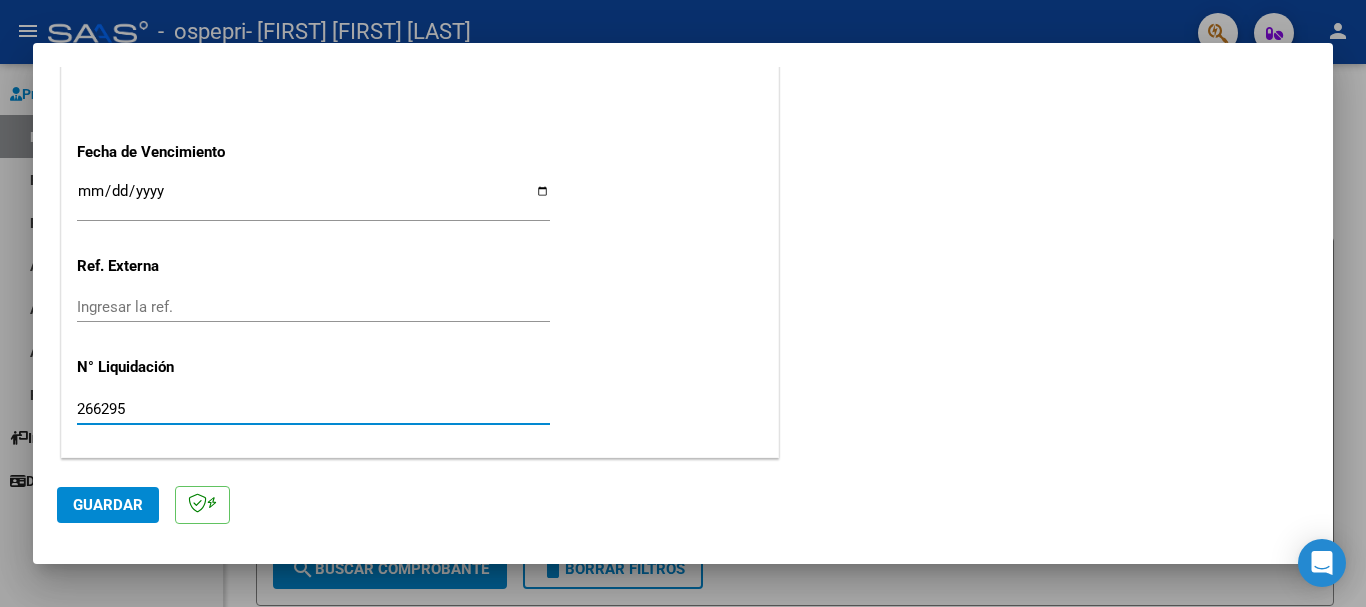 type on "266295" 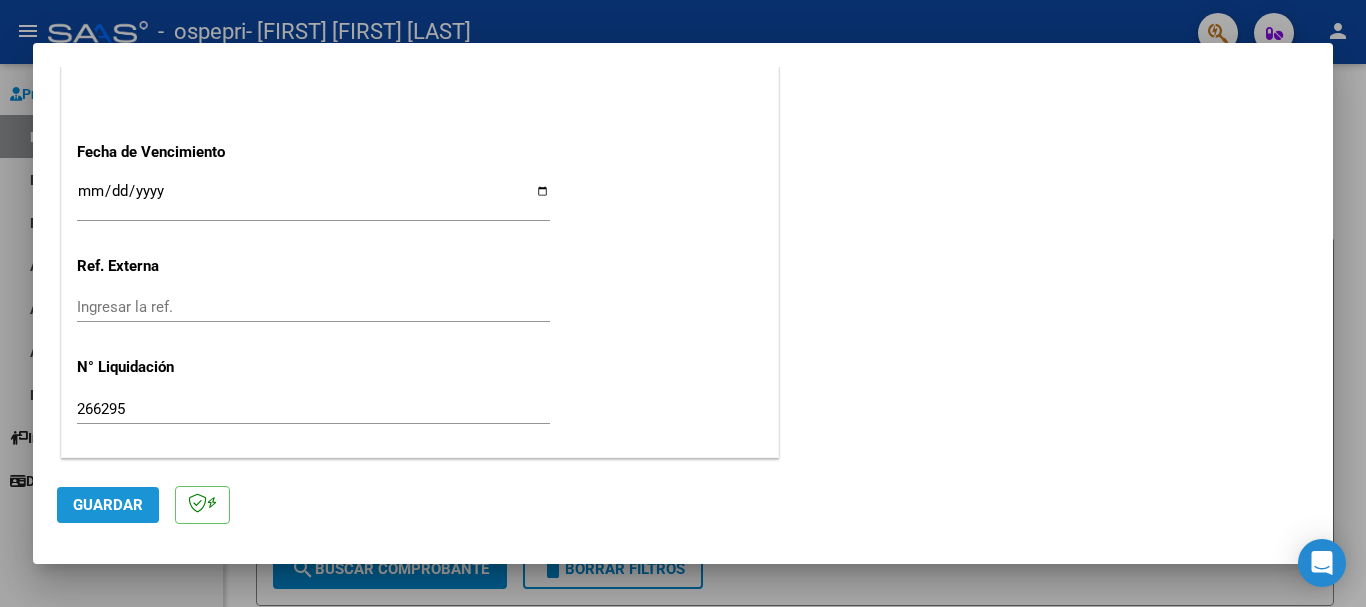 click on "Guardar" 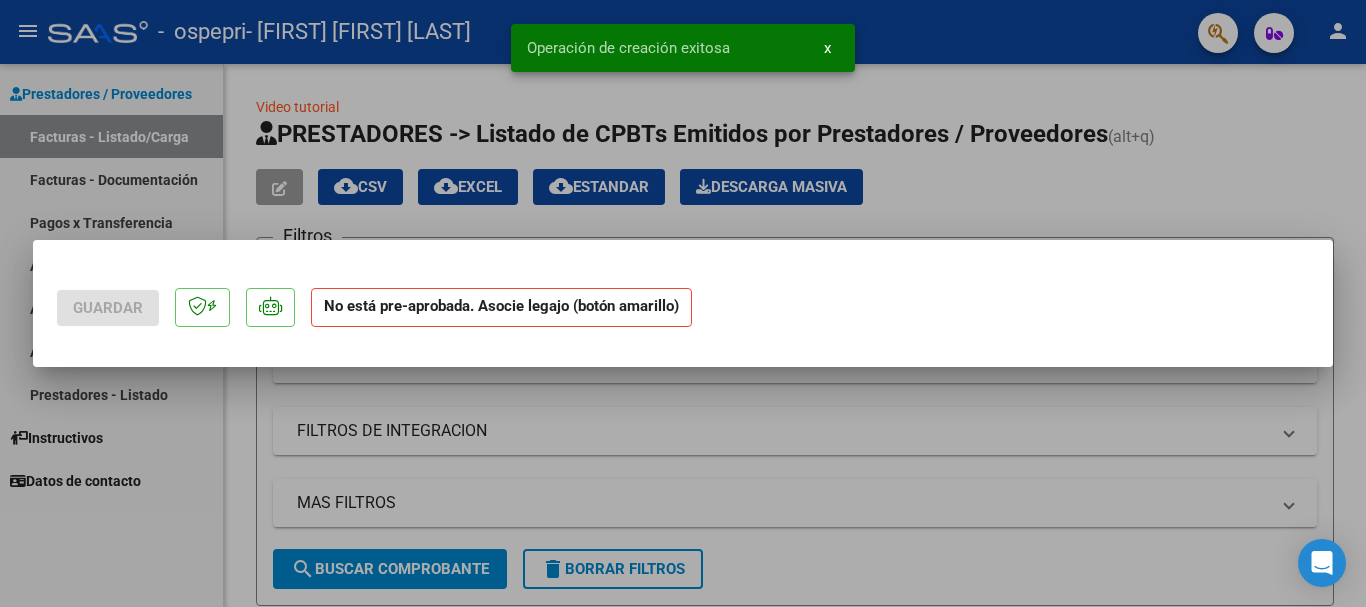 scroll, scrollTop: 0, scrollLeft: 0, axis: both 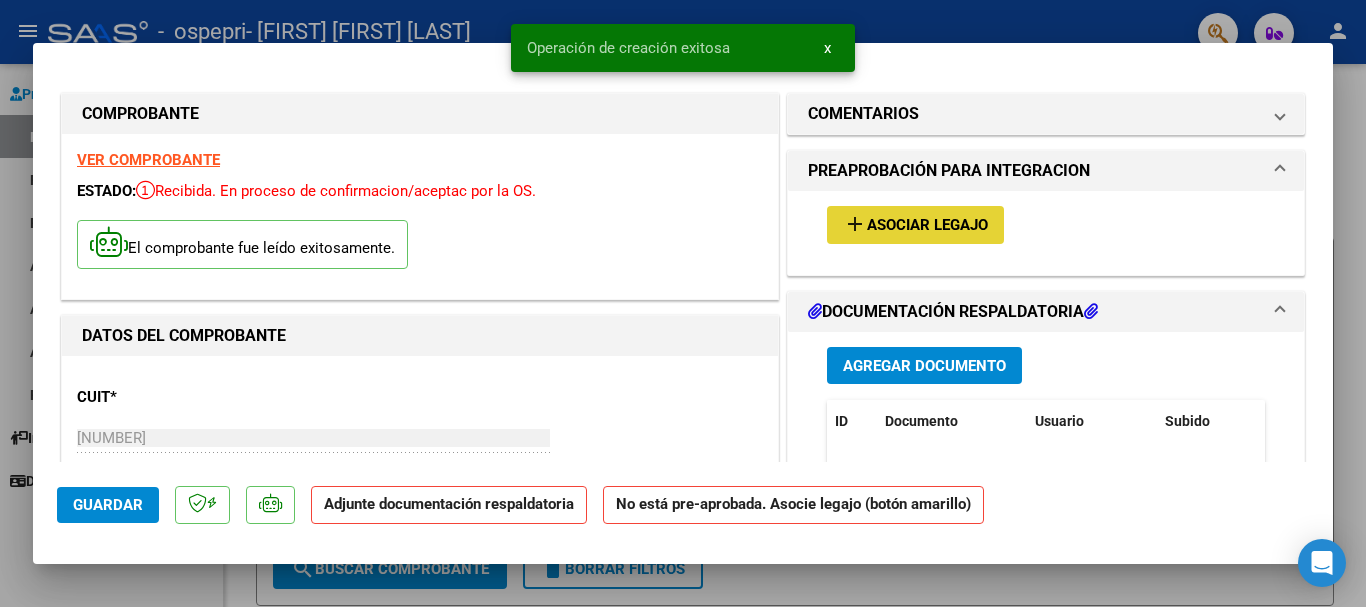 click on "Asociar Legajo" at bounding box center [927, 226] 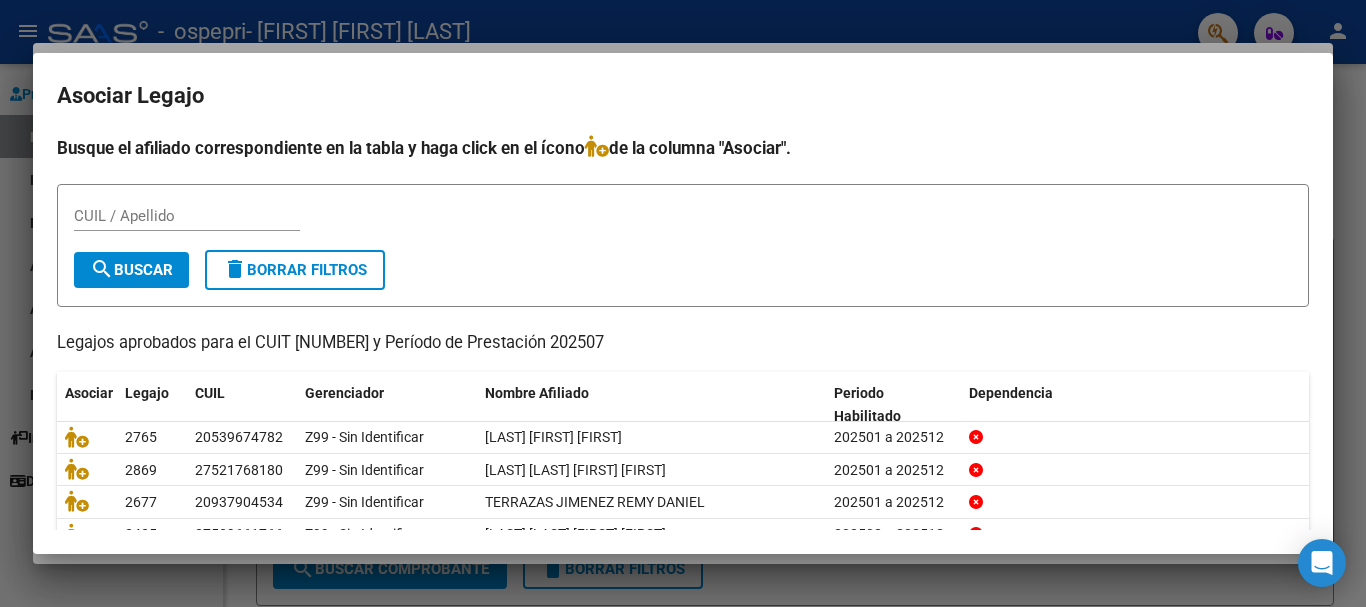 scroll, scrollTop: 131, scrollLeft: 0, axis: vertical 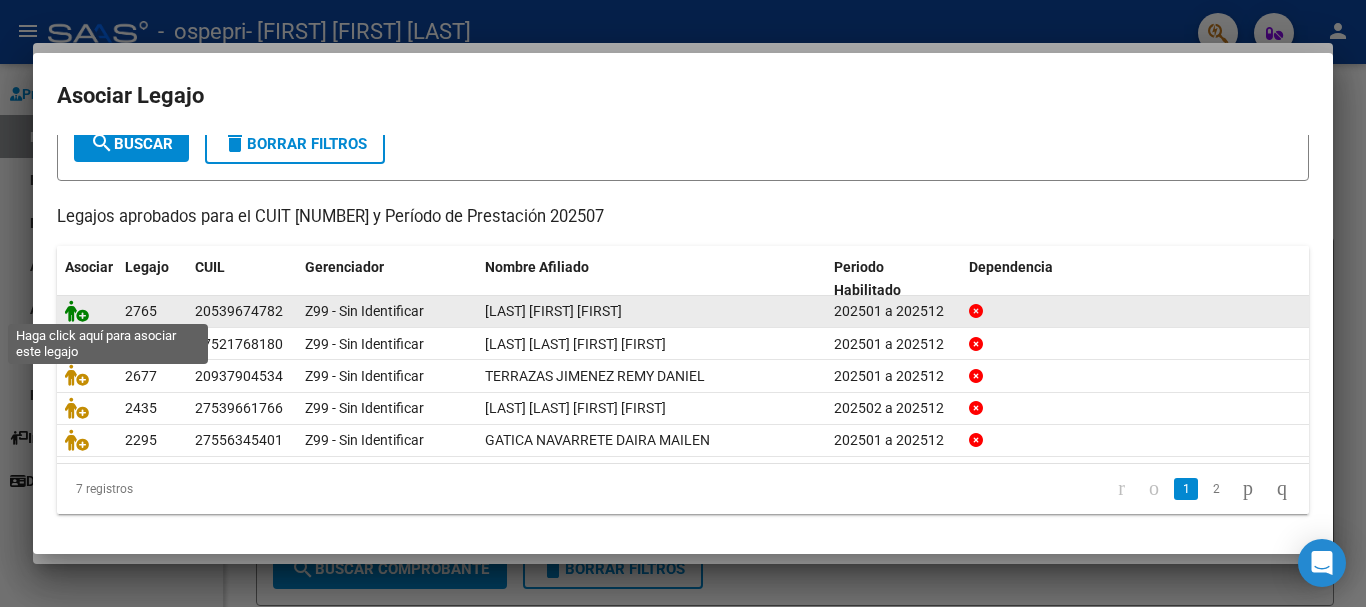 click 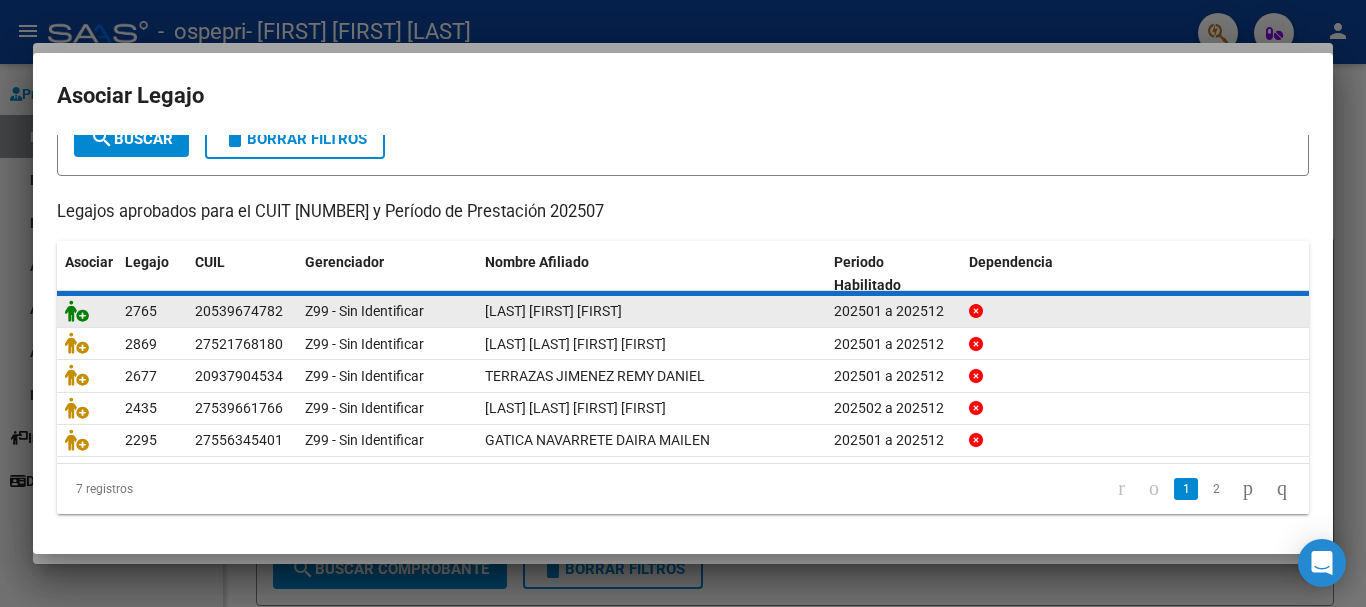 scroll, scrollTop: 144, scrollLeft: 0, axis: vertical 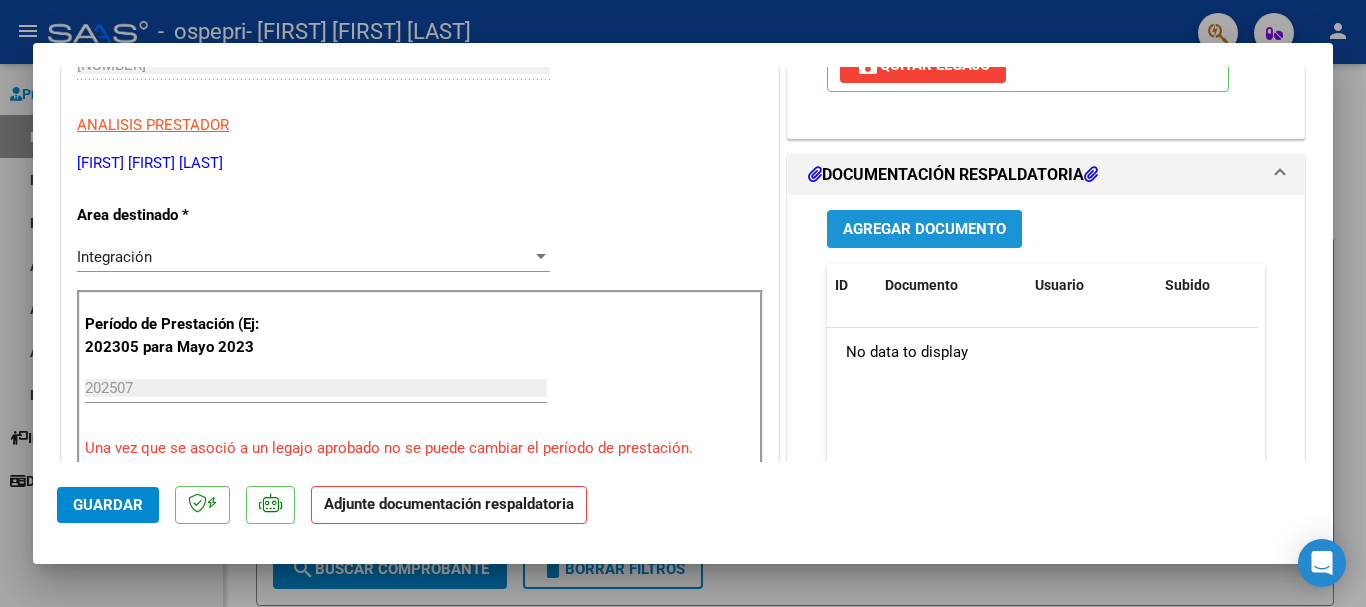 click on "Agregar Documento" at bounding box center (924, 230) 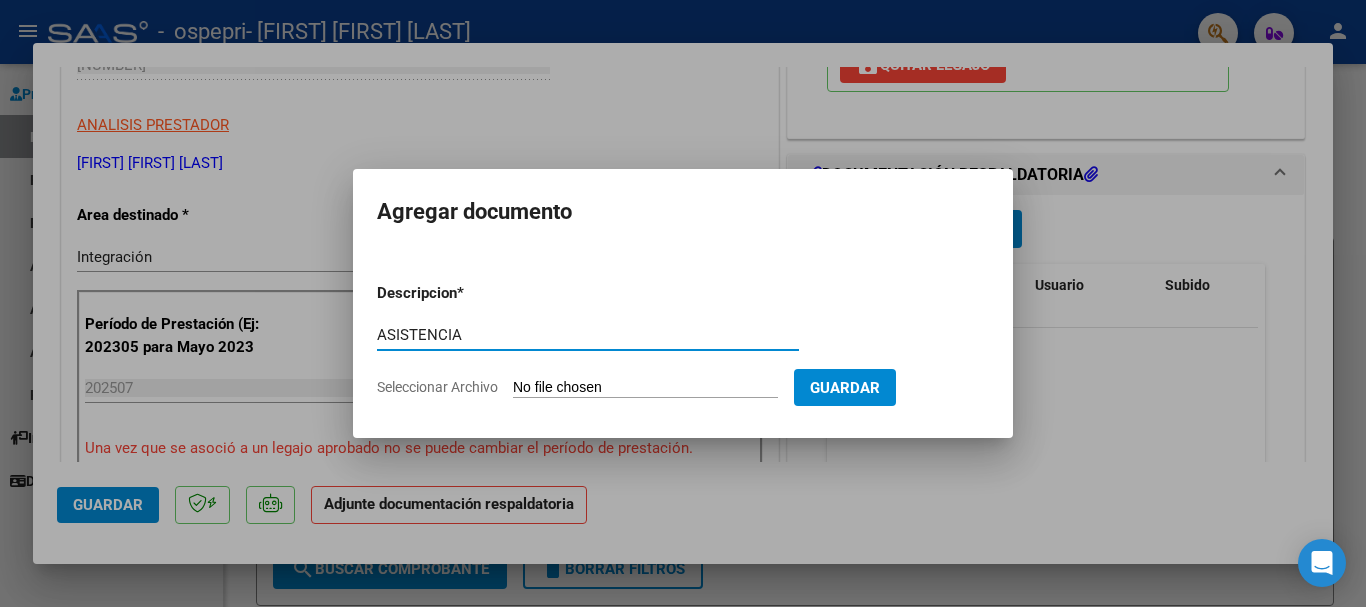 type on "ASISTENCIA" 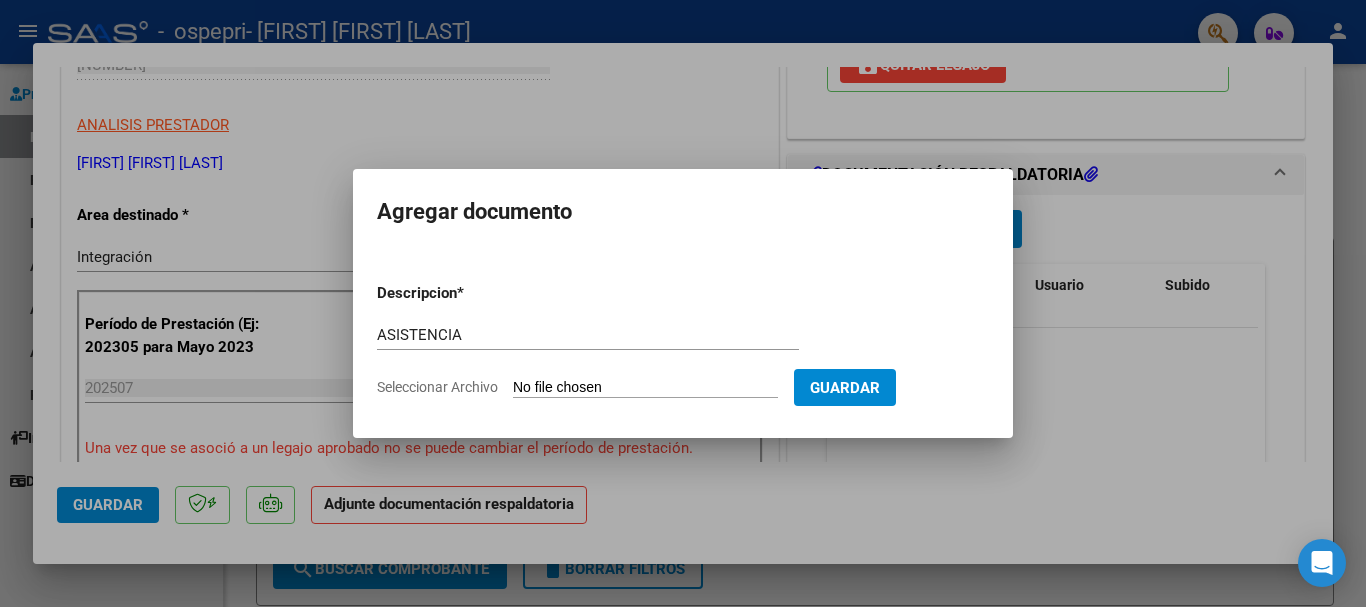 click on "Seleccionar Archivo" 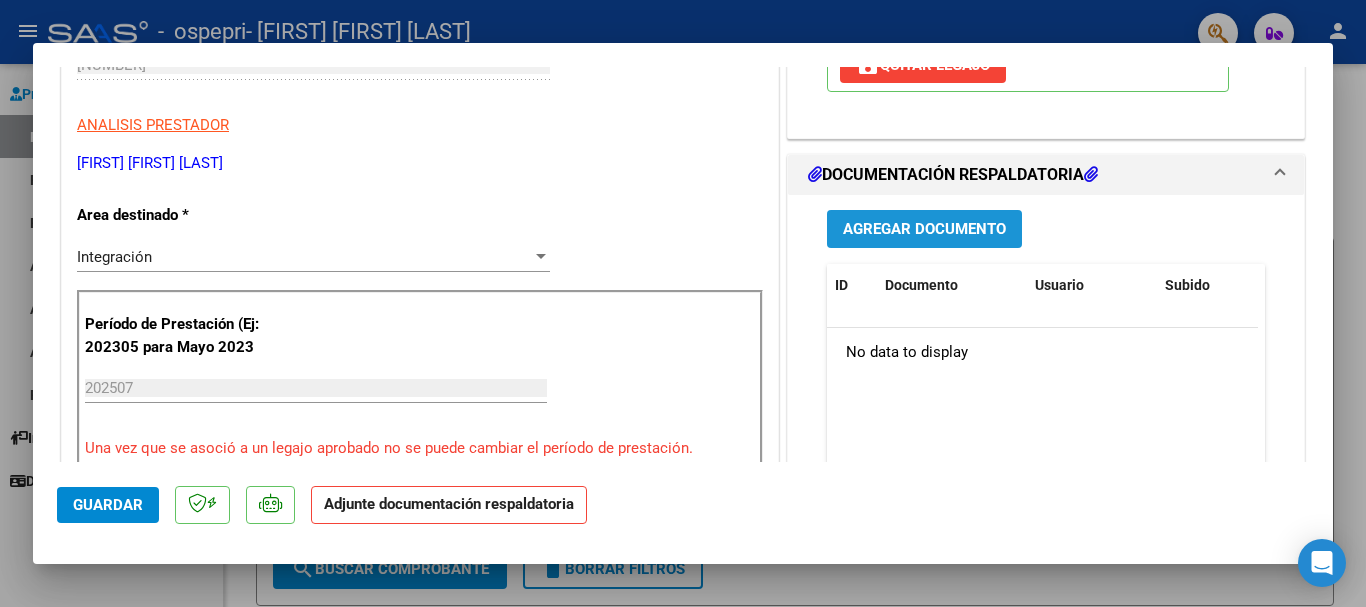 click on "Agregar Documento" at bounding box center (924, 230) 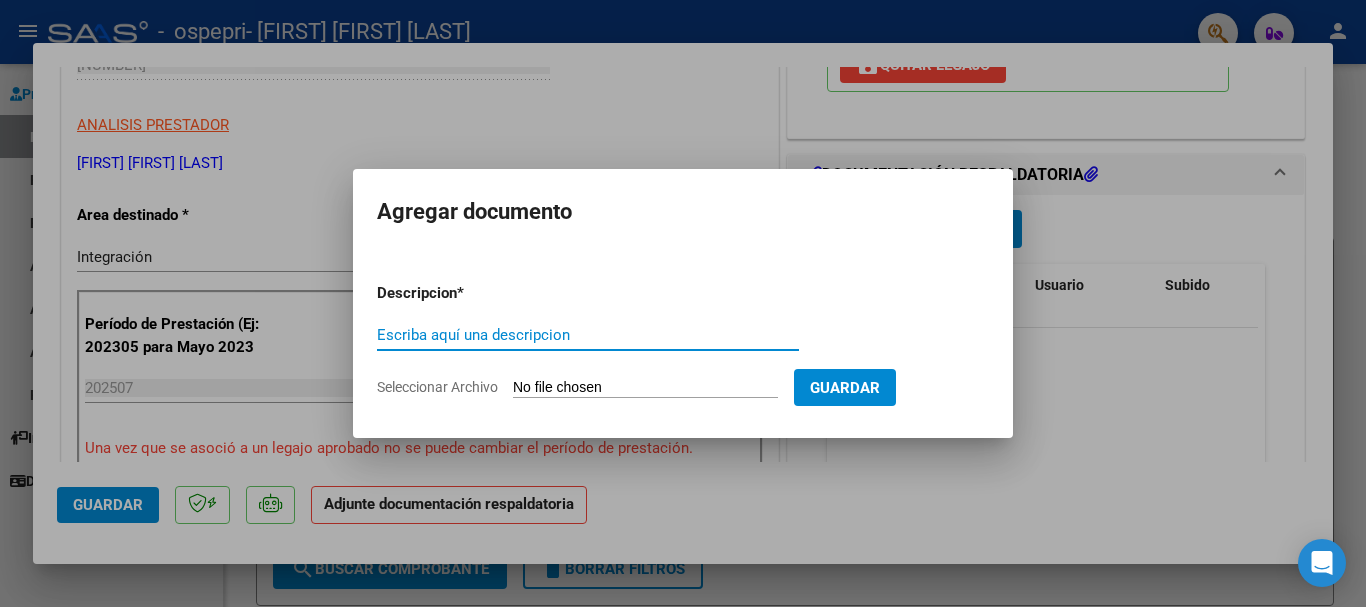 click on "Escriba aquí una descripcion" at bounding box center [588, 335] 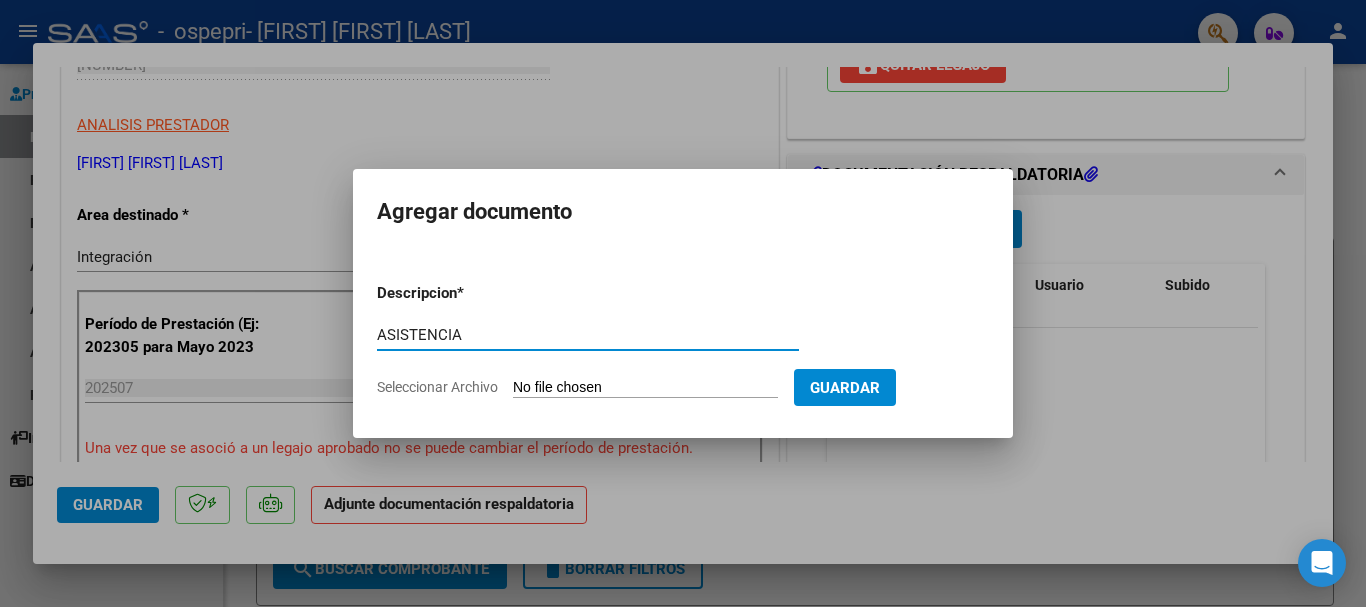 type on "ASISTENCIA" 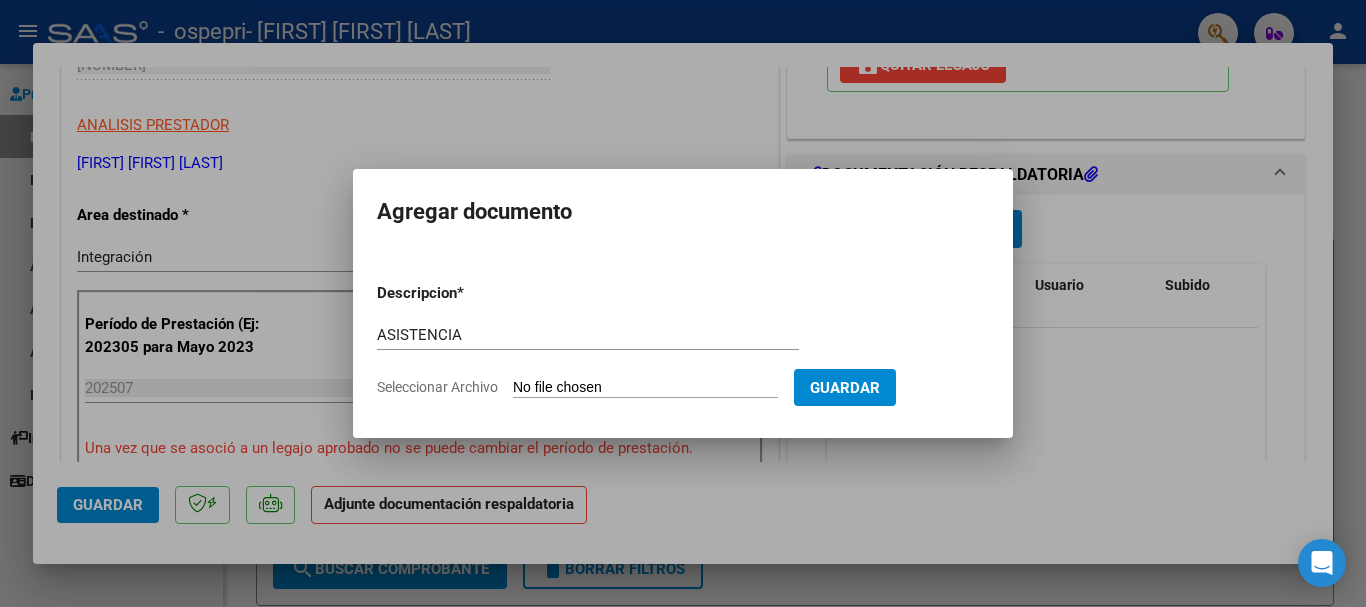 click on "Seleccionar Archivo" 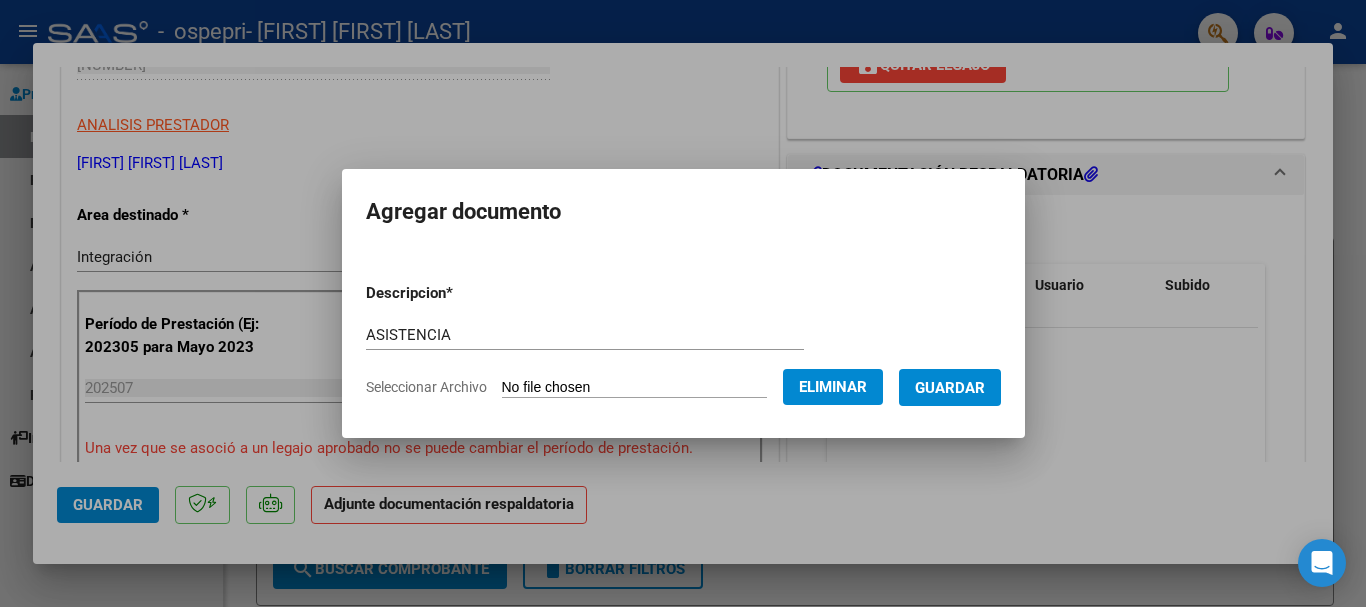click on "Guardar" at bounding box center [950, 388] 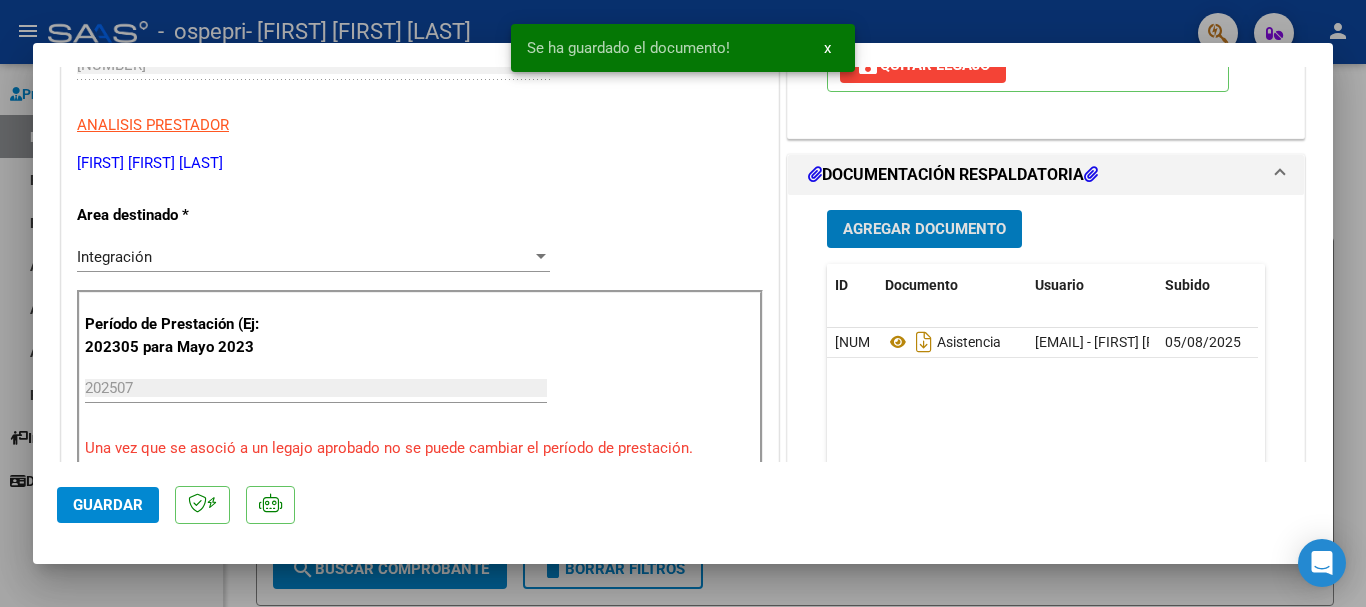 scroll, scrollTop: 719, scrollLeft: 0, axis: vertical 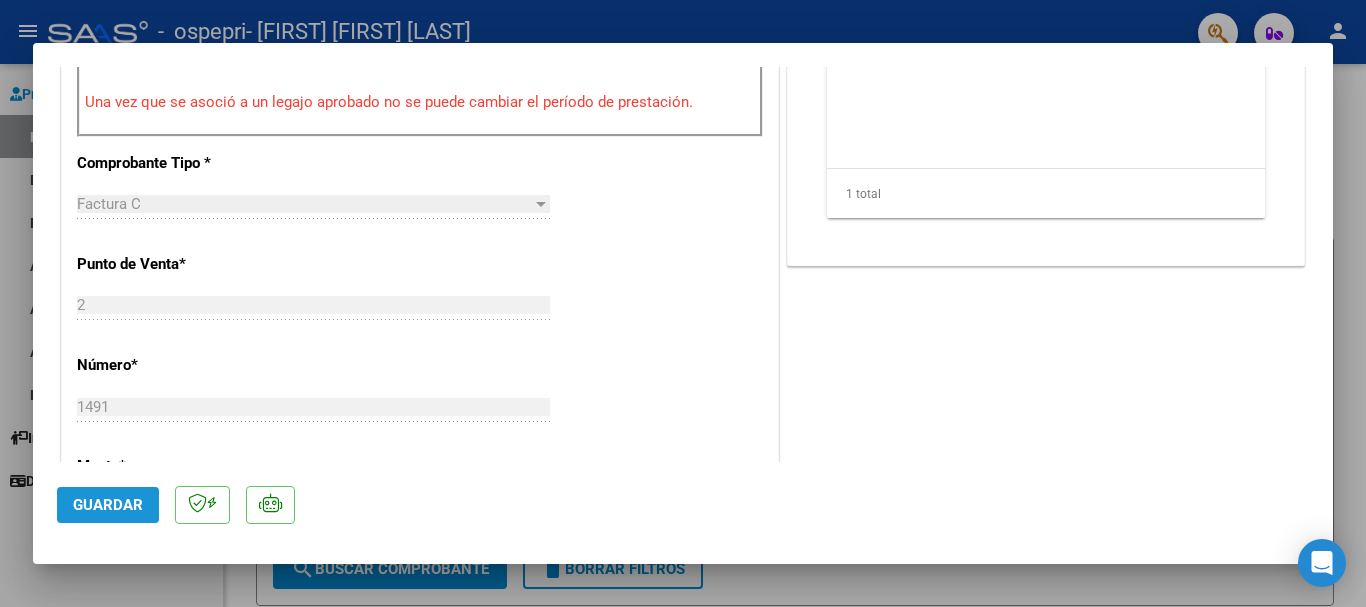 click on "Guardar" 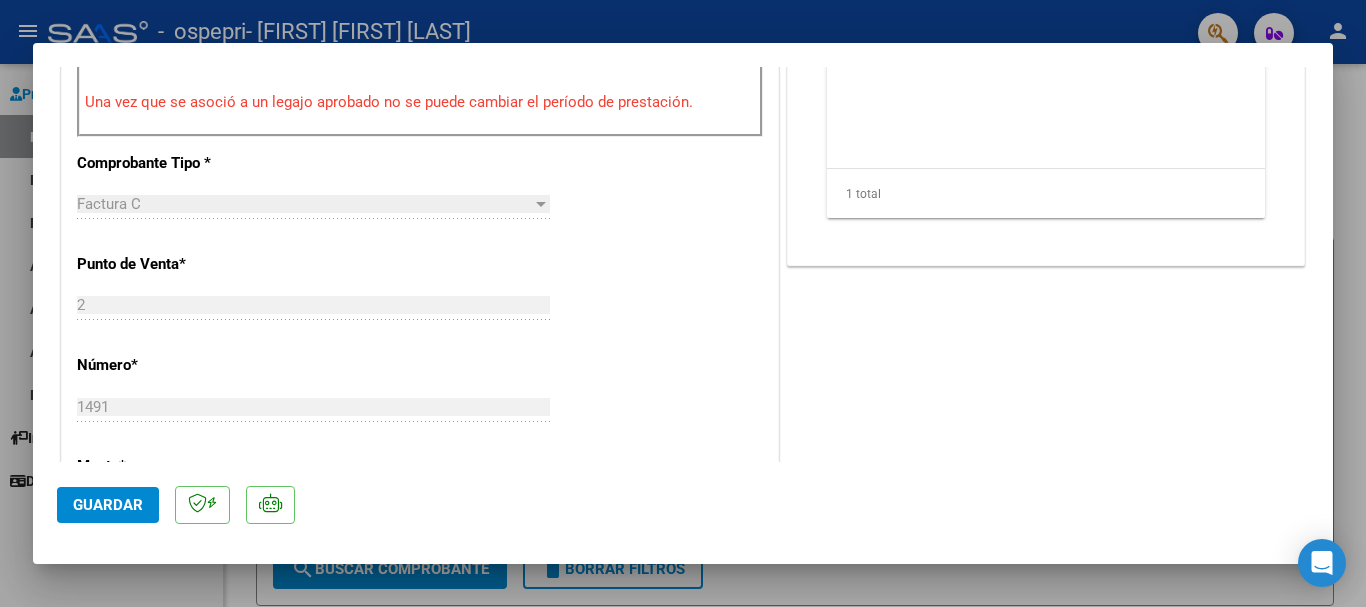 click on "Guardar" 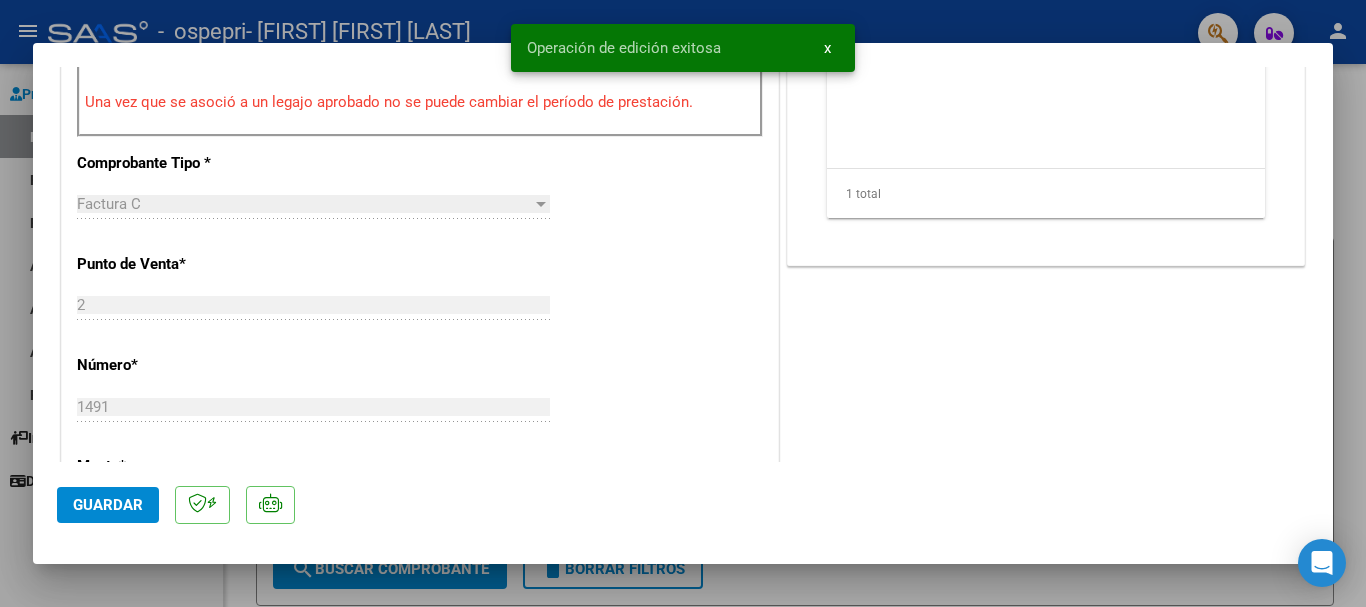 scroll, scrollTop: 373, scrollLeft: 0, axis: vertical 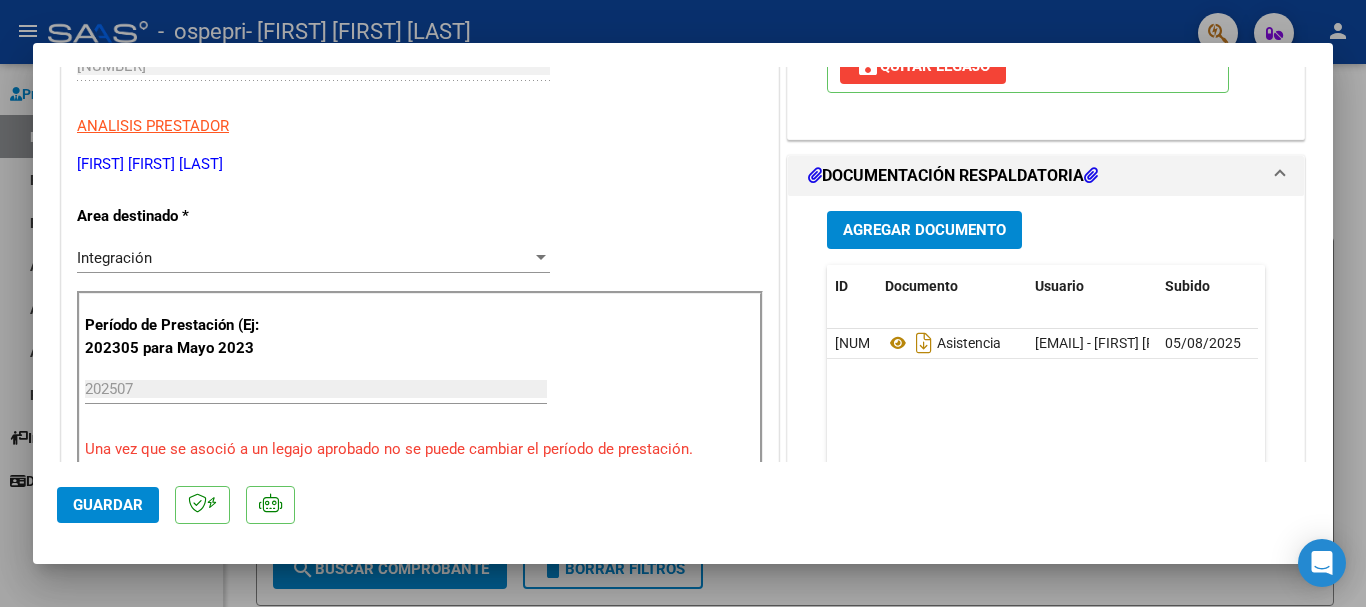 click at bounding box center (683, 303) 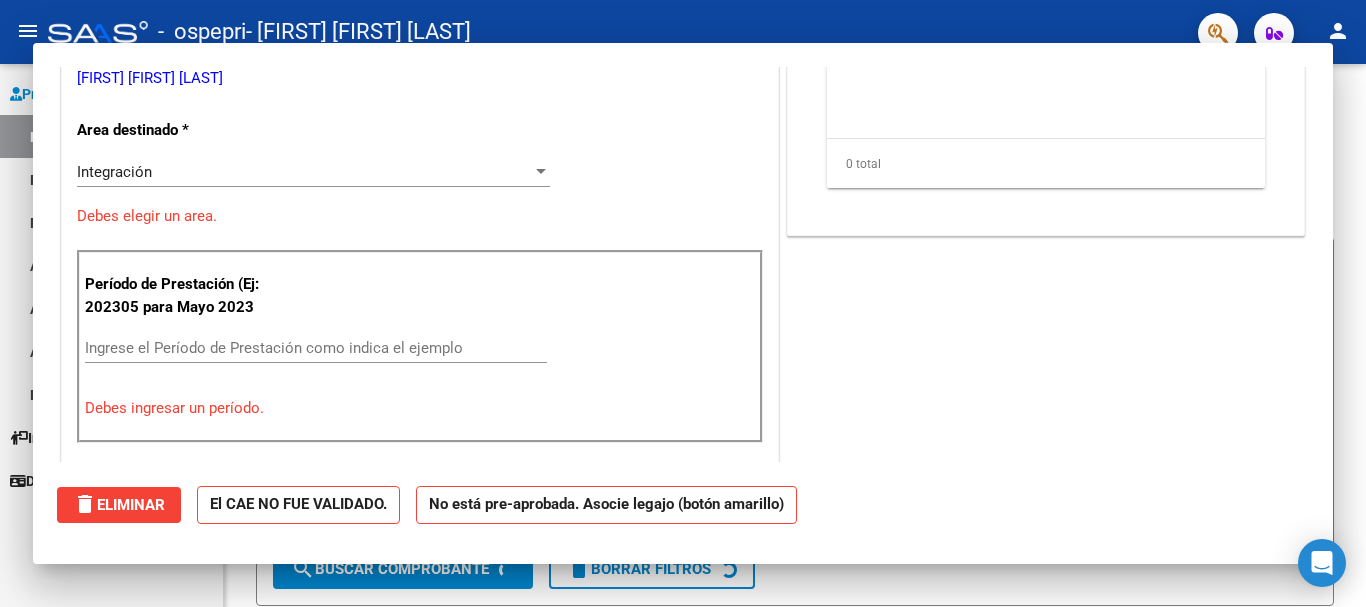 scroll, scrollTop: 311, scrollLeft: 0, axis: vertical 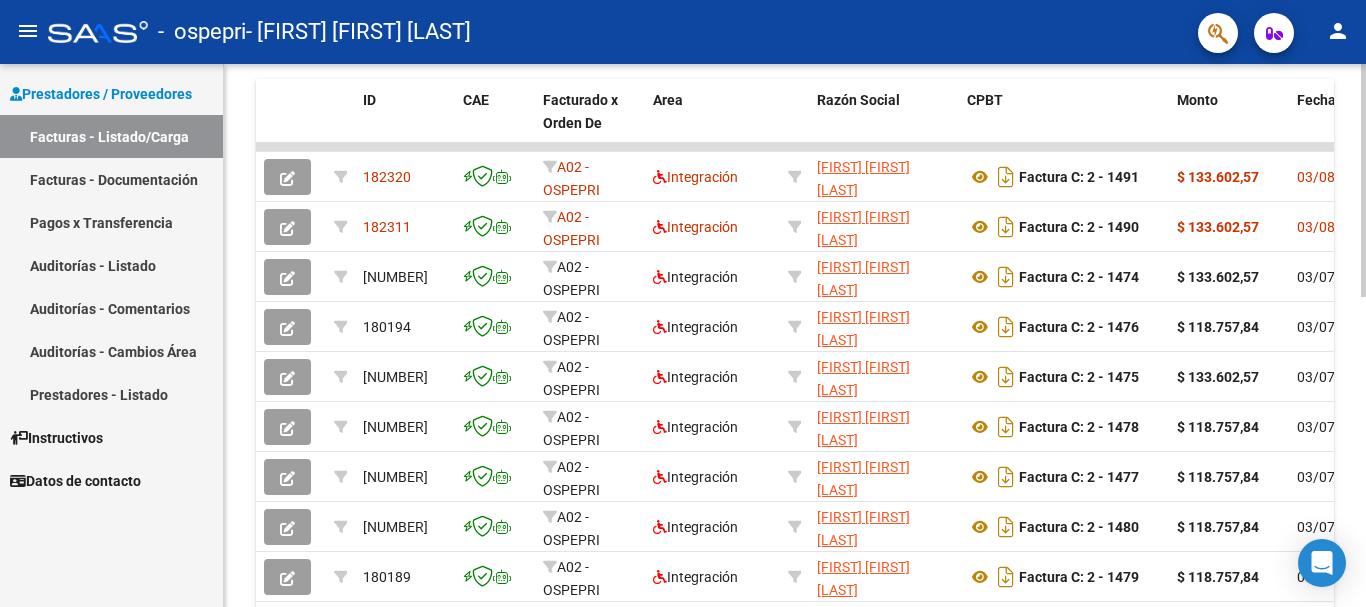 click 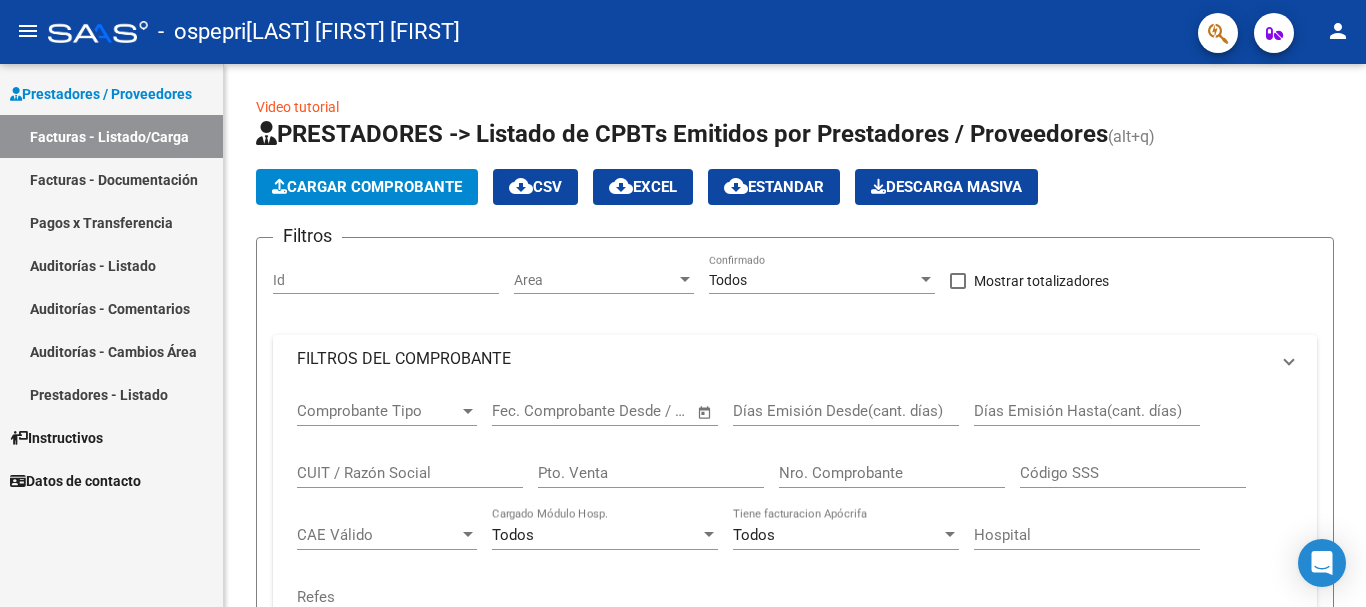scroll, scrollTop: 0, scrollLeft: 0, axis: both 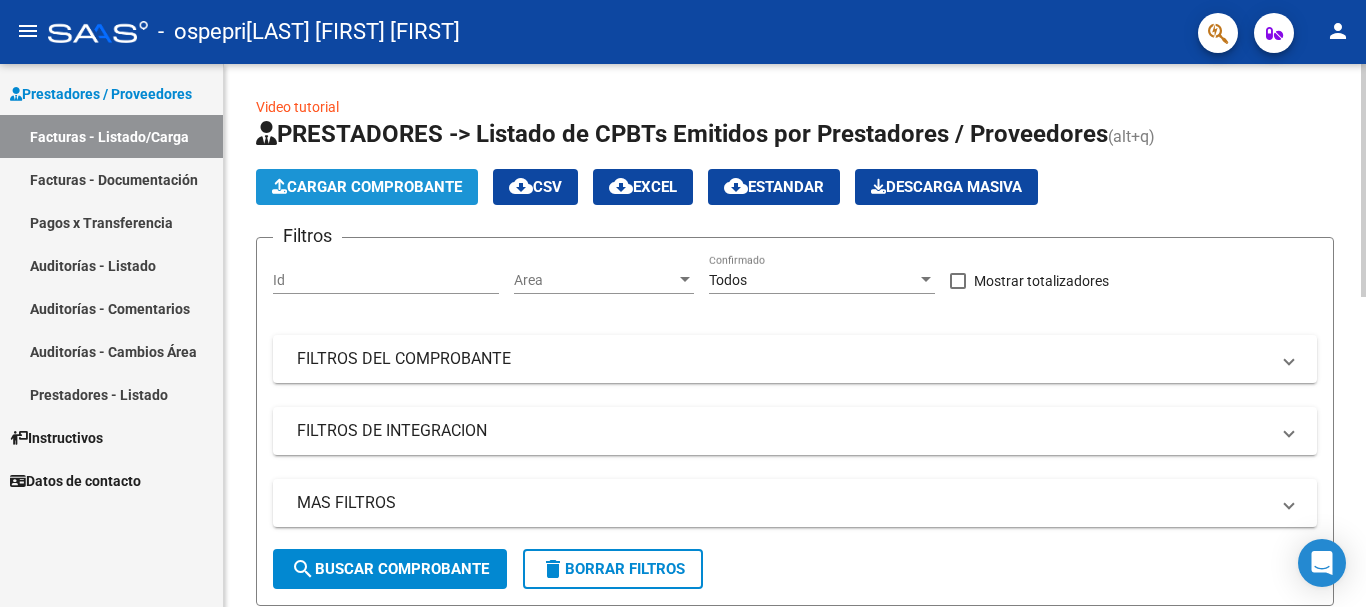 click on "Cargar Comprobante" 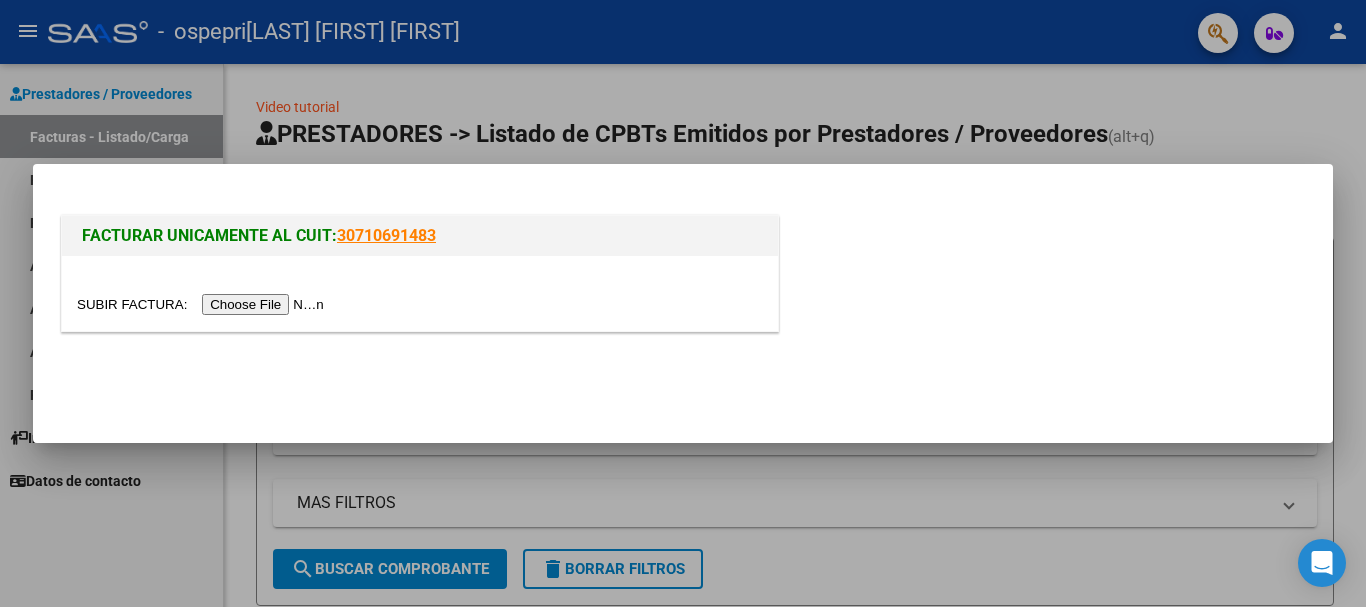 click at bounding box center [203, 304] 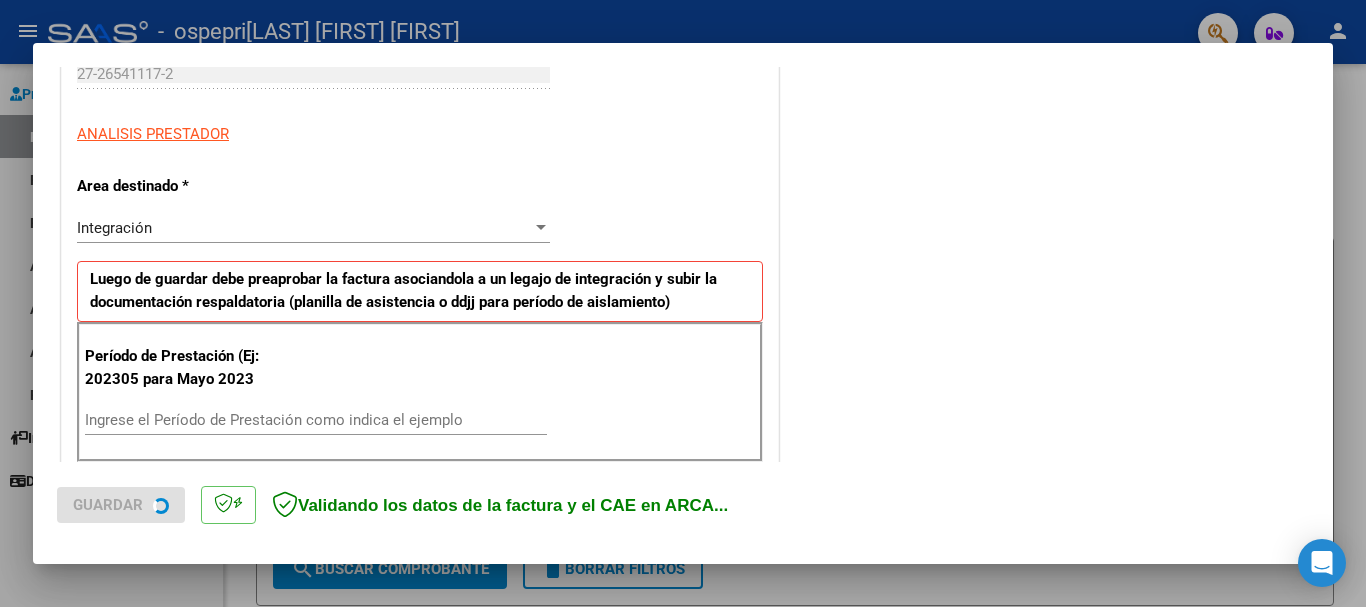 scroll, scrollTop: 345, scrollLeft: 0, axis: vertical 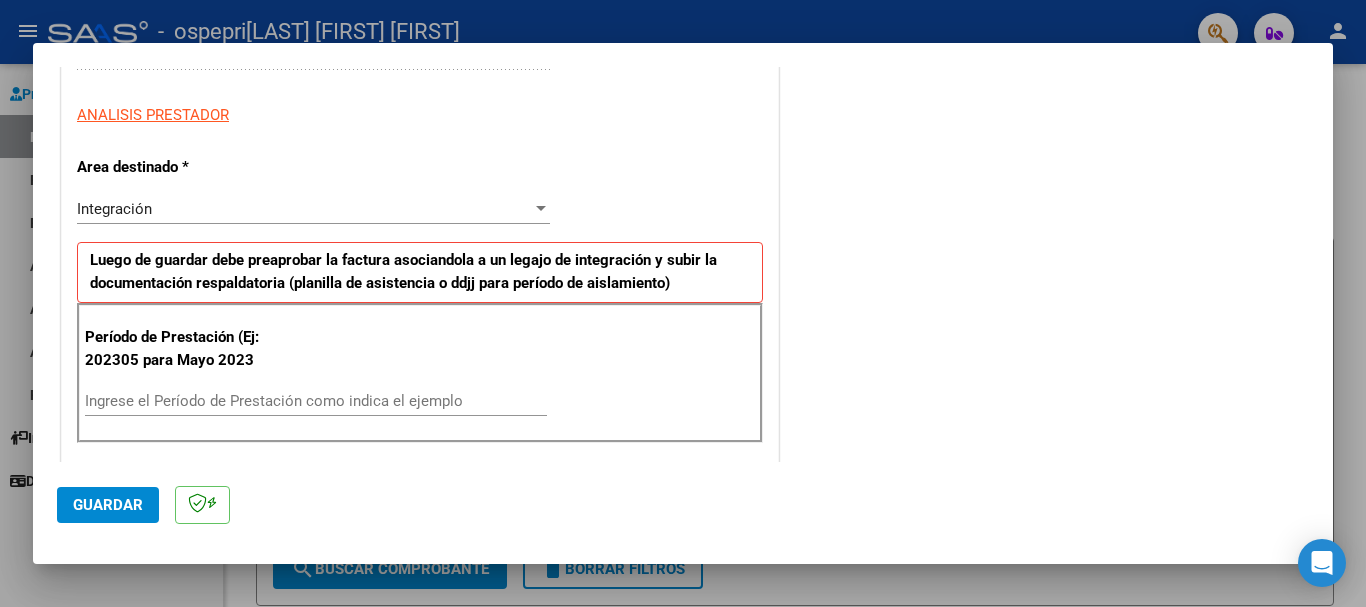click on "Período de Prestación (Ej: 202305 para Mayo 2023    Ingrese el Período de Prestación como indica el ejemplo" at bounding box center [420, 373] 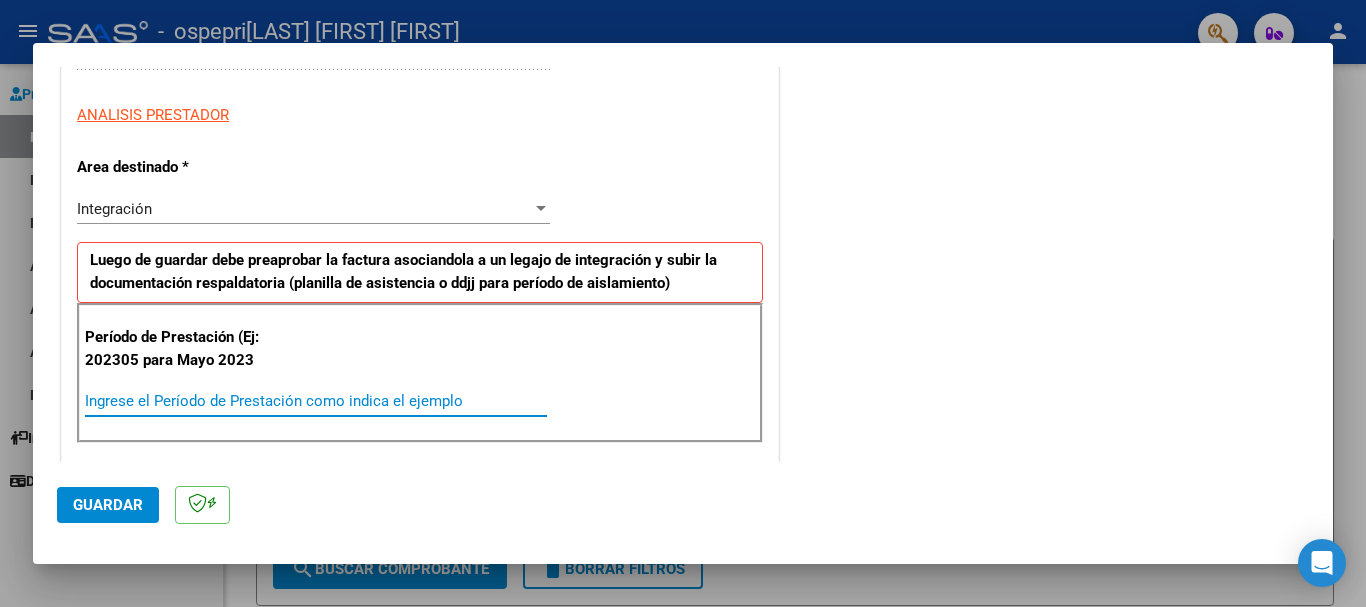 click on "Ingrese el Período de Prestación como indica el ejemplo" at bounding box center (316, 401) 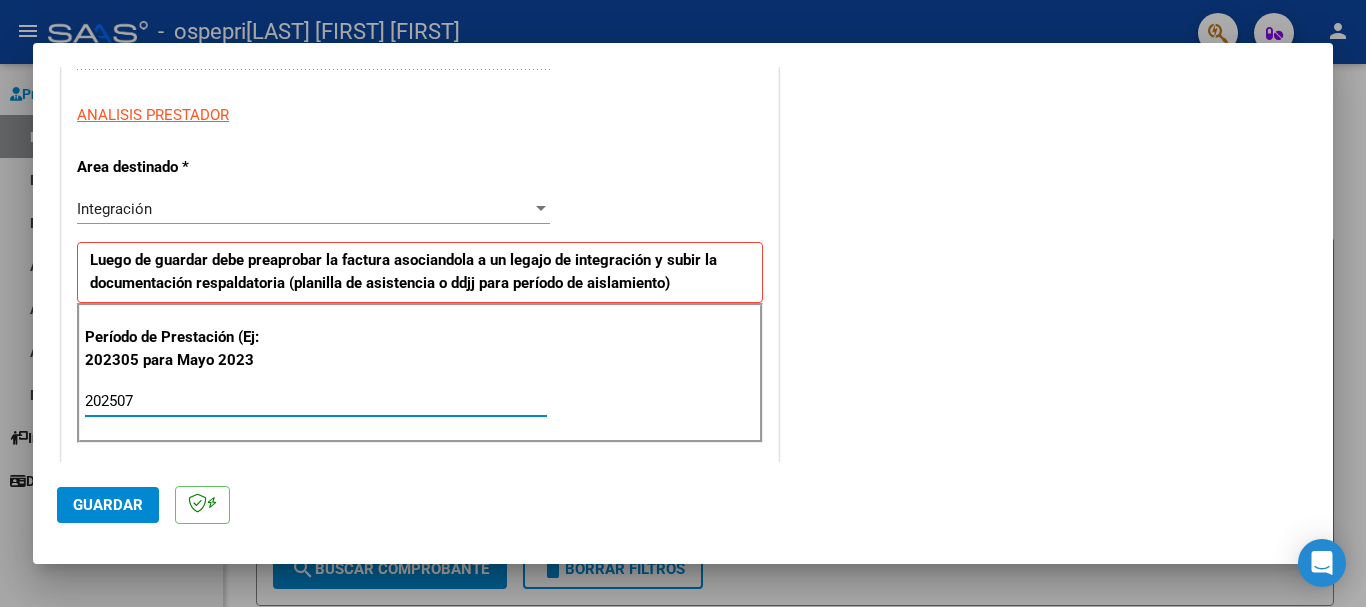 type on "202507" 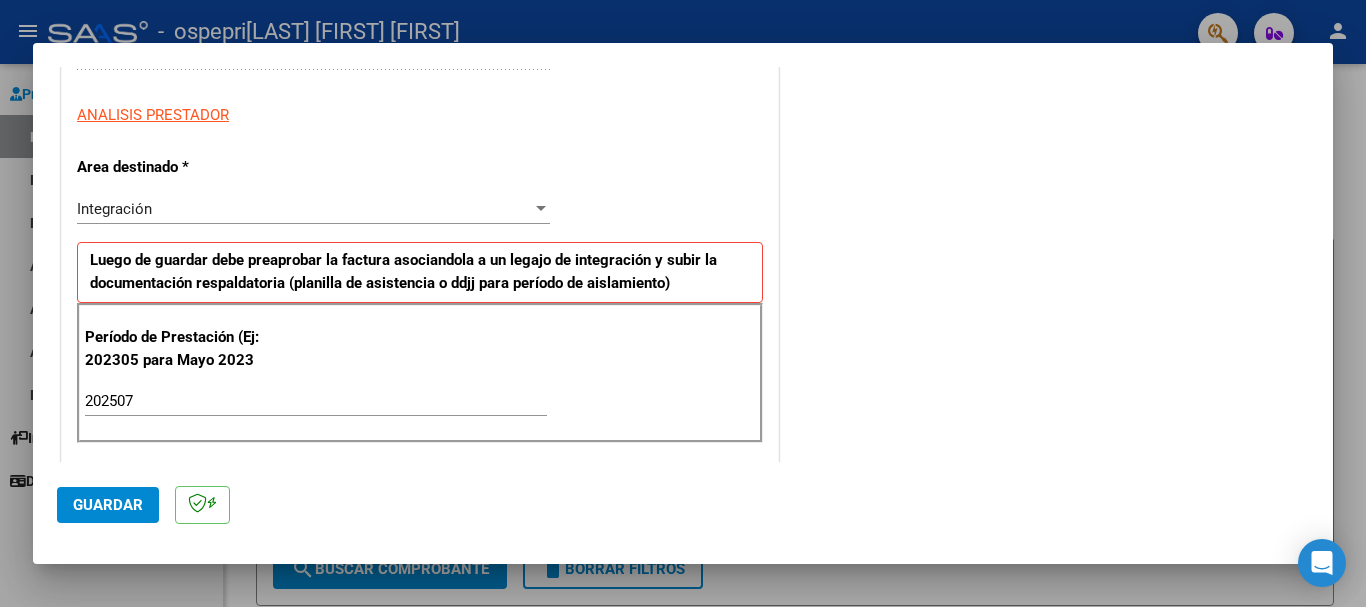 scroll, scrollTop: 690, scrollLeft: 0, axis: vertical 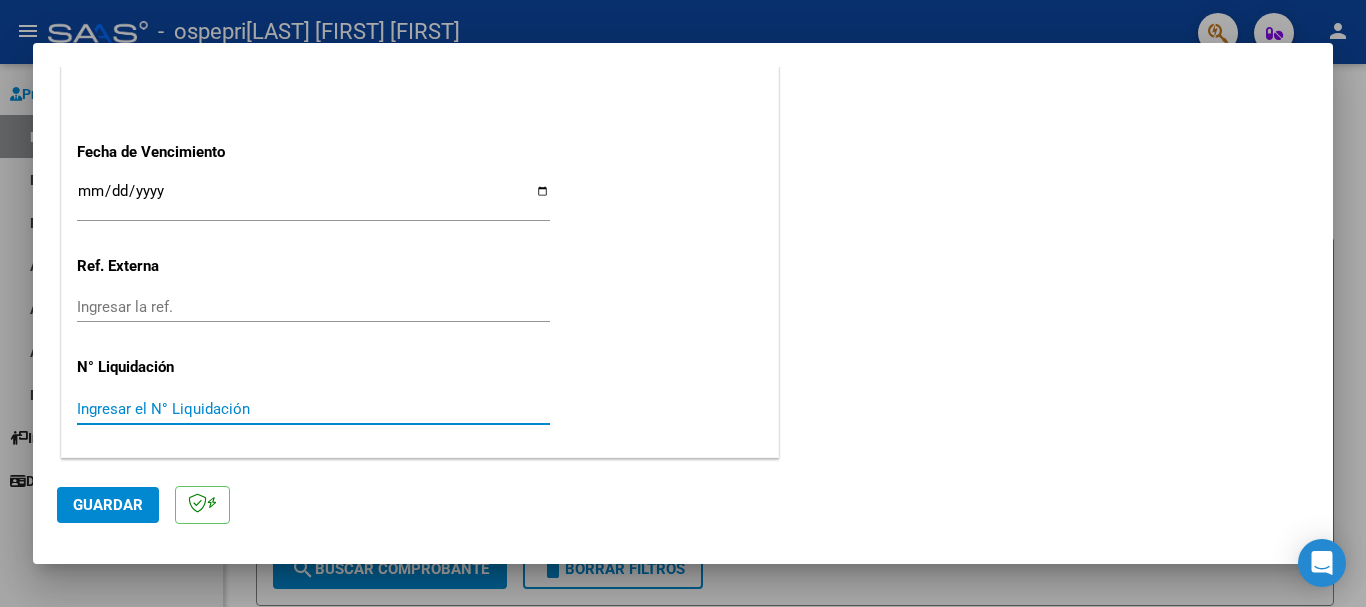 click on "Ingresar el N° Liquidación" at bounding box center (313, 409) 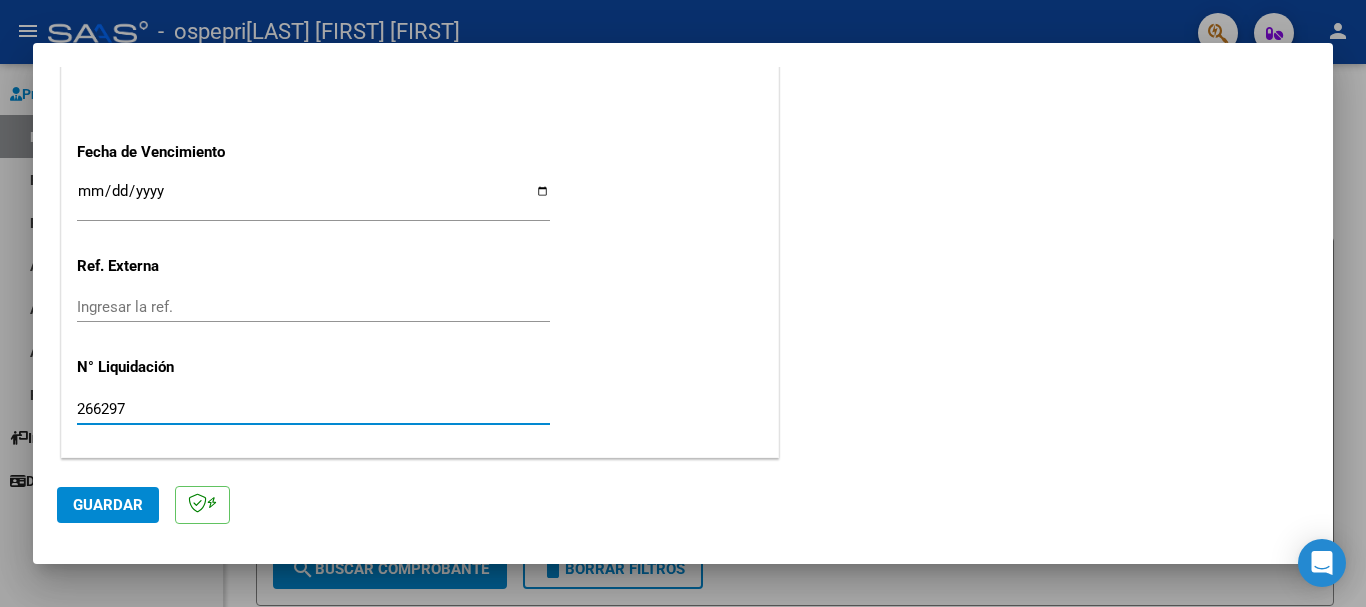 type on "266297" 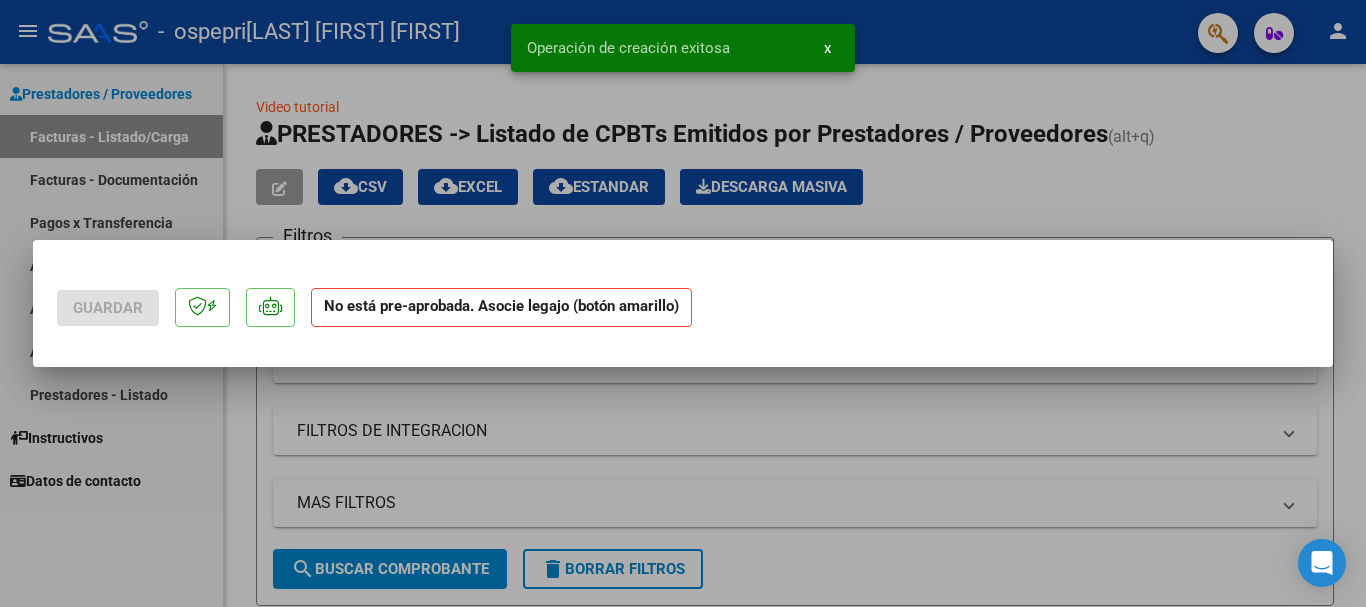 scroll, scrollTop: 0, scrollLeft: 0, axis: both 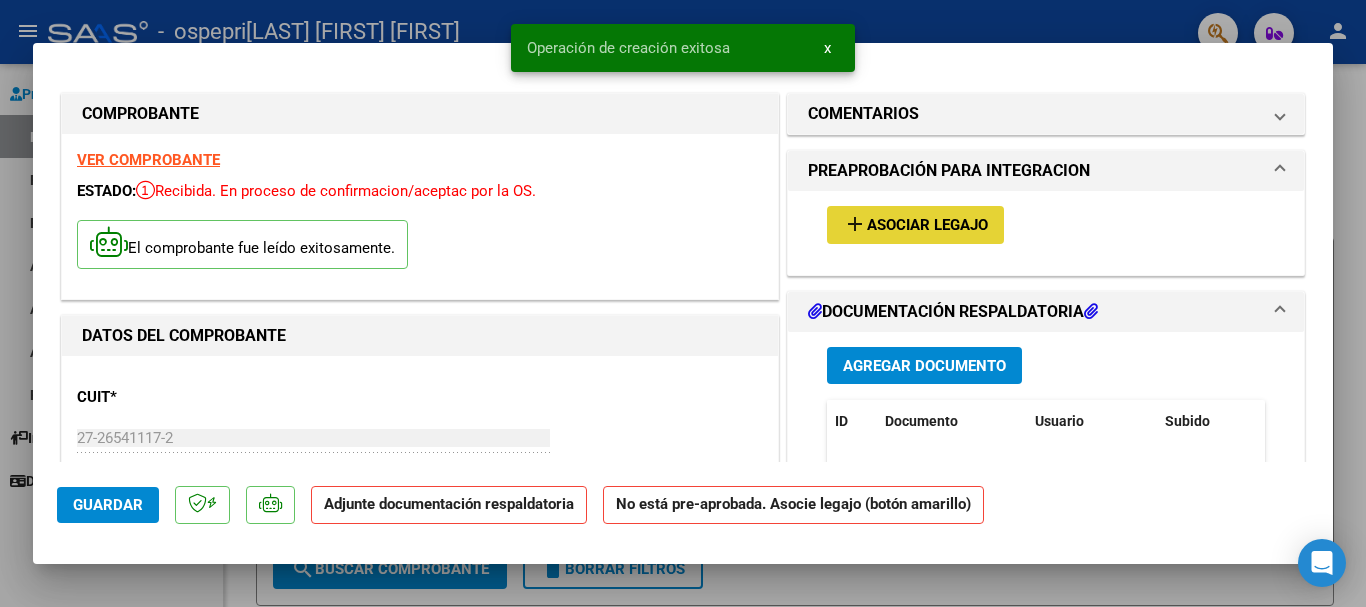 click on "Asociar Legajo" at bounding box center [927, 226] 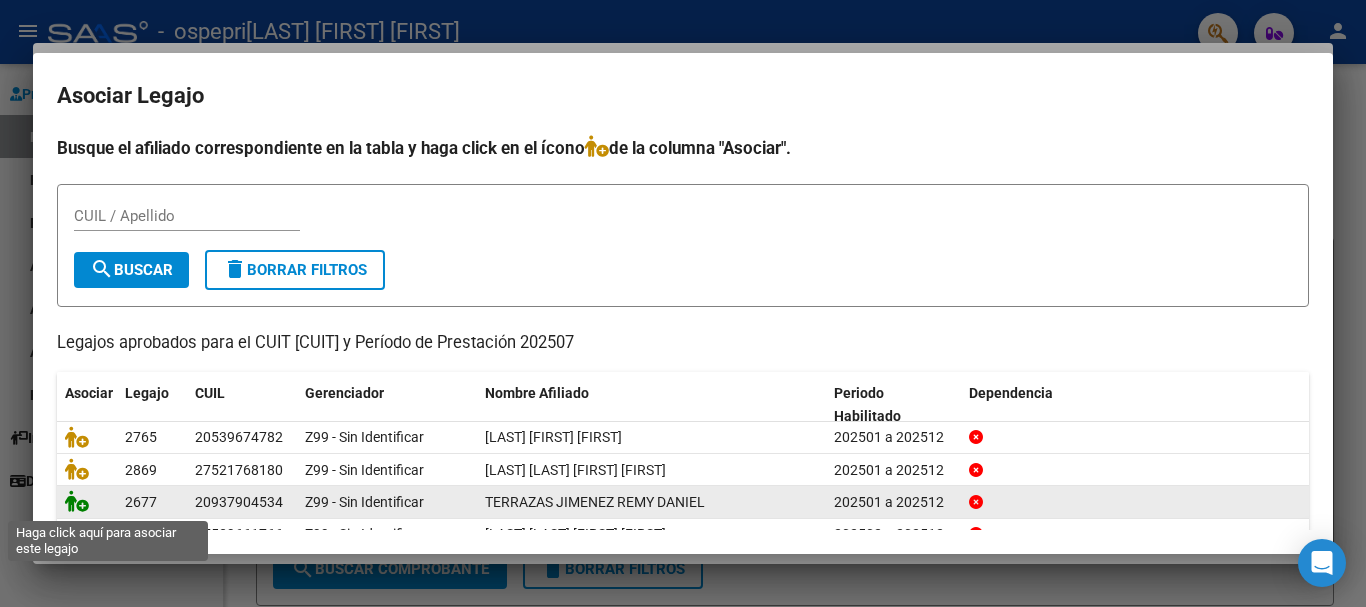 click 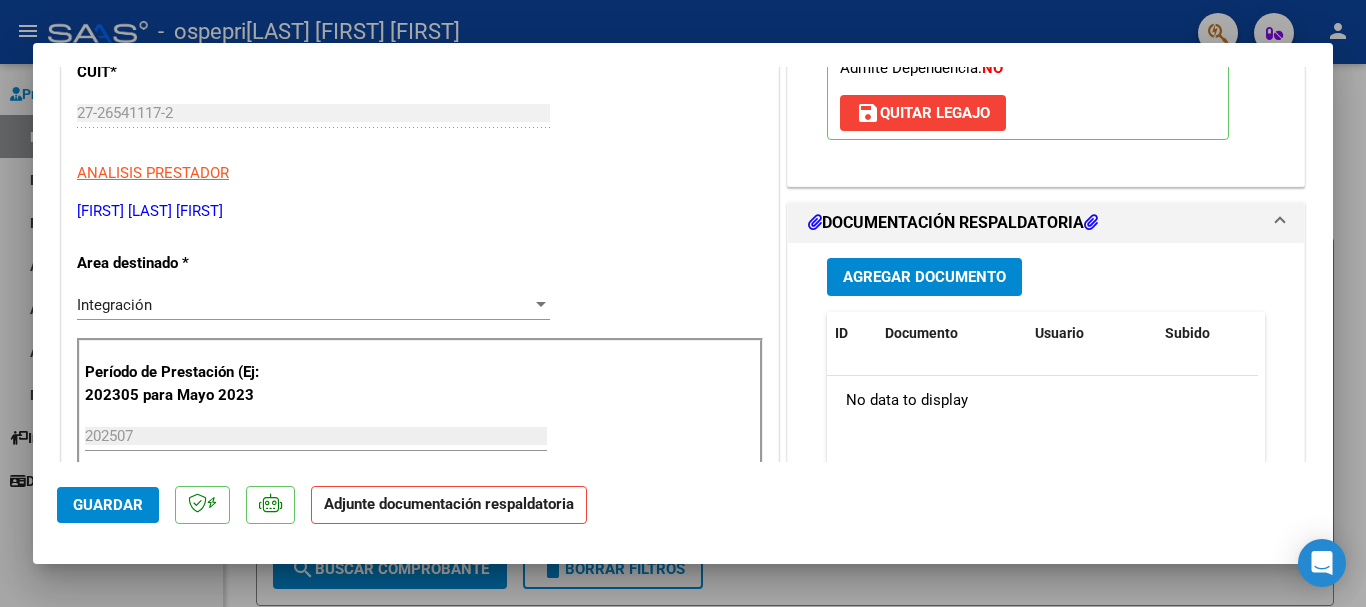 scroll, scrollTop: 345, scrollLeft: 0, axis: vertical 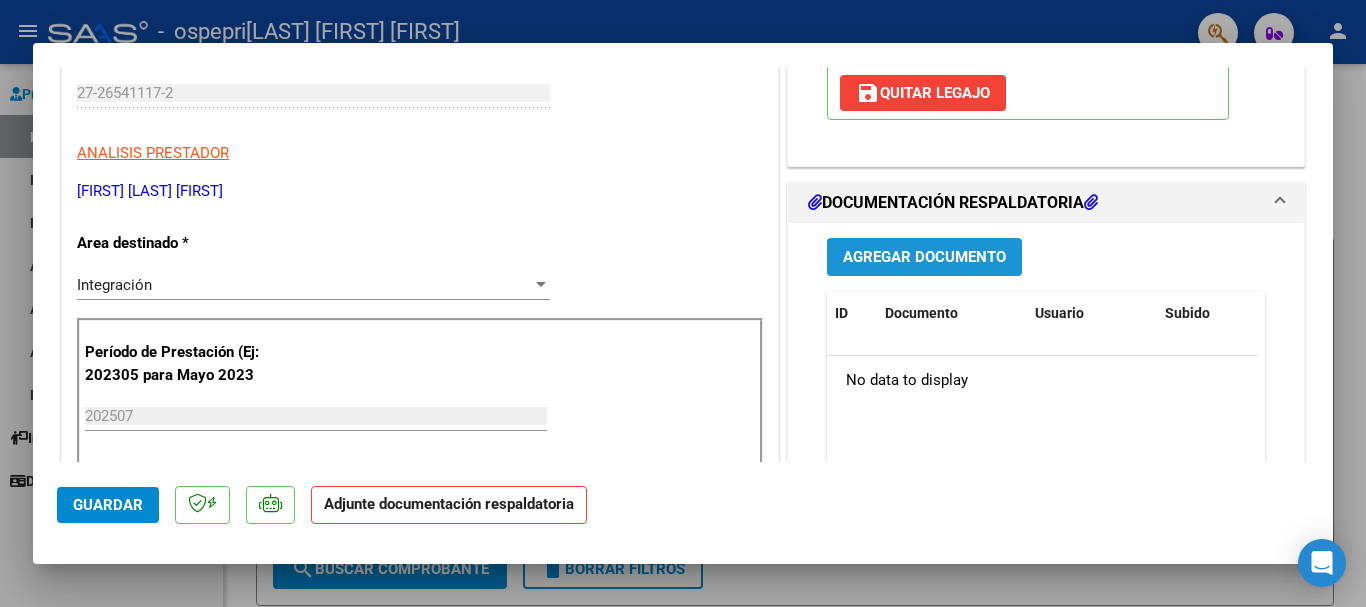 click on "Agregar Documento" at bounding box center [924, 258] 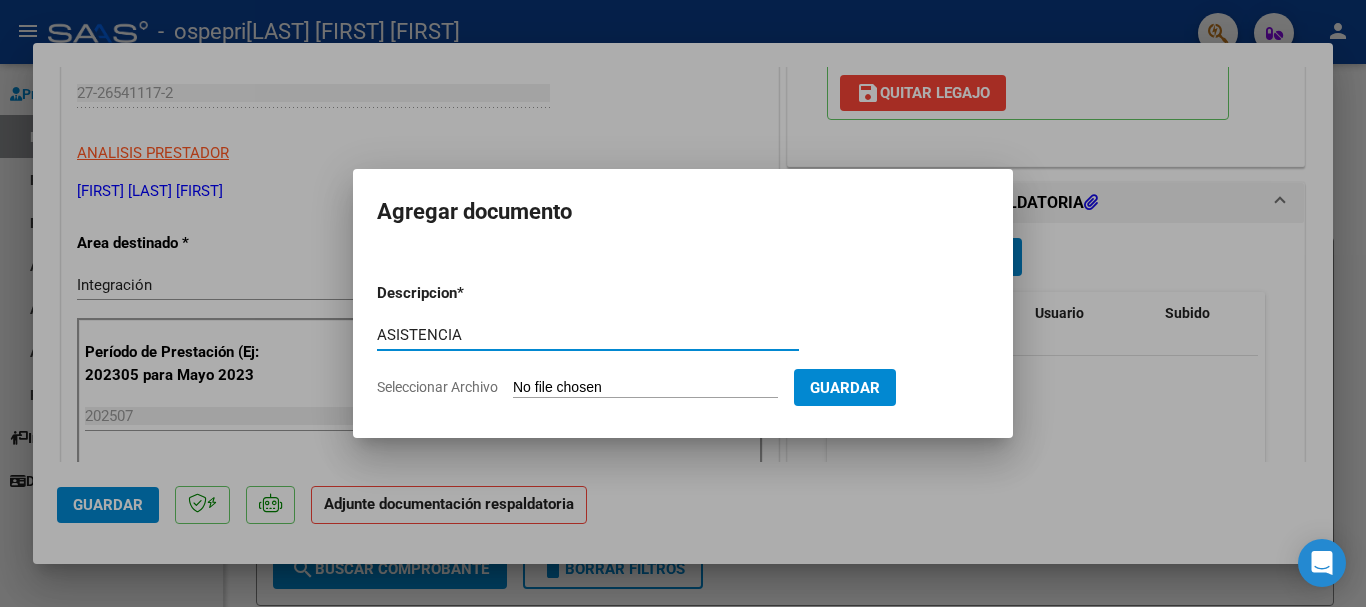 type on "ASISTENCIA" 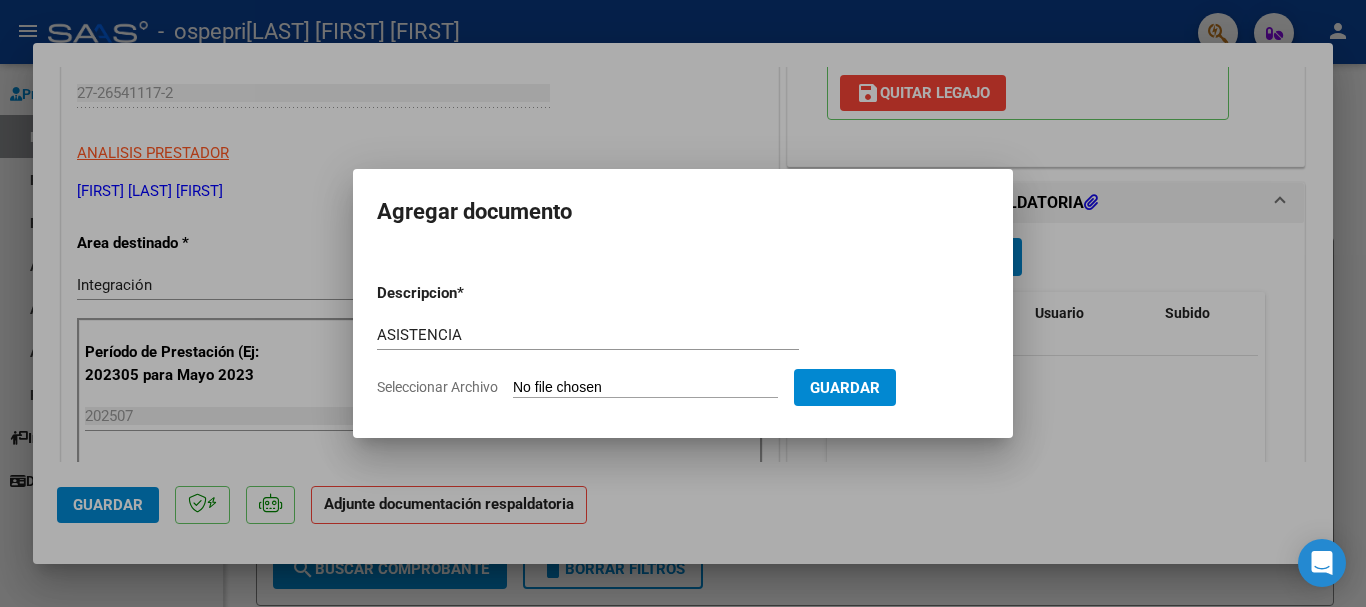 click on "Seleccionar Archivo" 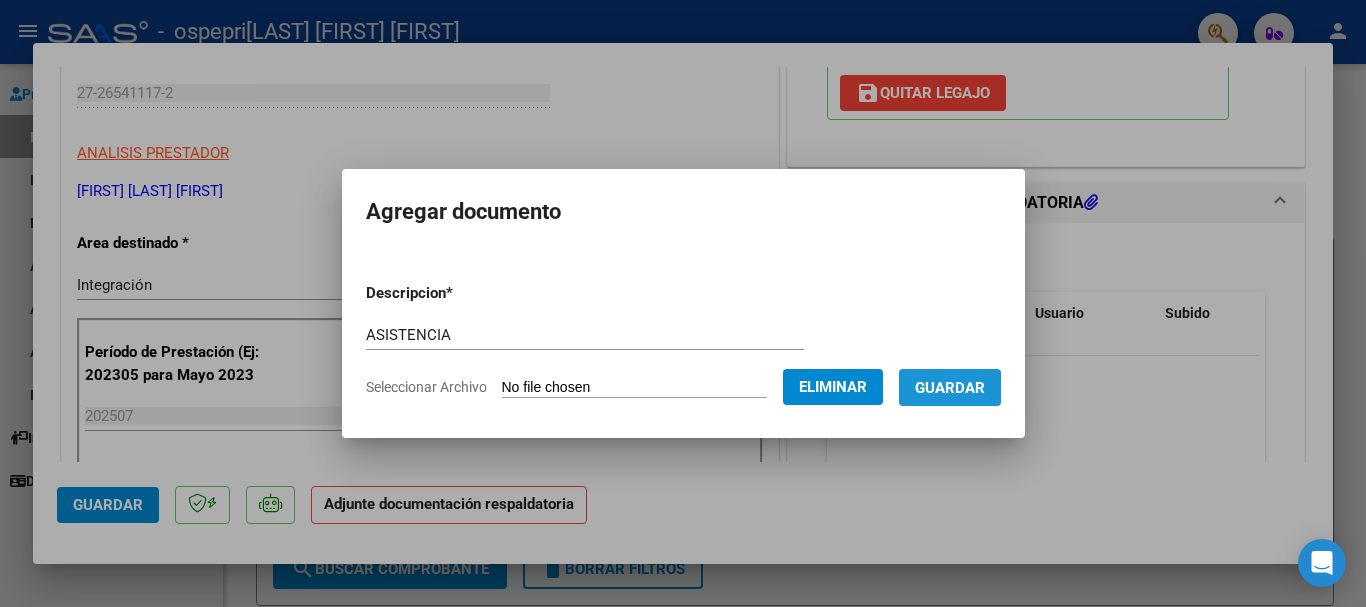 click on "Guardar" at bounding box center (950, 388) 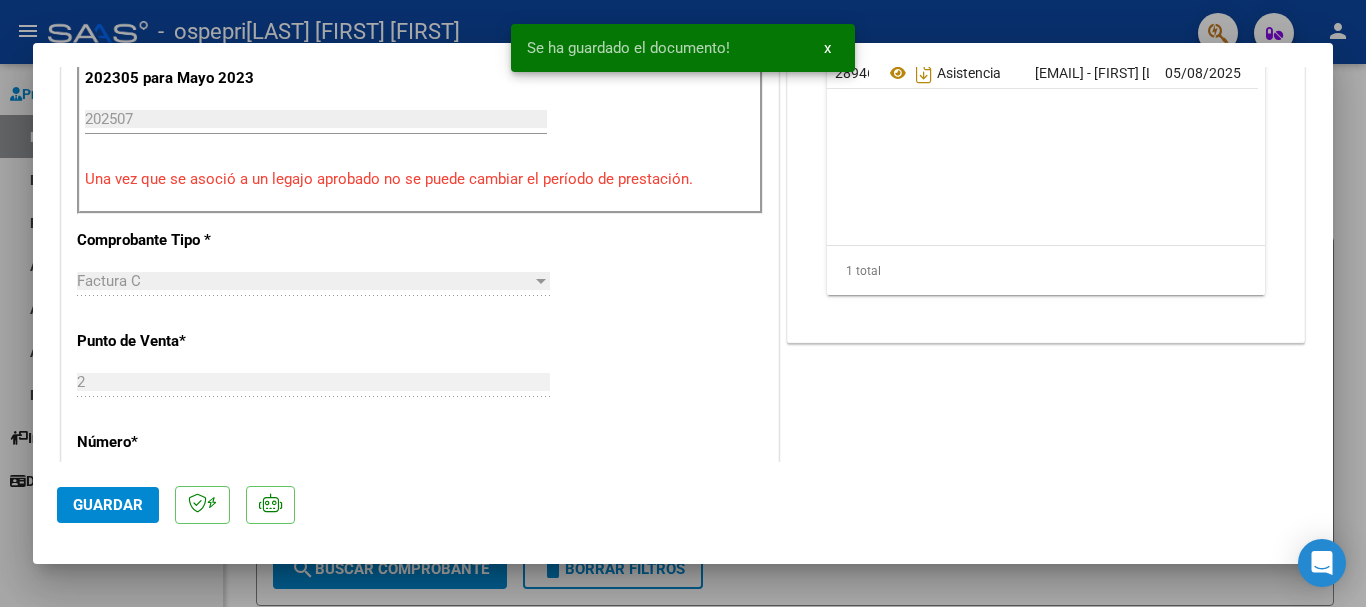 scroll, scrollTop: 691, scrollLeft: 0, axis: vertical 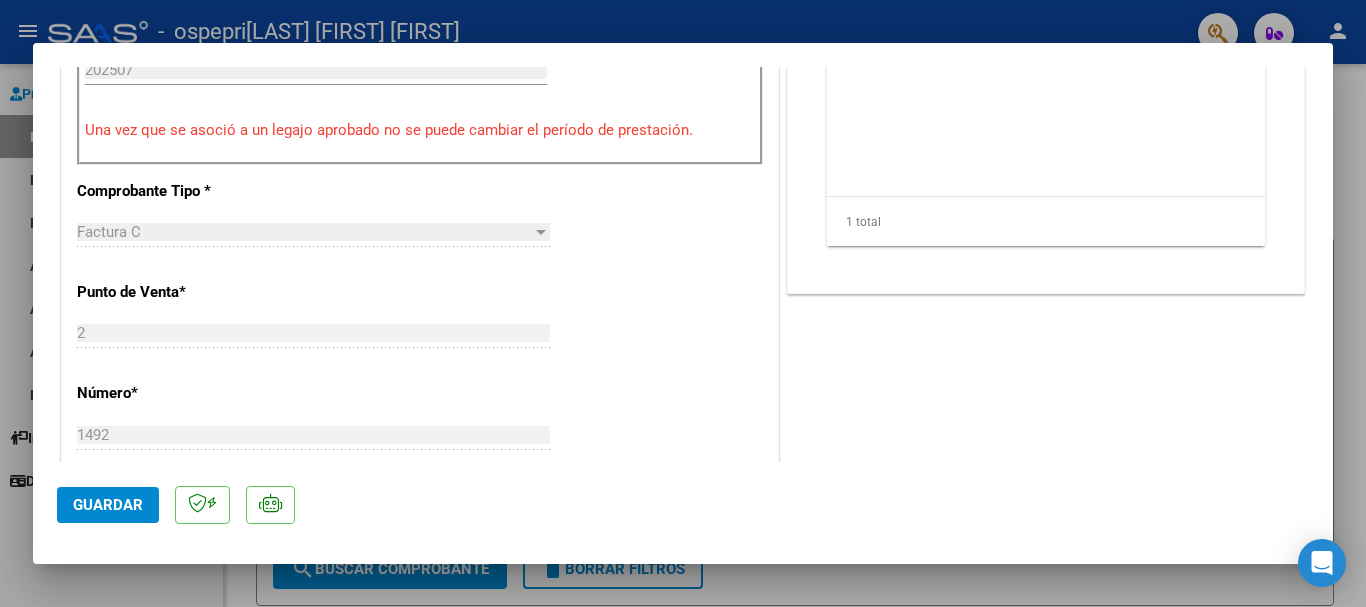 click on "Guardar" 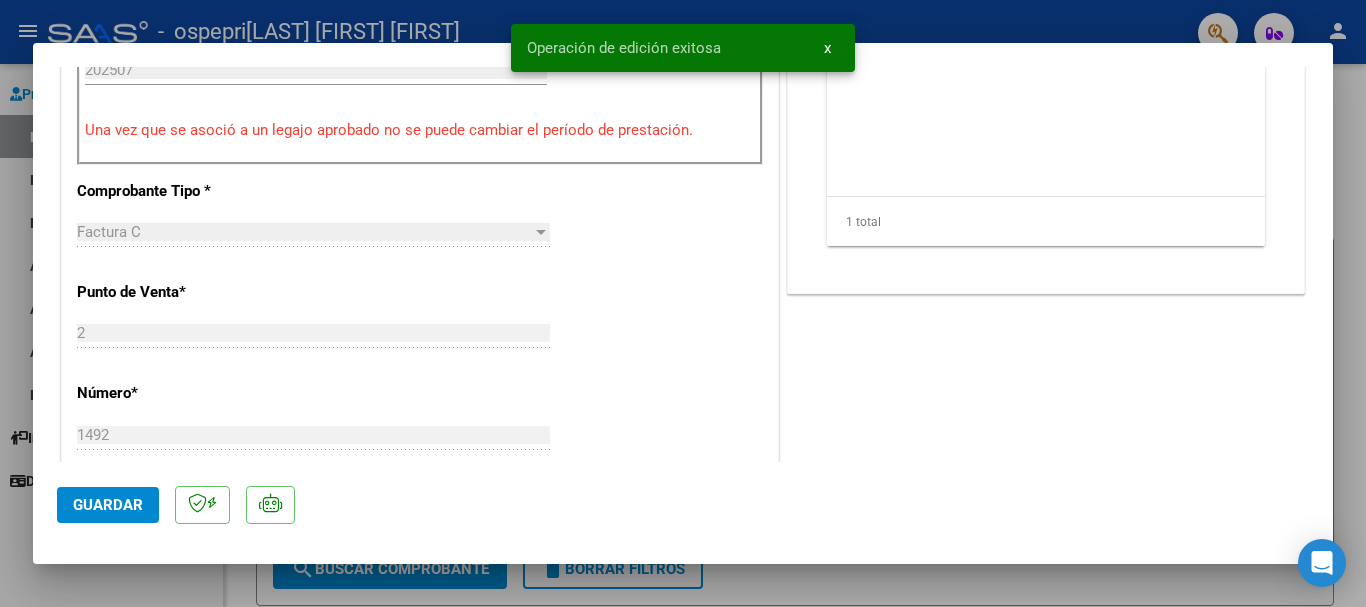 click at bounding box center [683, 303] 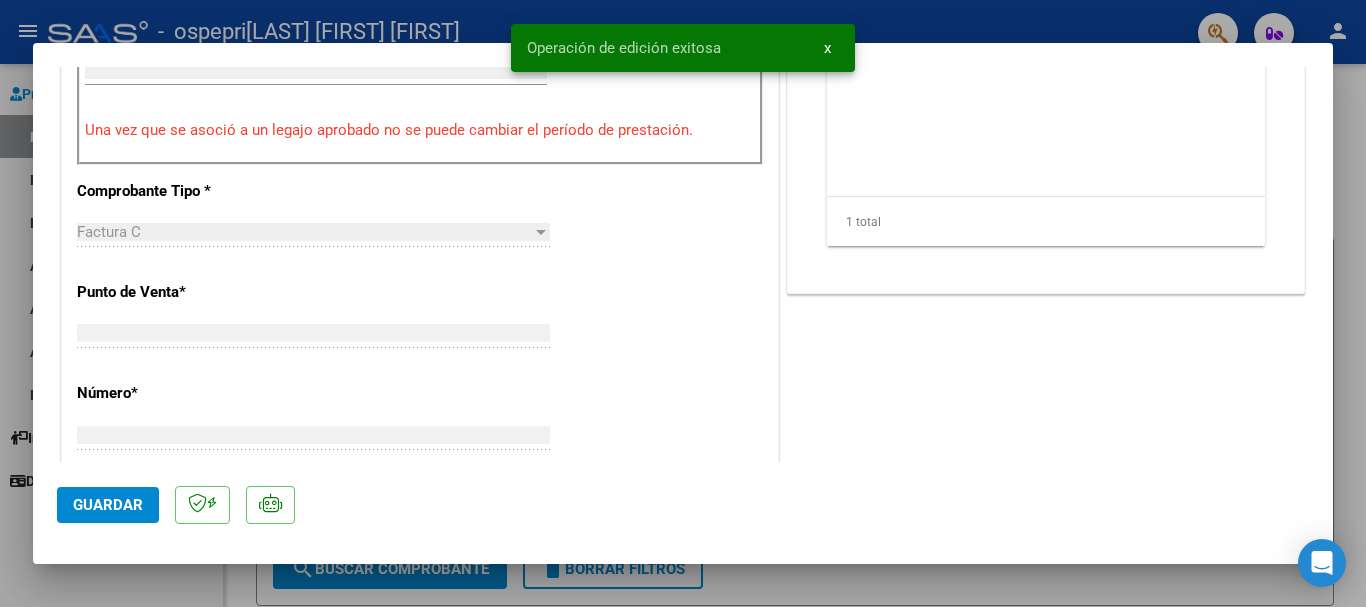 scroll, scrollTop: 0, scrollLeft: 0, axis: both 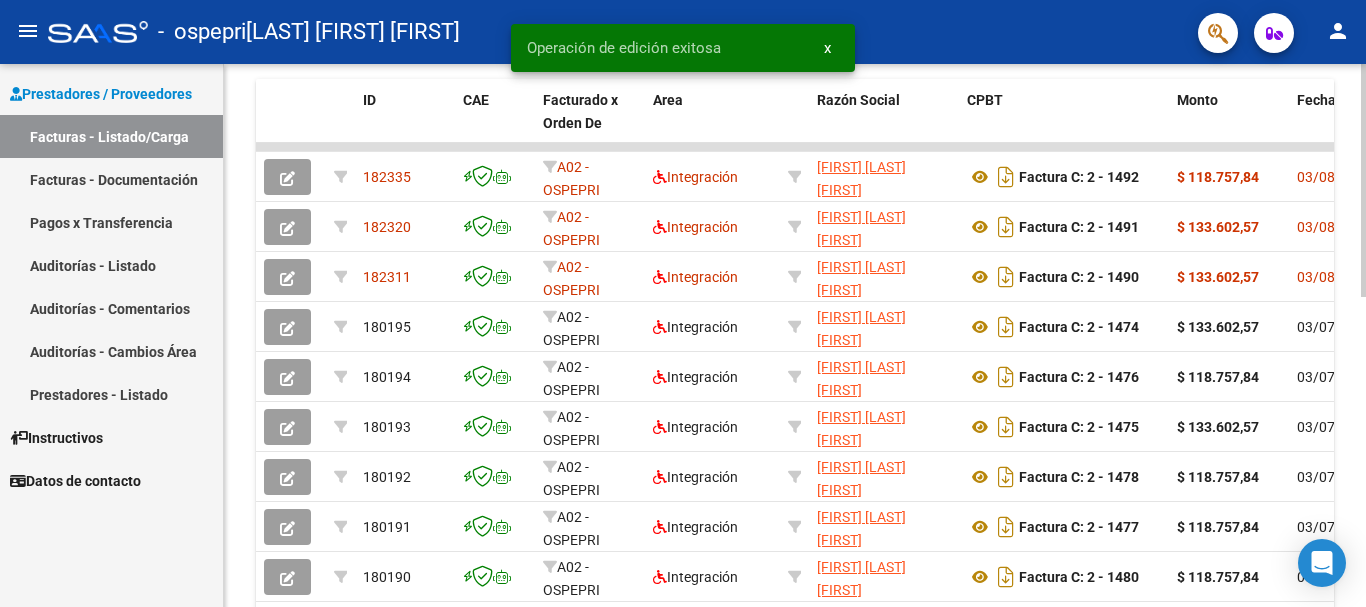 click 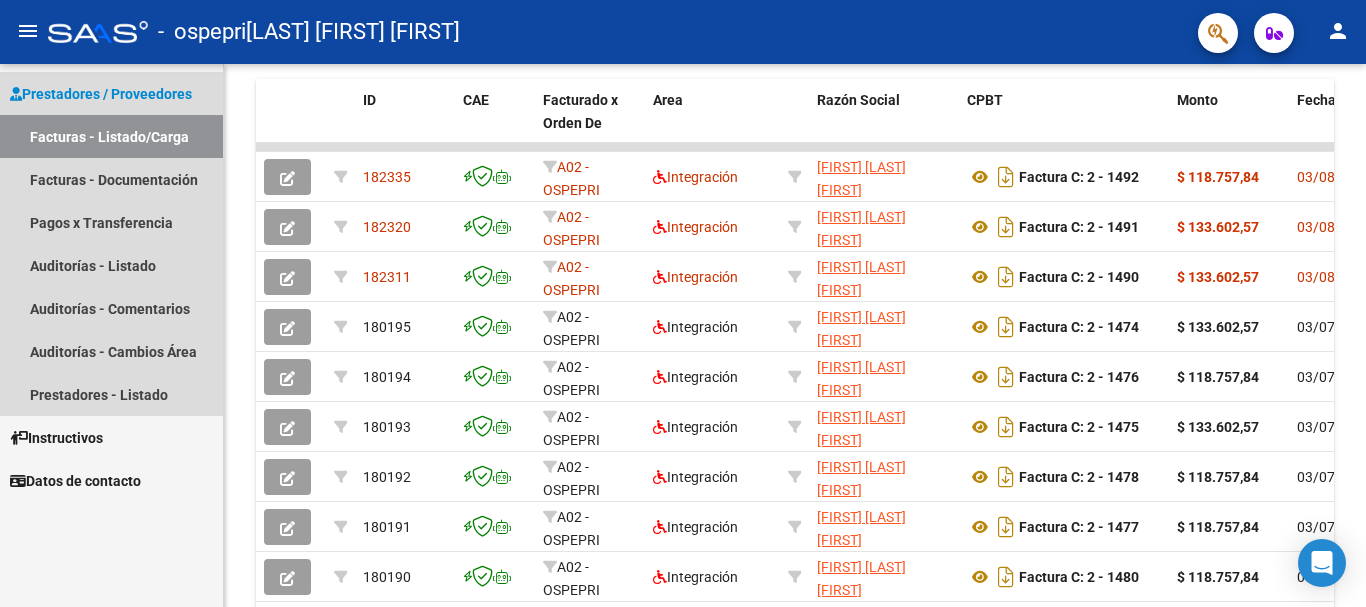 click on "Facturas - Listado/Carga" at bounding box center (111, 136) 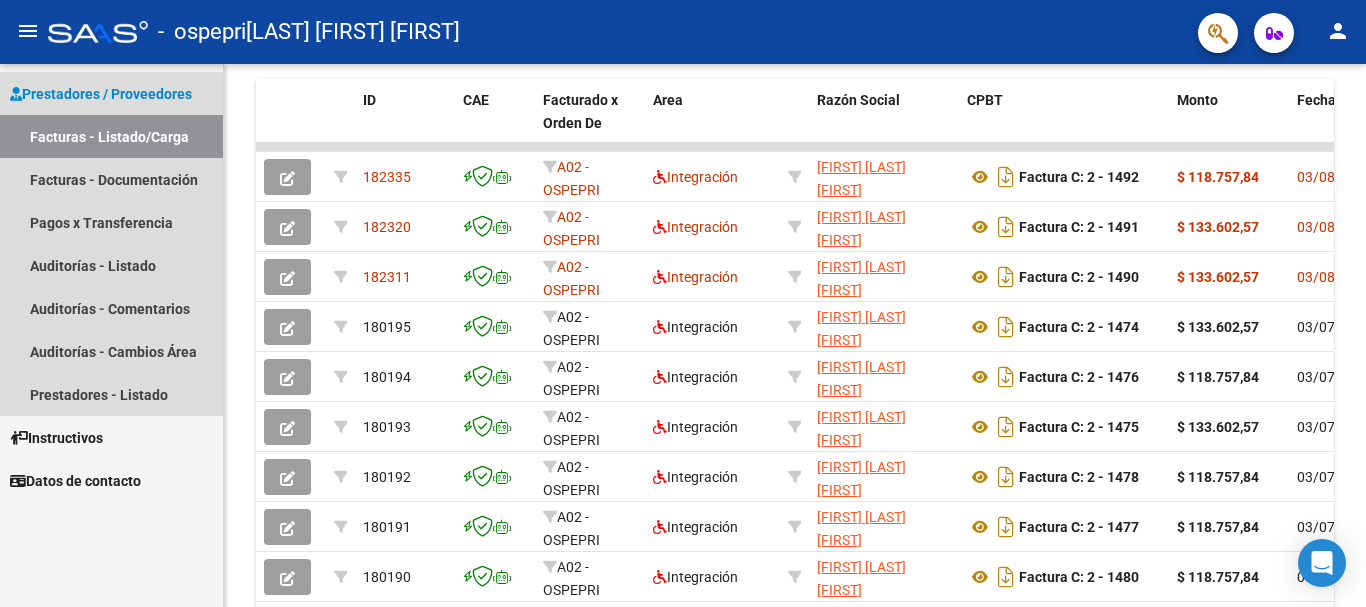 click on "Prestadores / Proveedores" at bounding box center [101, 94] 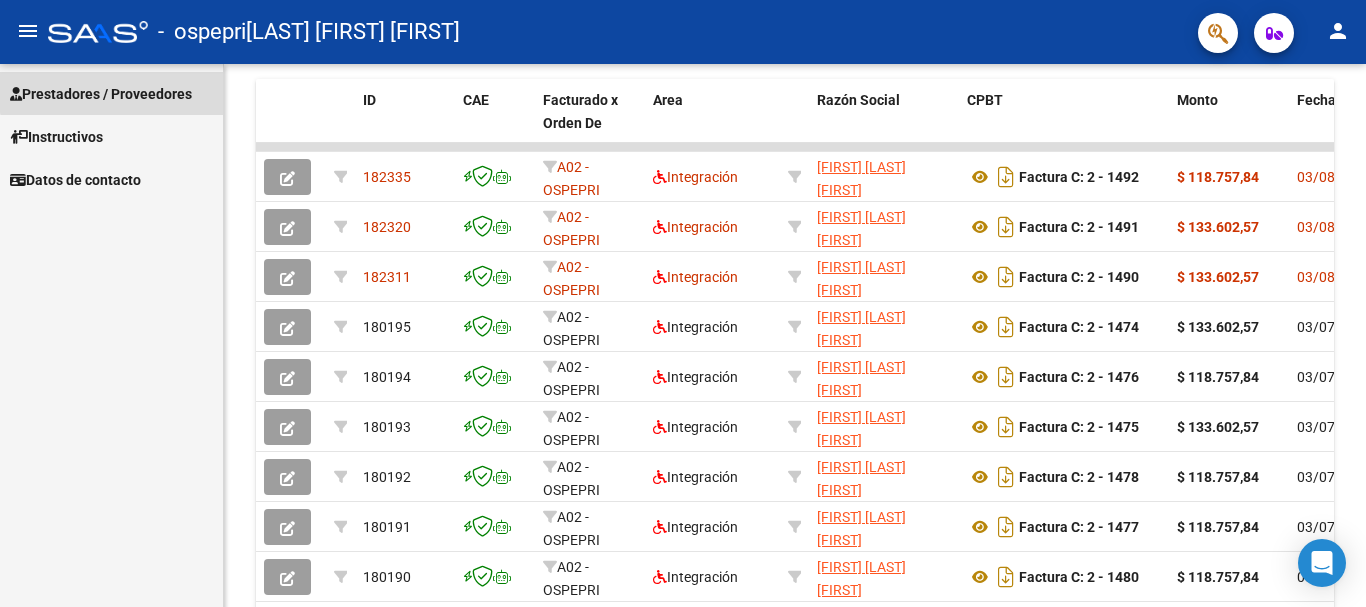 click on "Prestadores / Proveedores" at bounding box center (101, 94) 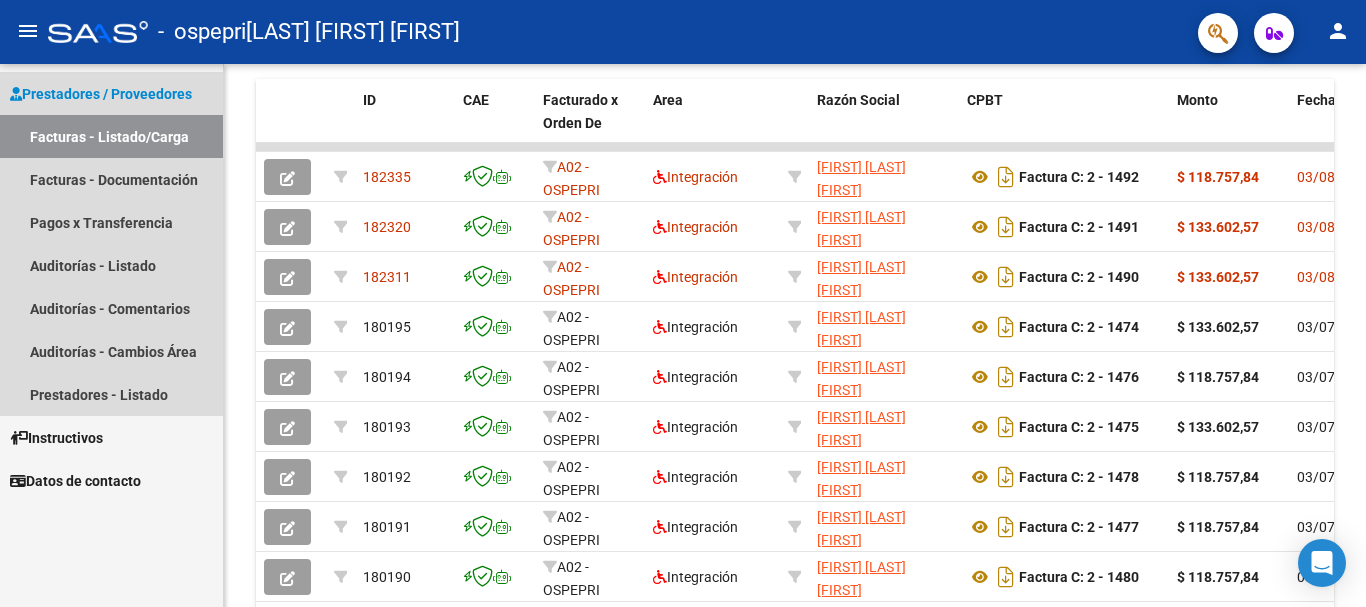 click on "Facturas - Listado/Carga" at bounding box center (111, 136) 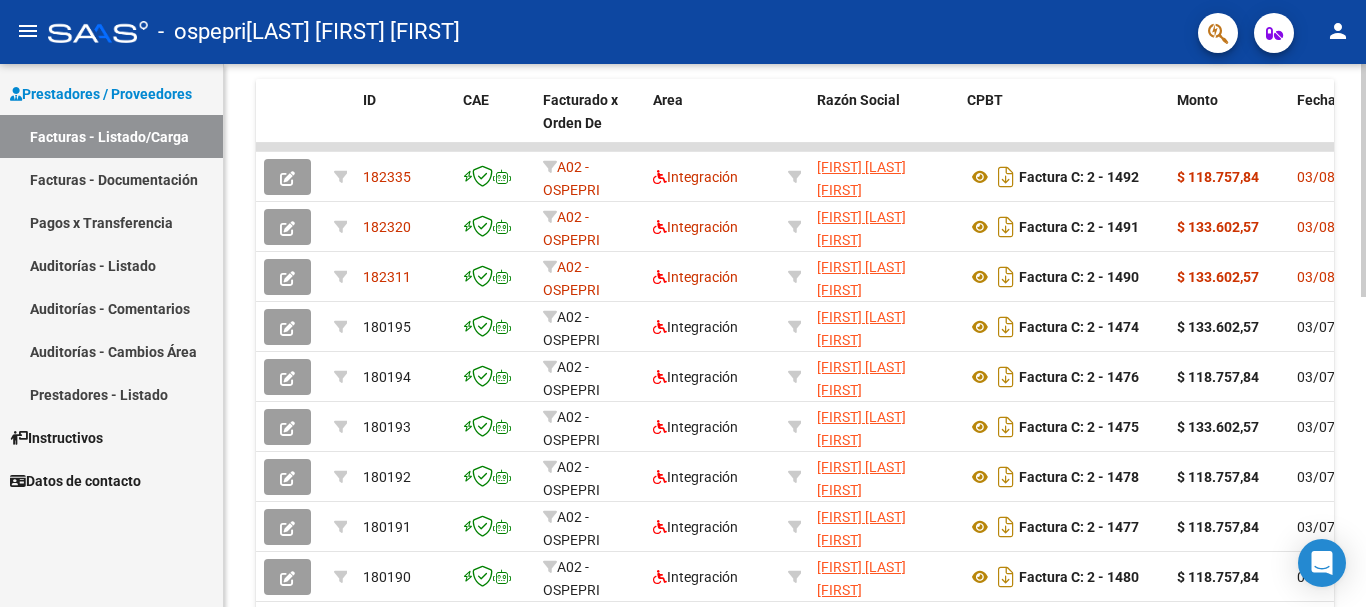 scroll, scrollTop: 0, scrollLeft: 0, axis: both 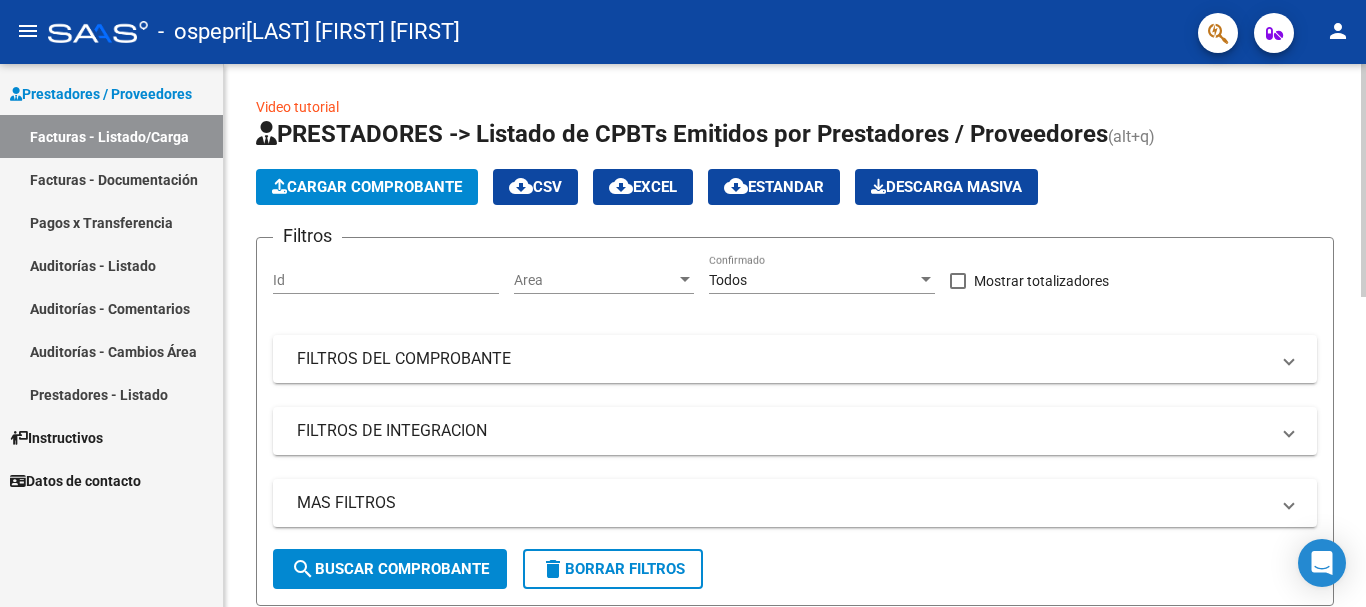 click 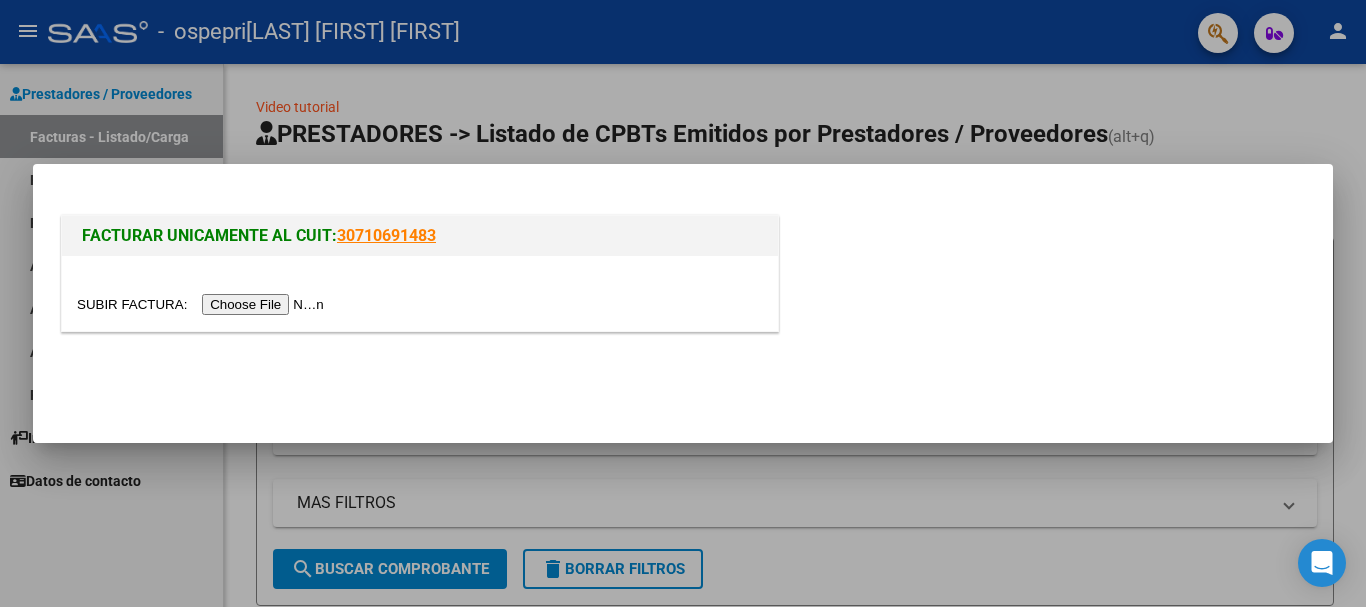 click at bounding box center (203, 304) 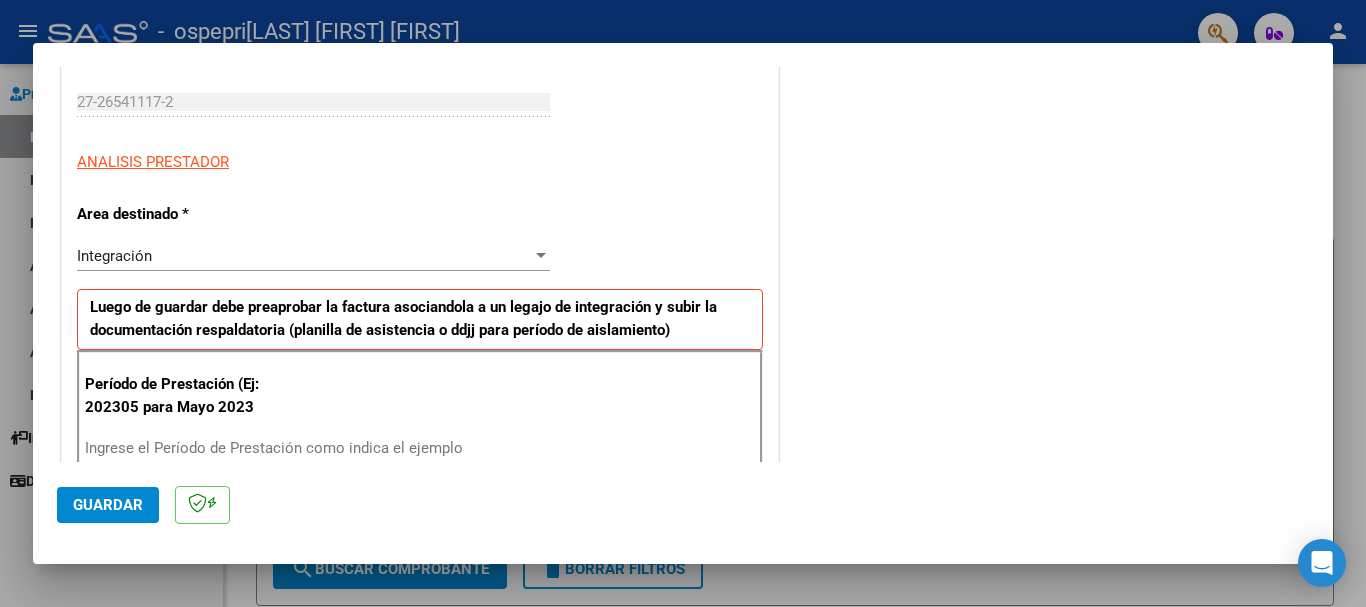 scroll, scrollTop: 345, scrollLeft: 0, axis: vertical 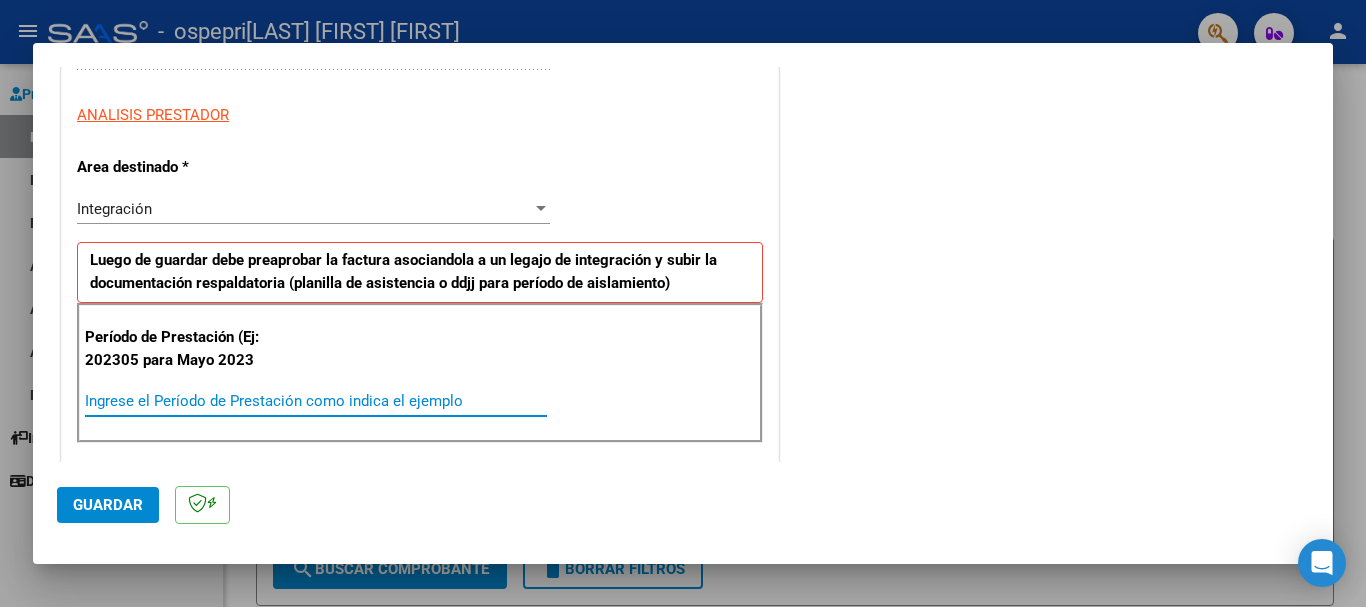 click on "Ingrese el Período de Prestación como indica el ejemplo" at bounding box center [316, 401] 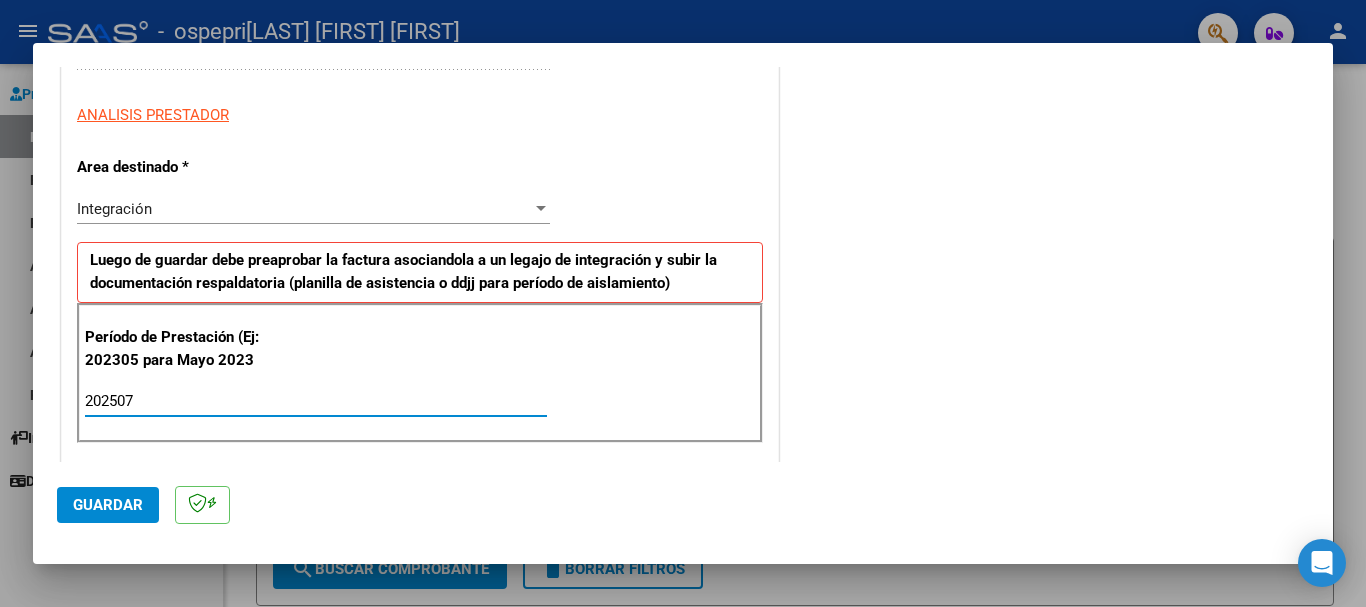 type on "202507" 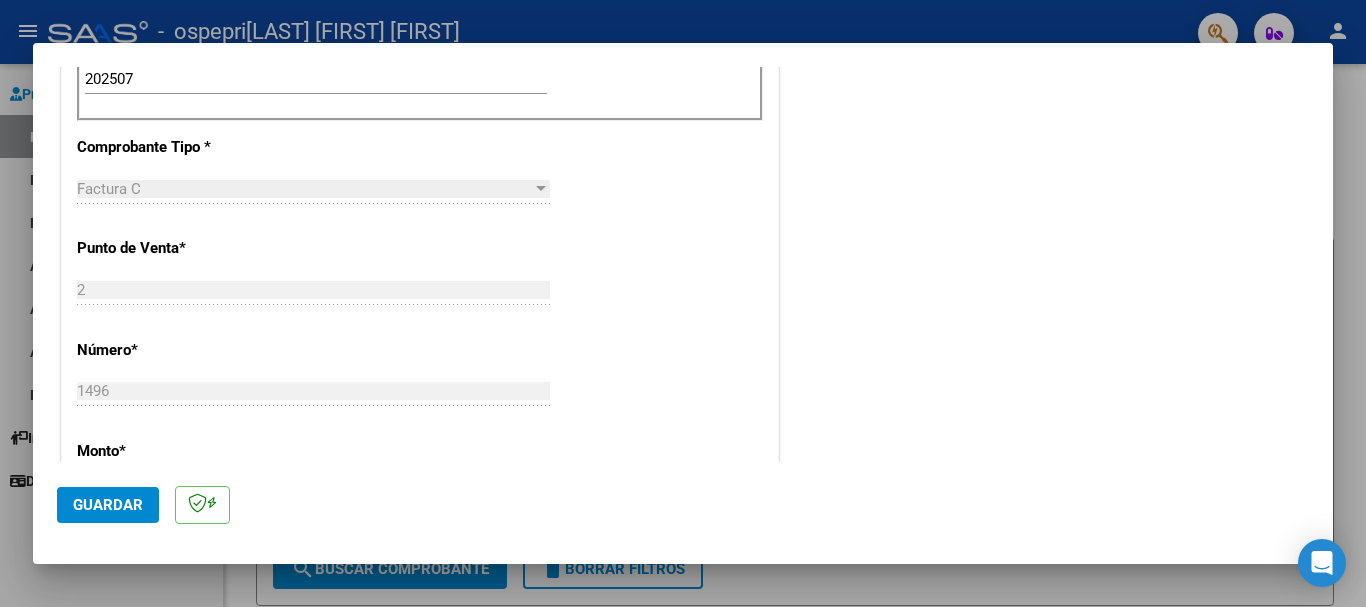 scroll, scrollTop: 690, scrollLeft: 0, axis: vertical 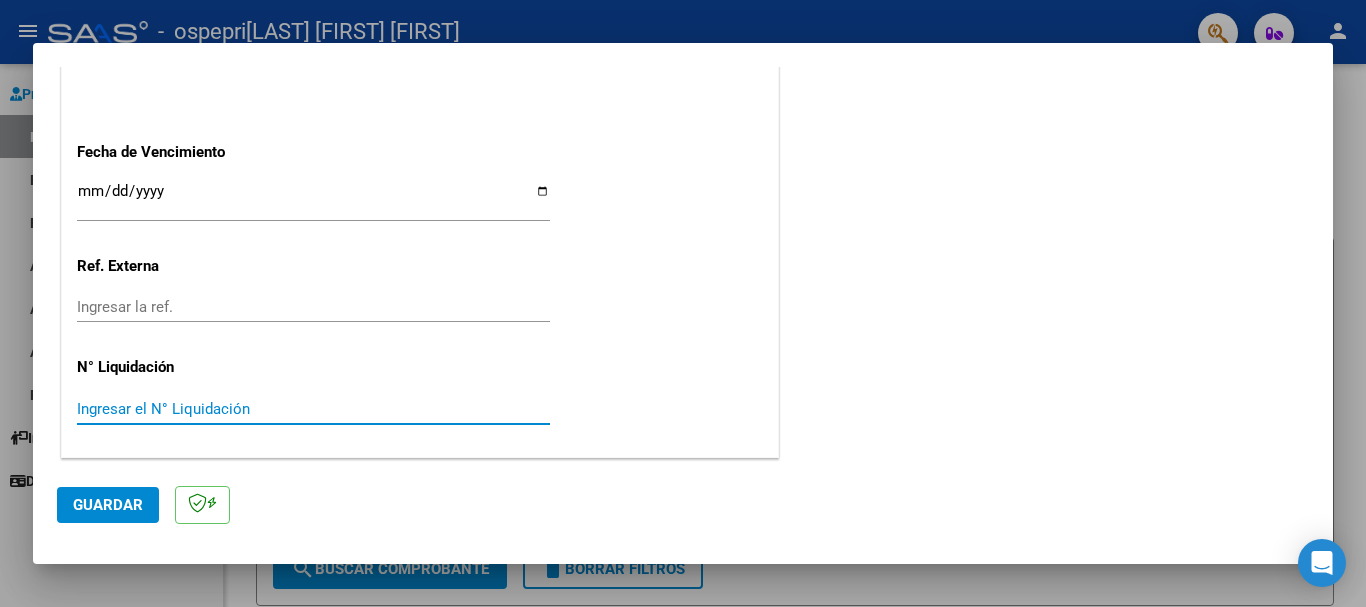click on "Ingresar el N° Liquidación" at bounding box center [313, 409] 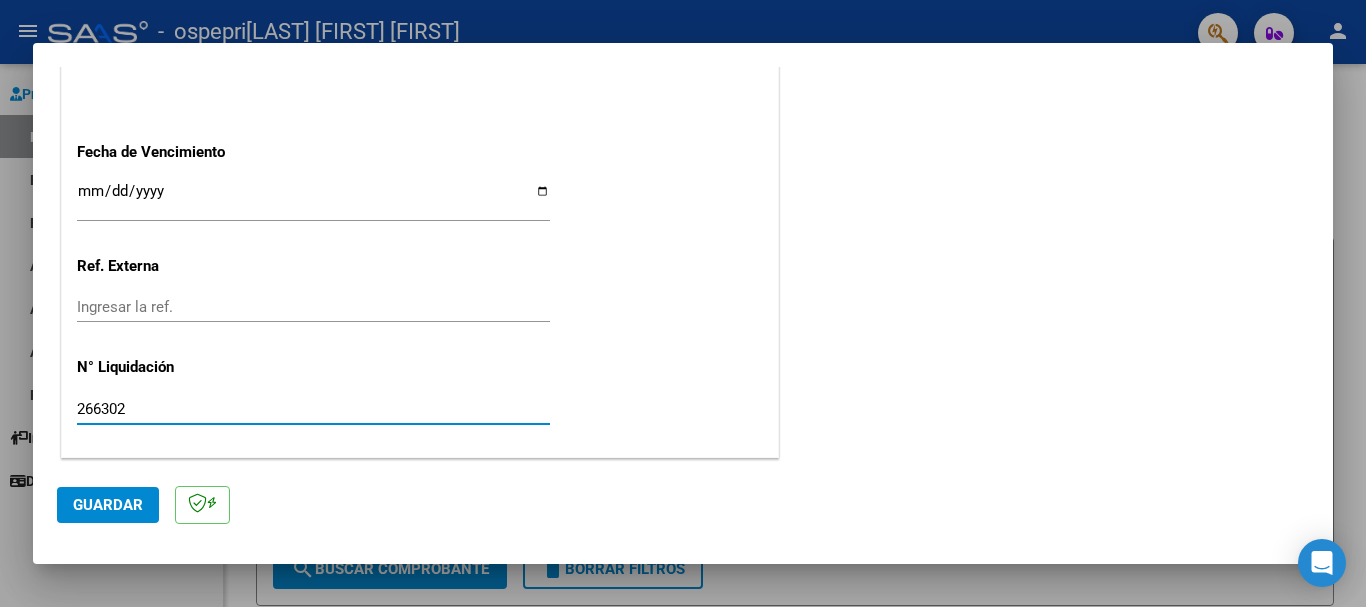 type on "266302" 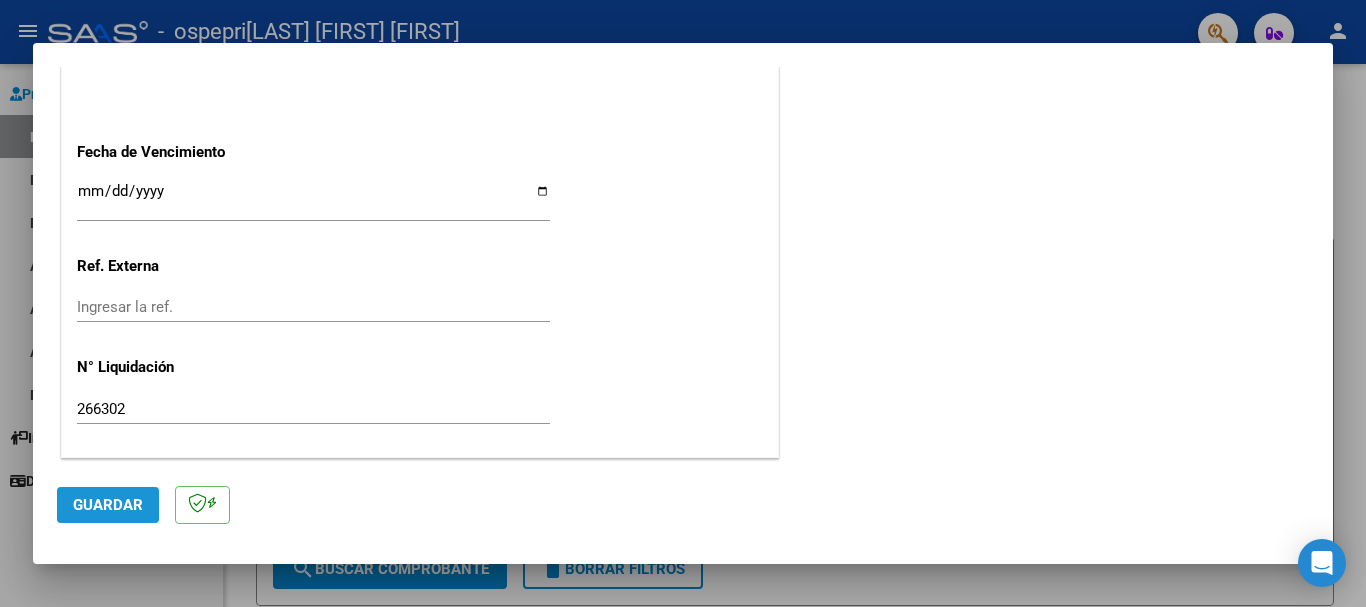 click on "Guardar" 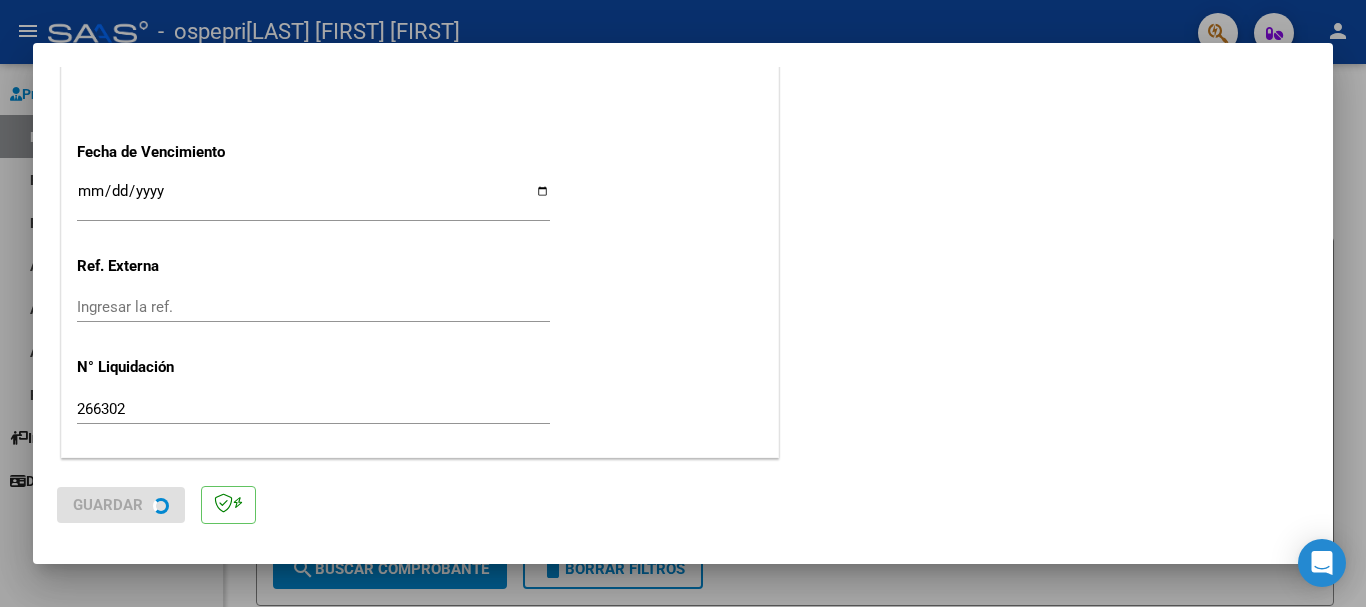 scroll, scrollTop: 0, scrollLeft: 0, axis: both 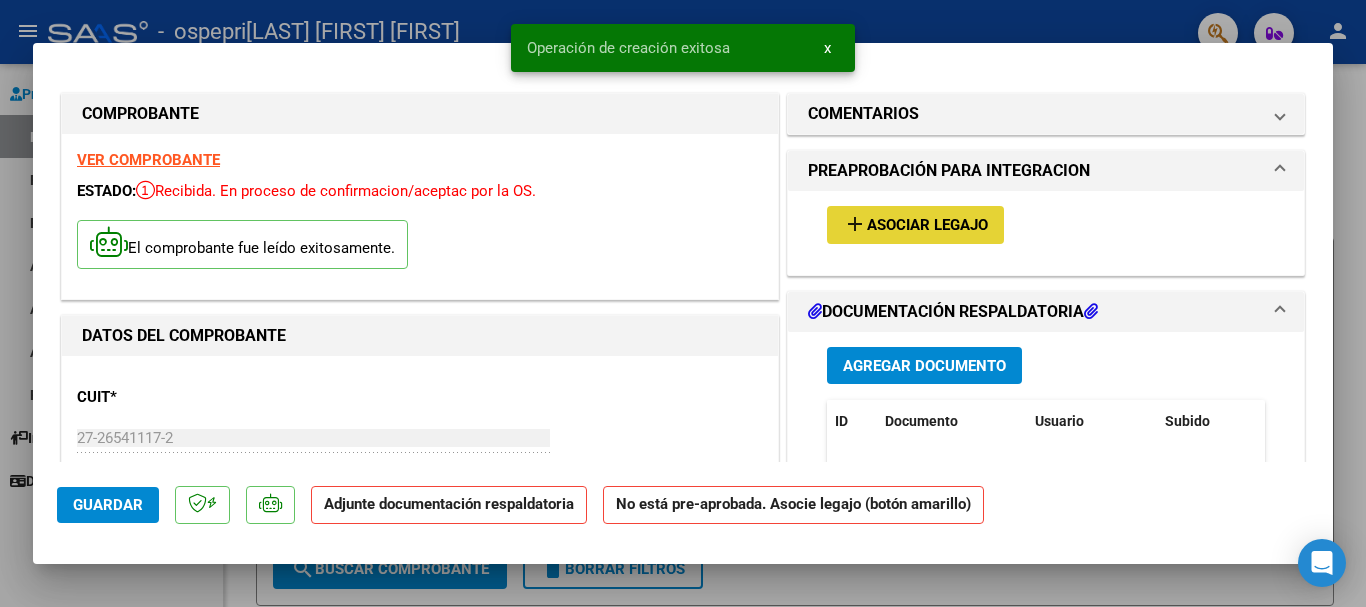 click on "Asociar Legajo" at bounding box center (927, 226) 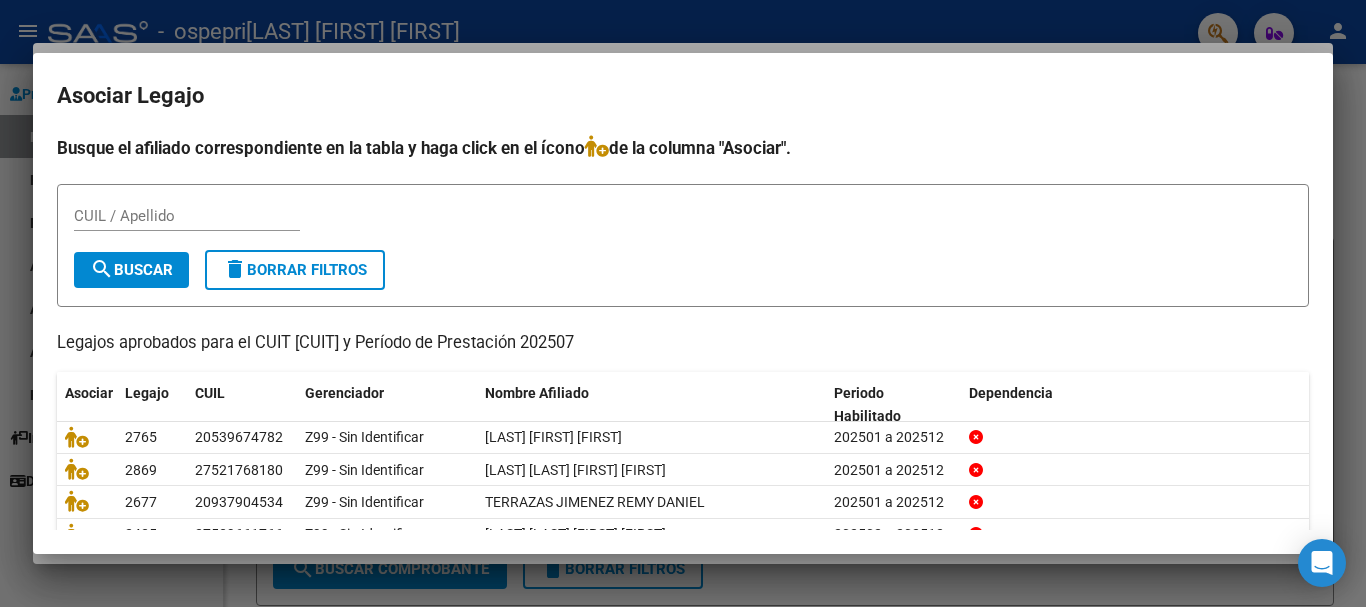 scroll, scrollTop: 131, scrollLeft: 0, axis: vertical 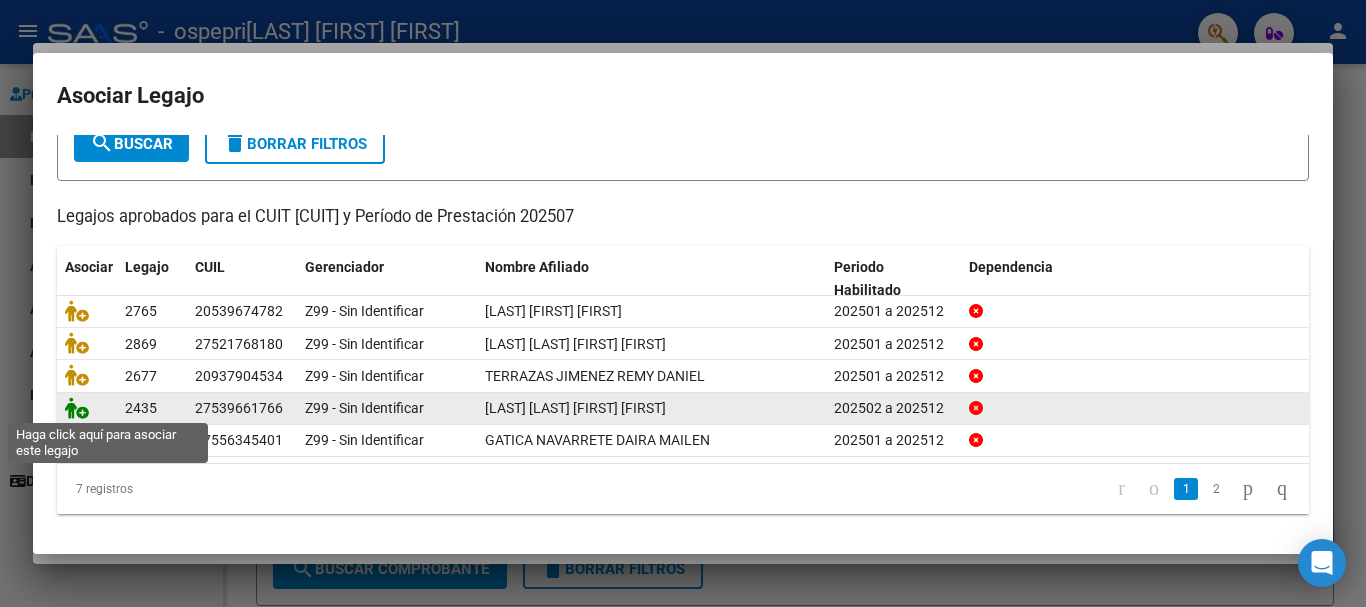 click 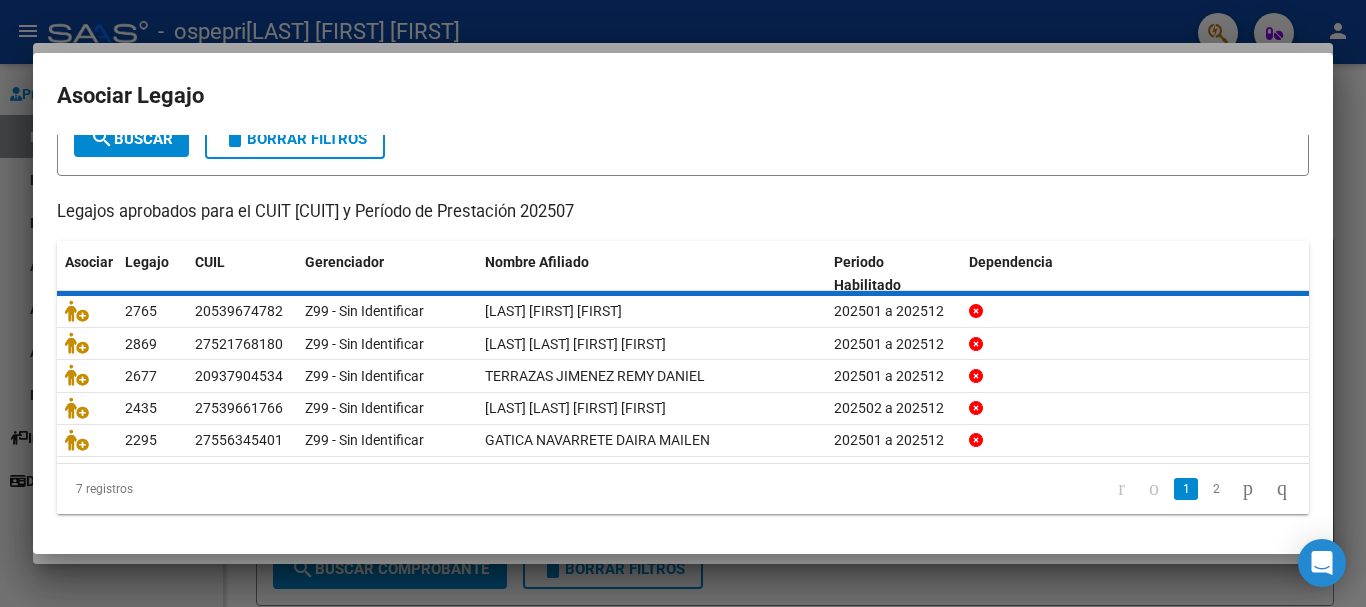 scroll, scrollTop: 0, scrollLeft: 0, axis: both 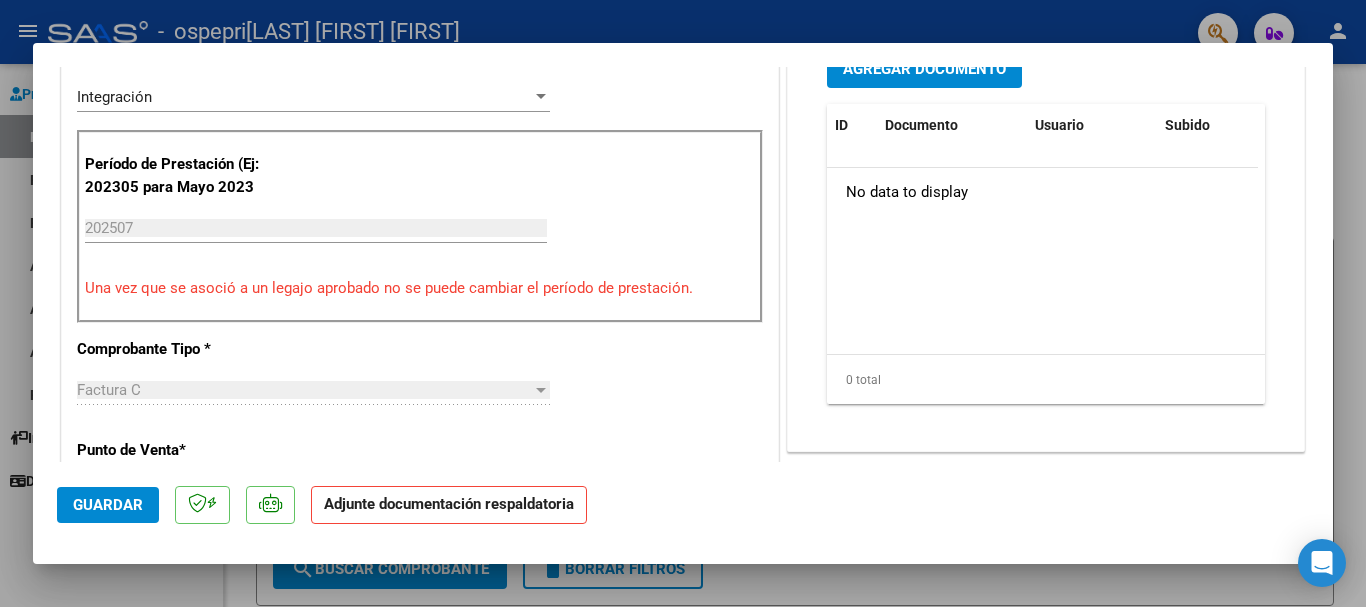 click on "Agregar Documento" at bounding box center [924, 70] 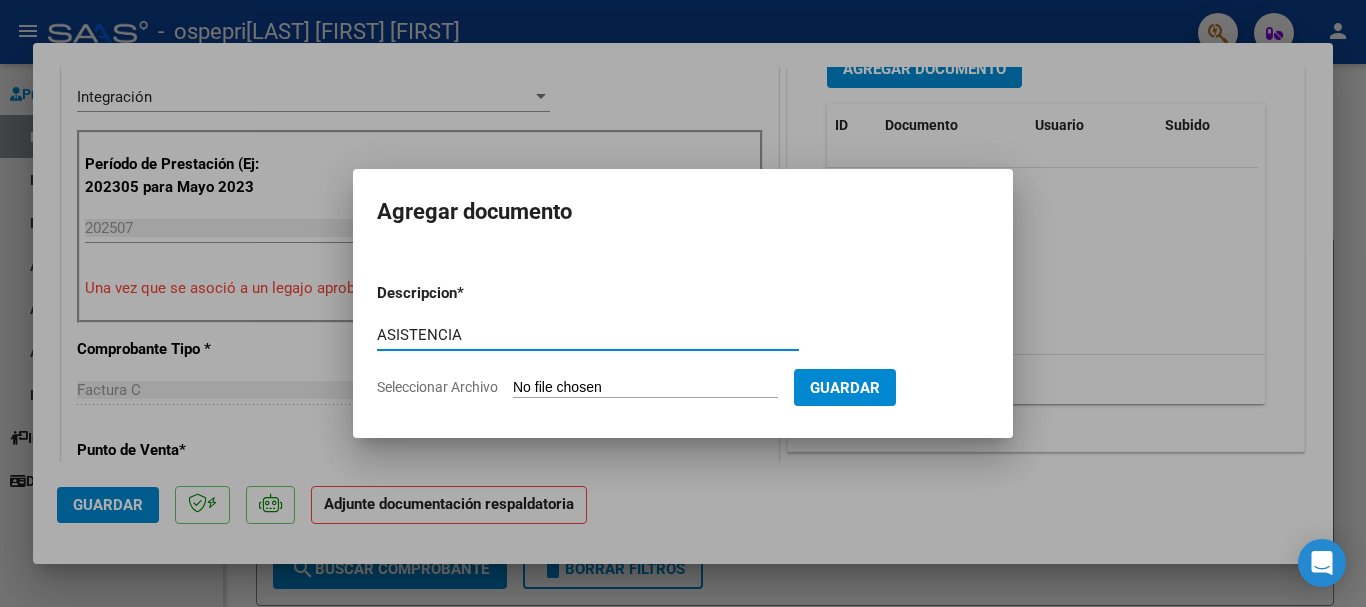 type on "ASISTENCIA" 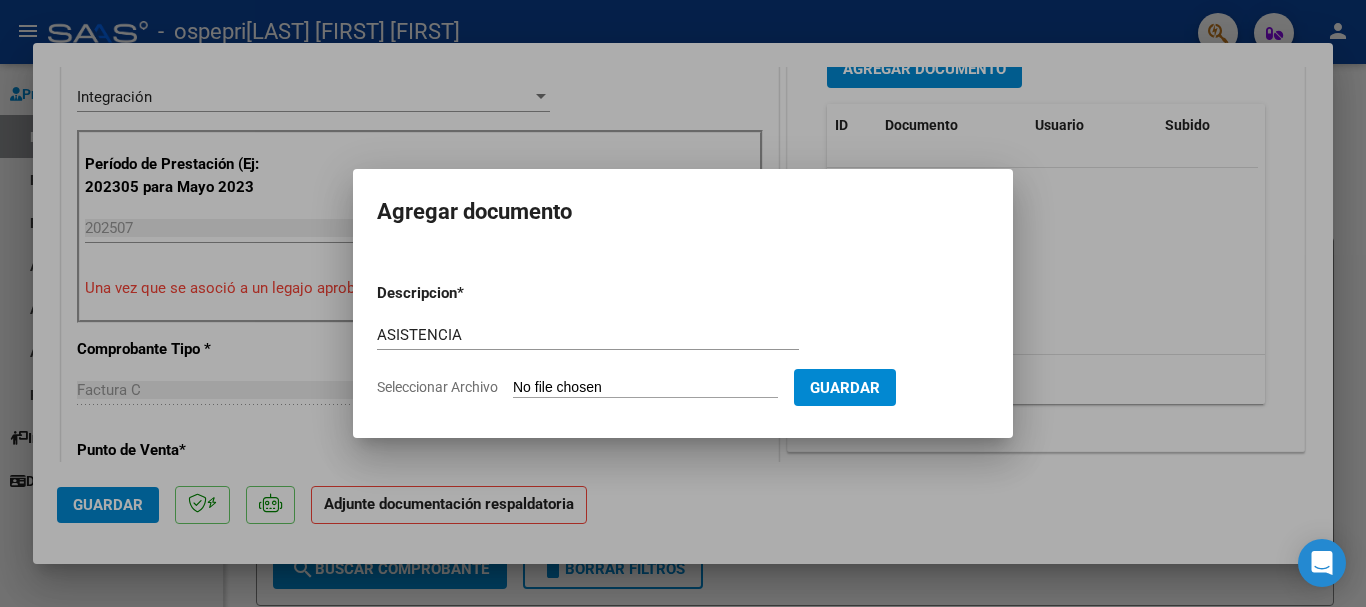 click on "Seleccionar Archivo" 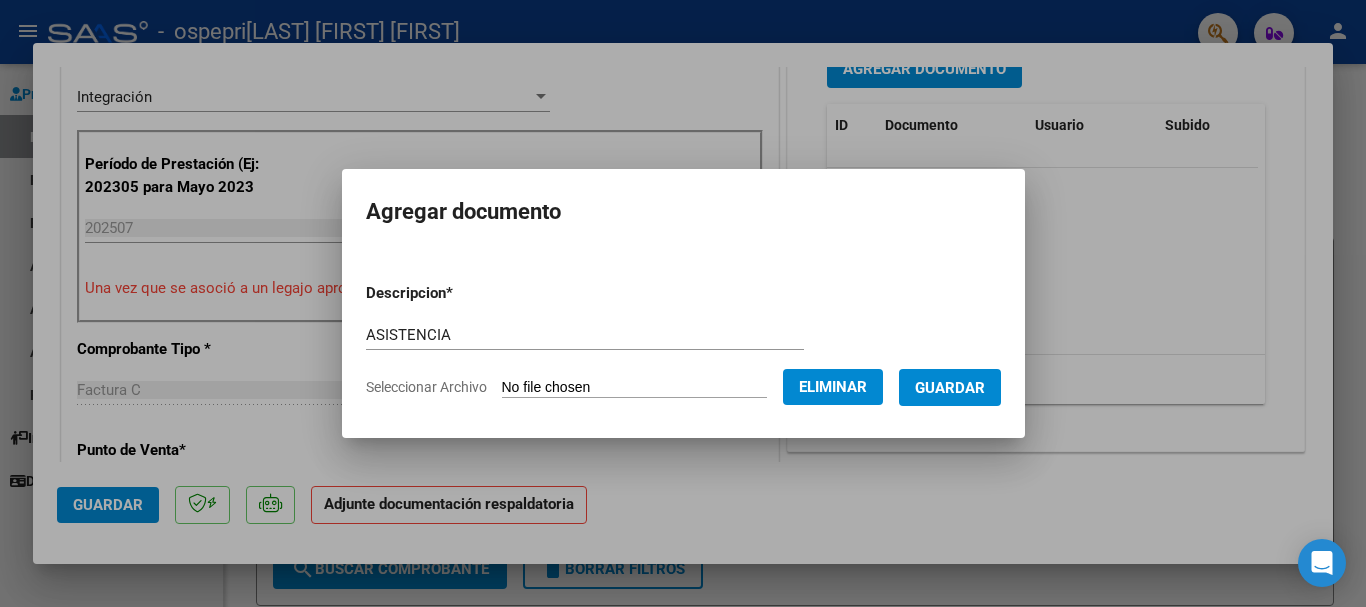 click on "Guardar" at bounding box center [950, 388] 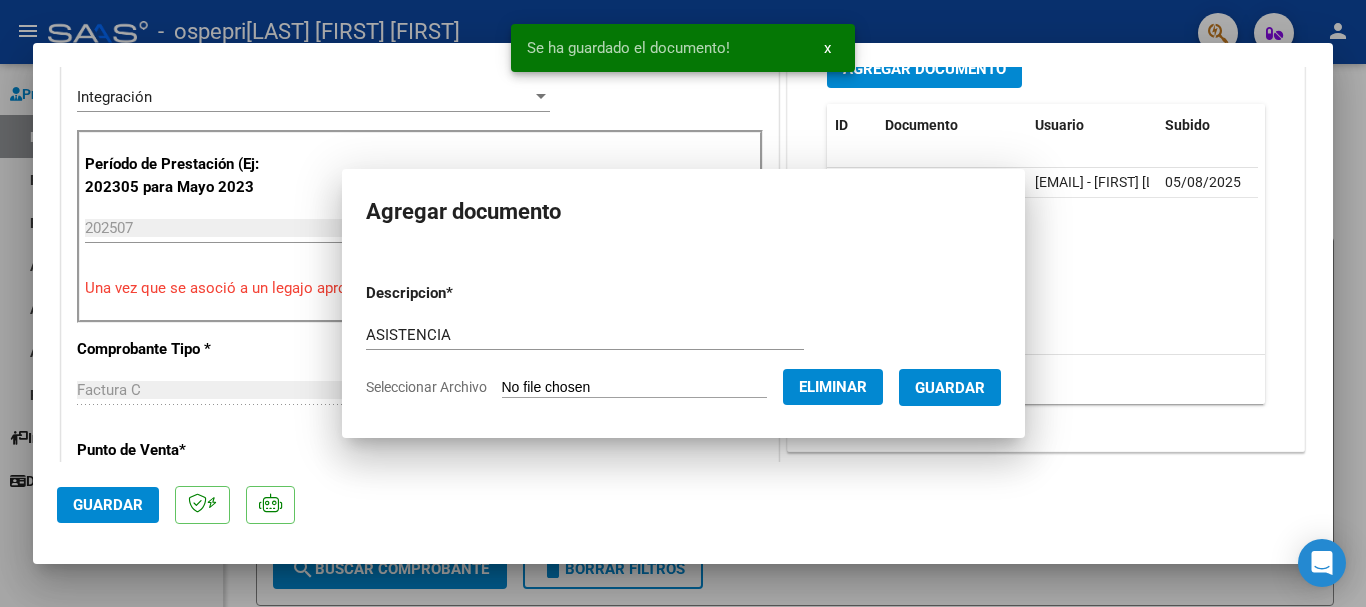 scroll, scrollTop: 517, scrollLeft: 0, axis: vertical 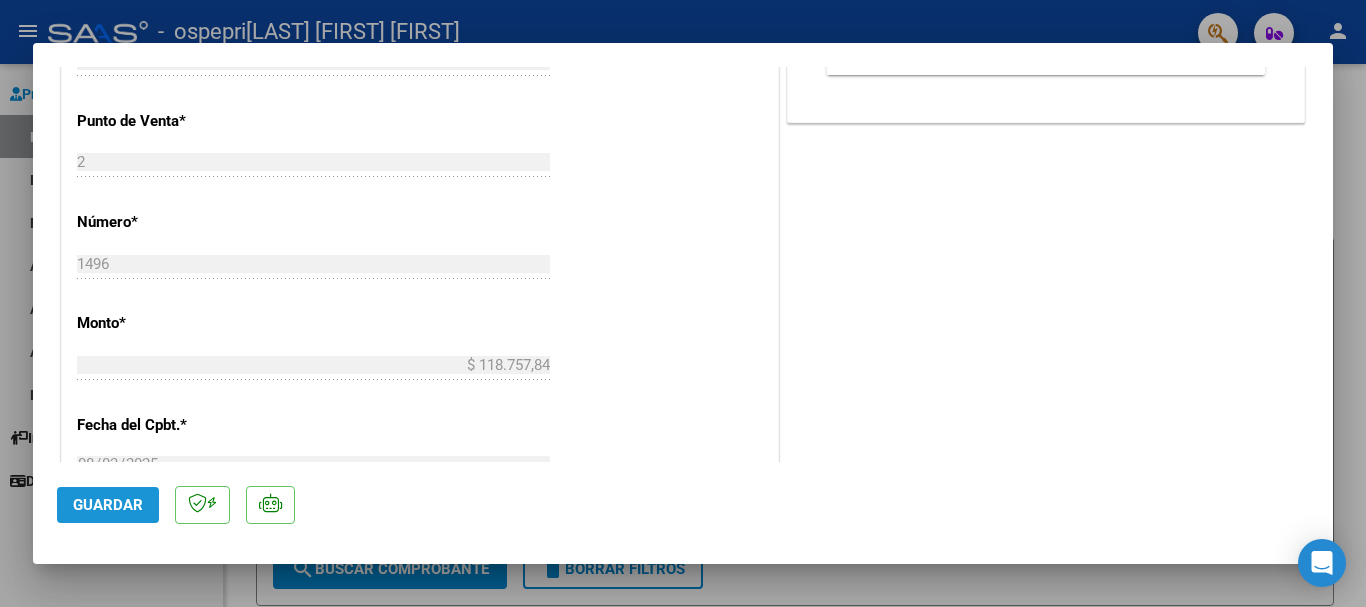 click on "Guardar" 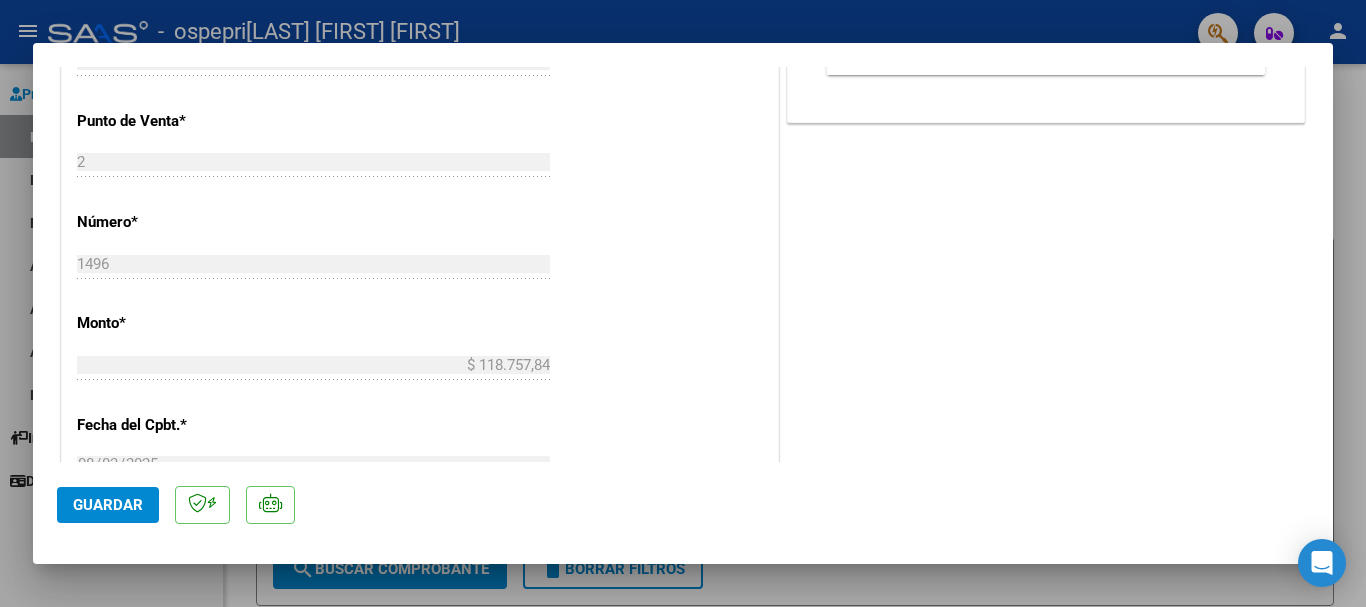 click at bounding box center (683, 303) 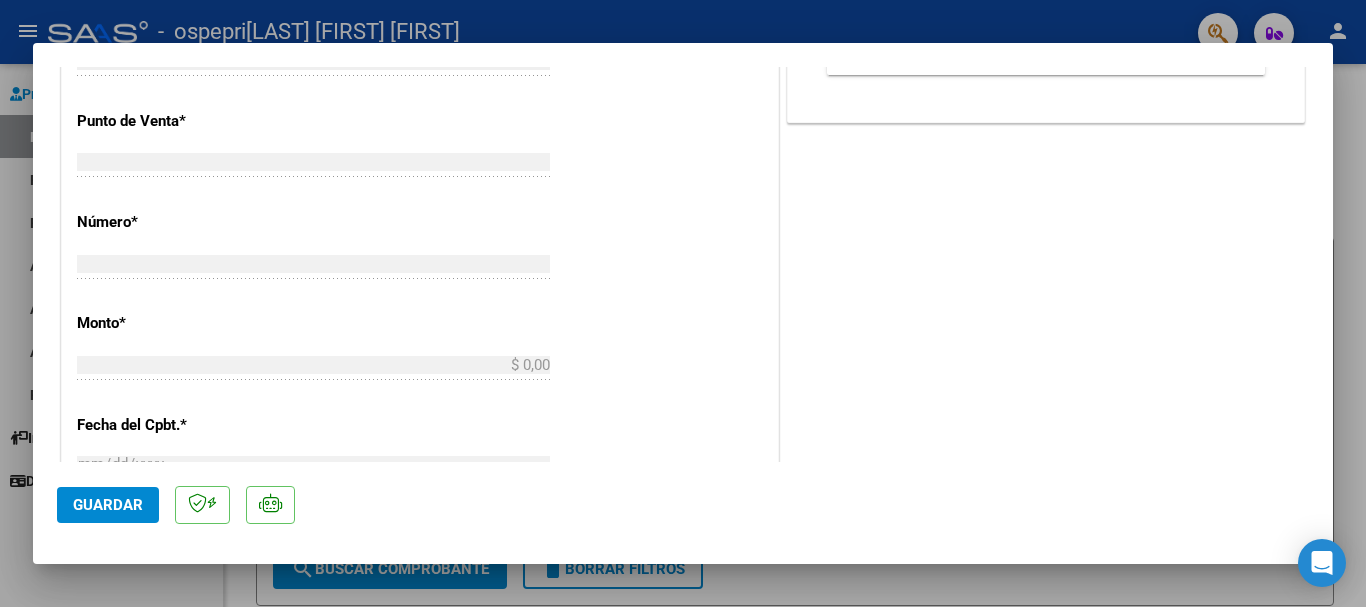 scroll, scrollTop: 821, scrollLeft: 0, axis: vertical 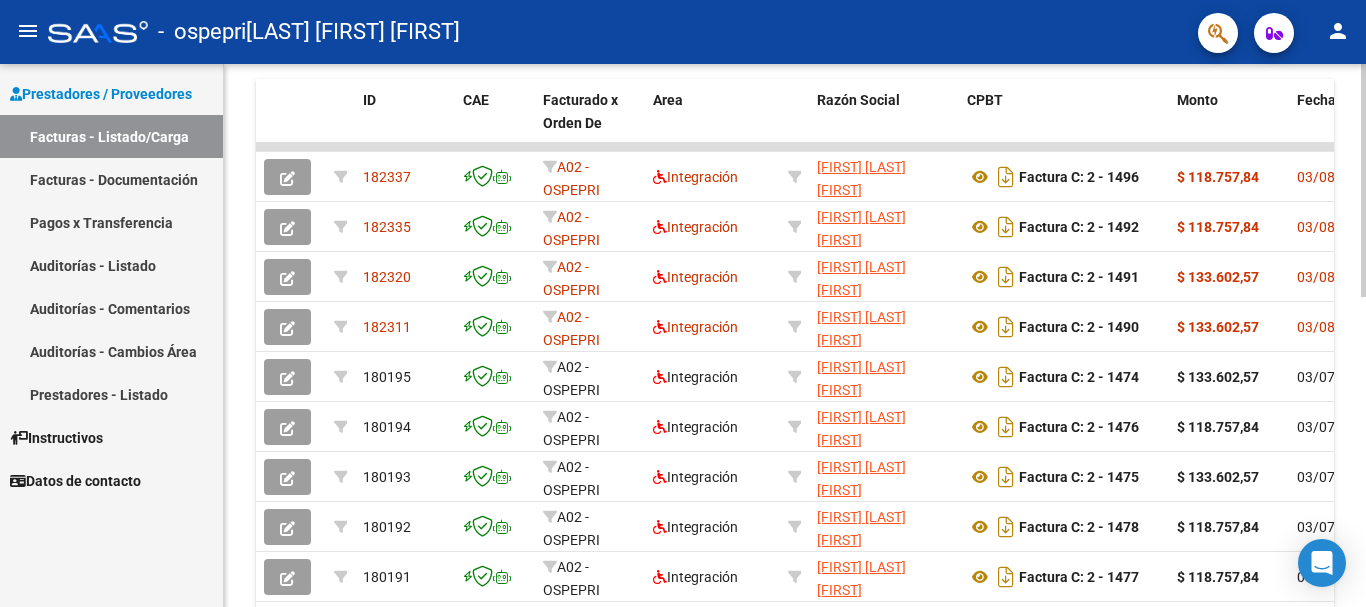 click 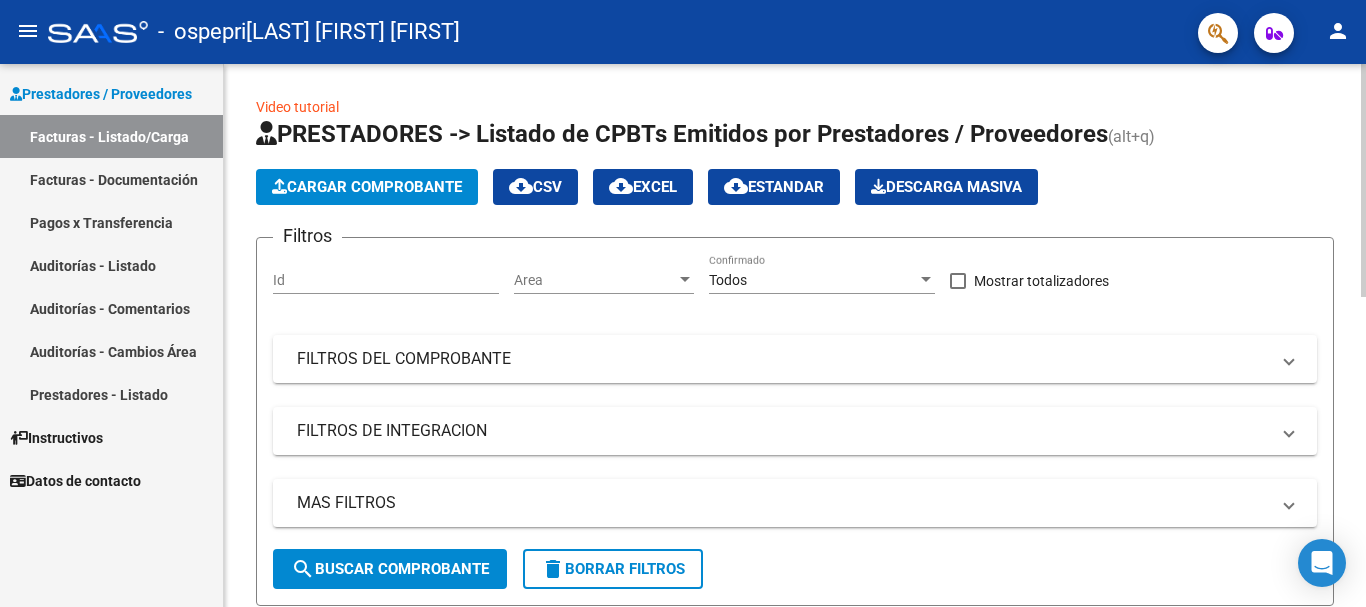 click 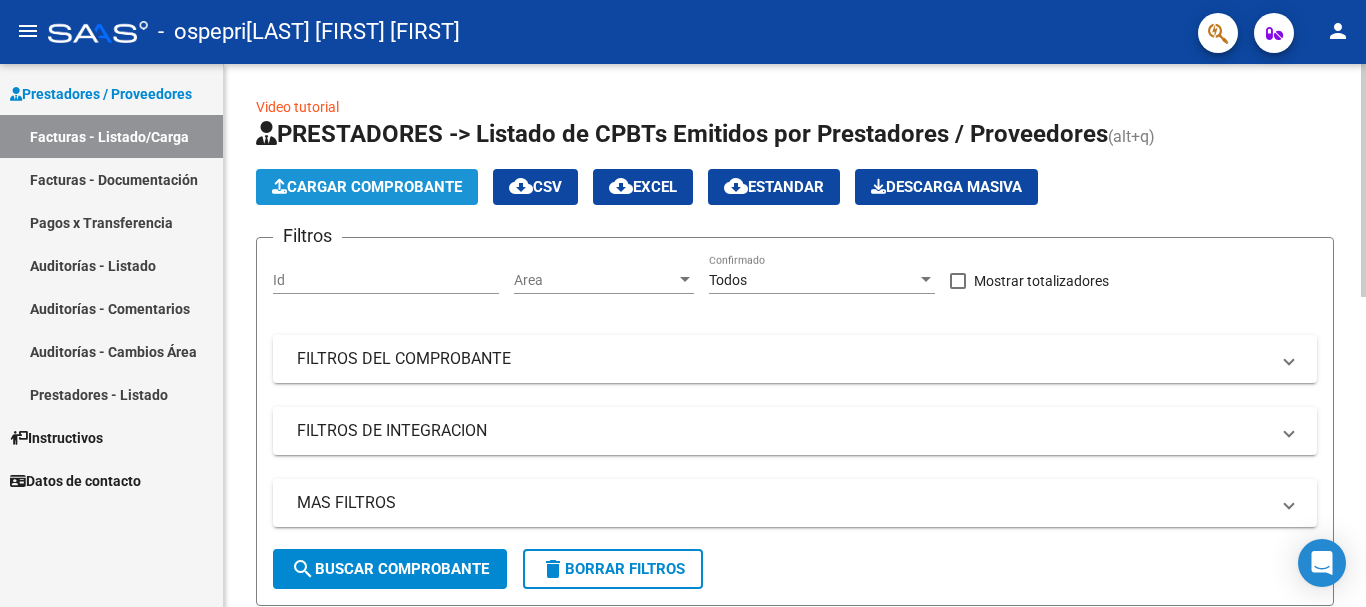 click on "Cargar Comprobante" 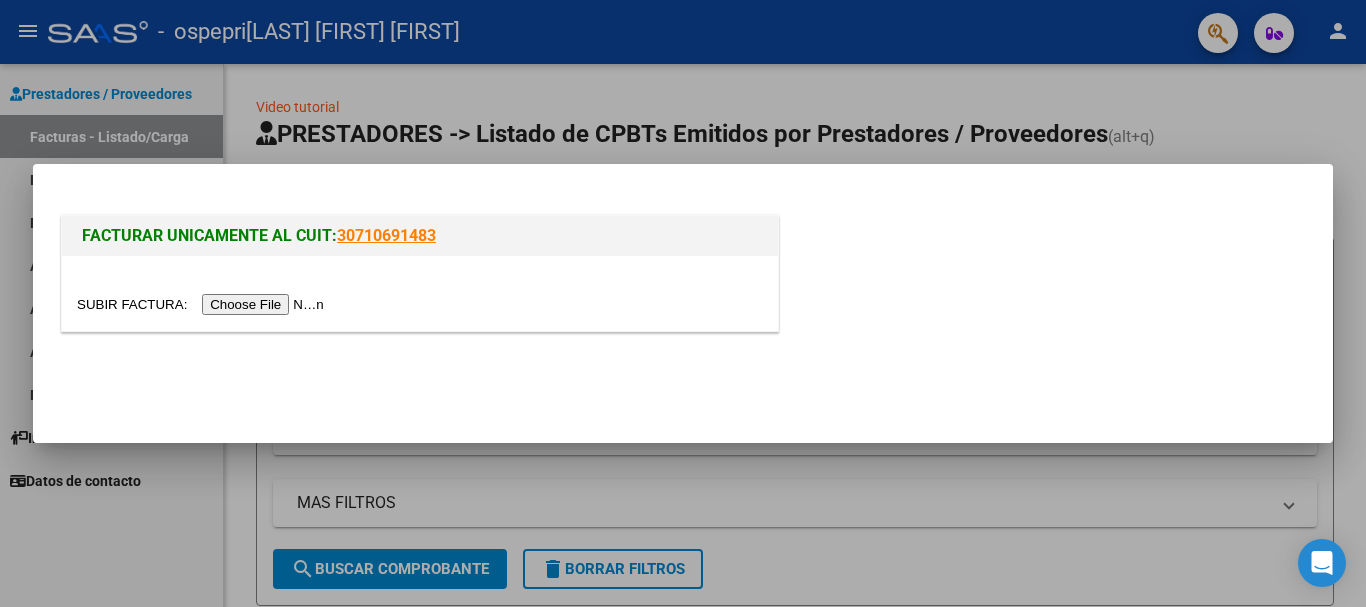 click at bounding box center (203, 304) 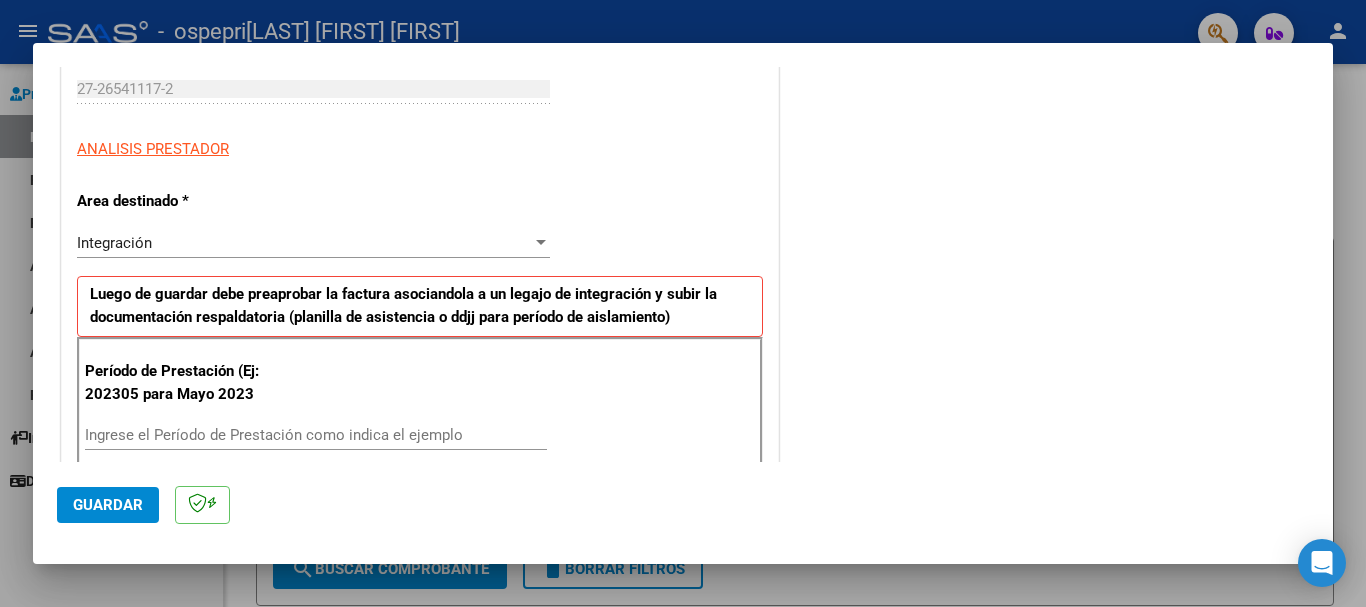 scroll, scrollTop: 345, scrollLeft: 0, axis: vertical 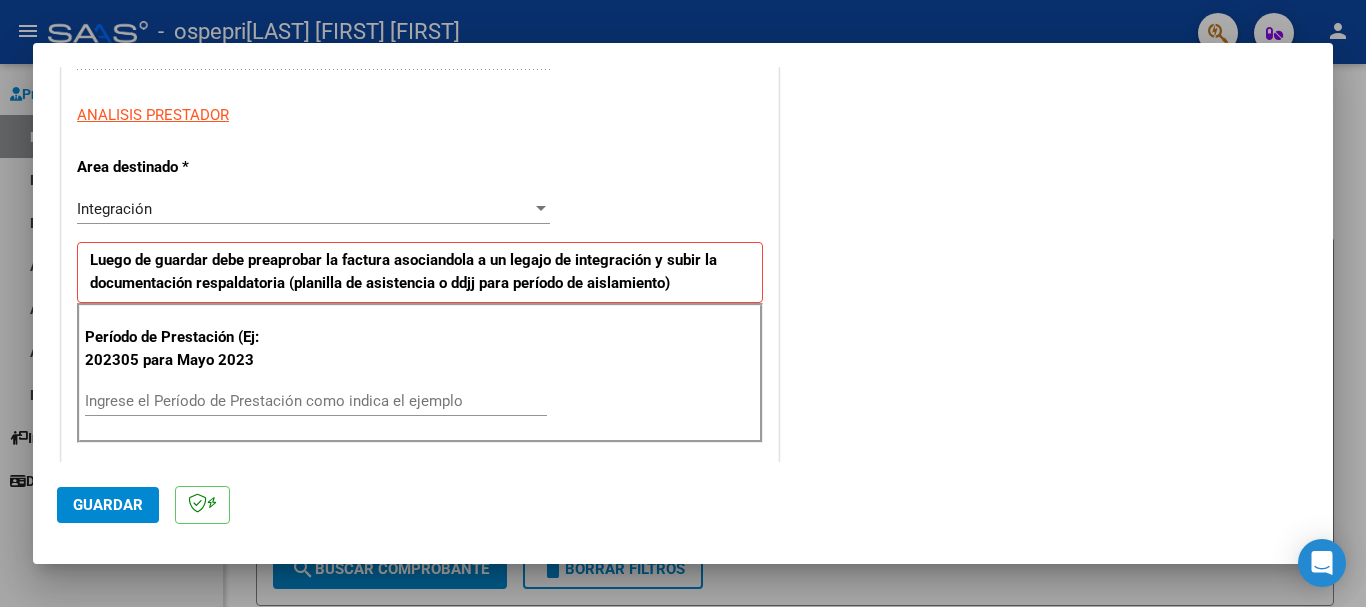 click on "Ingrese el Período de Prestación como indica el ejemplo" at bounding box center (316, 401) 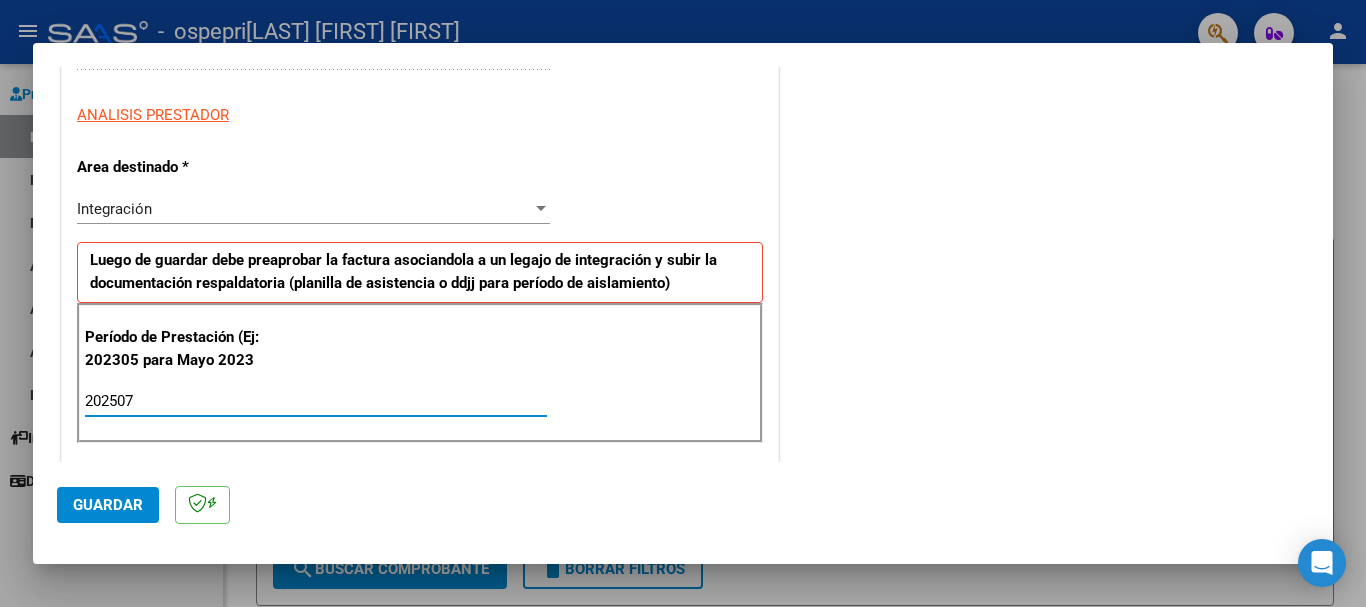 type on "202507" 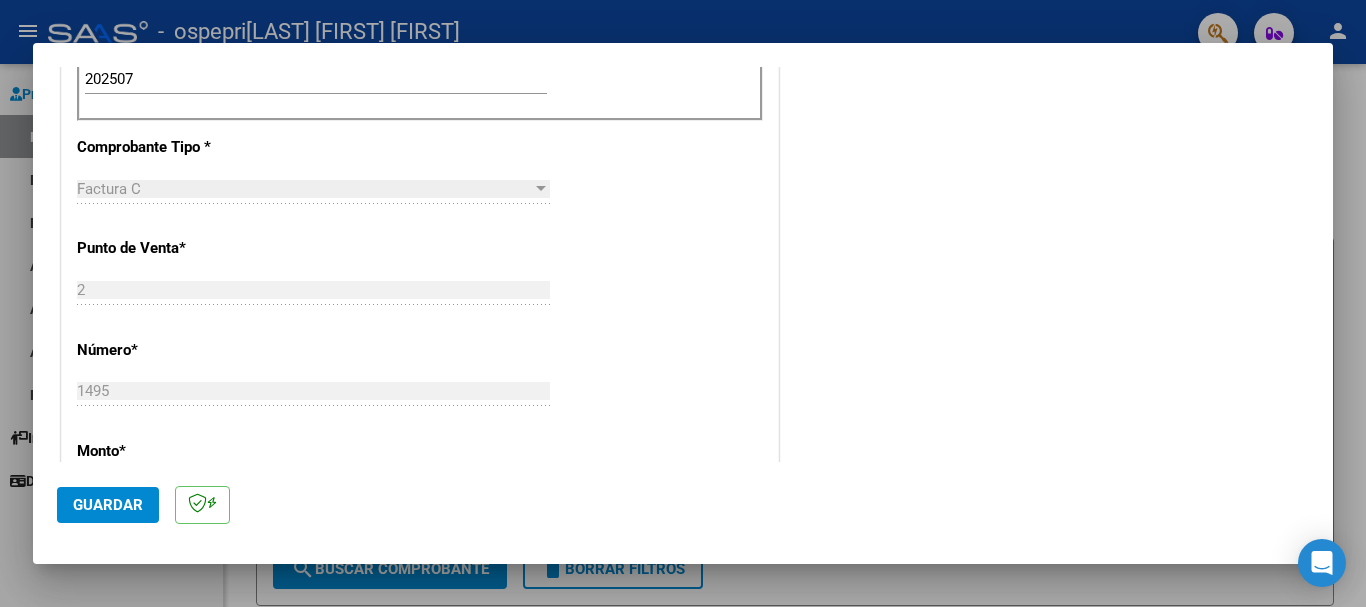 scroll, scrollTop: 690, scrollLeft: 0, axis: vertical 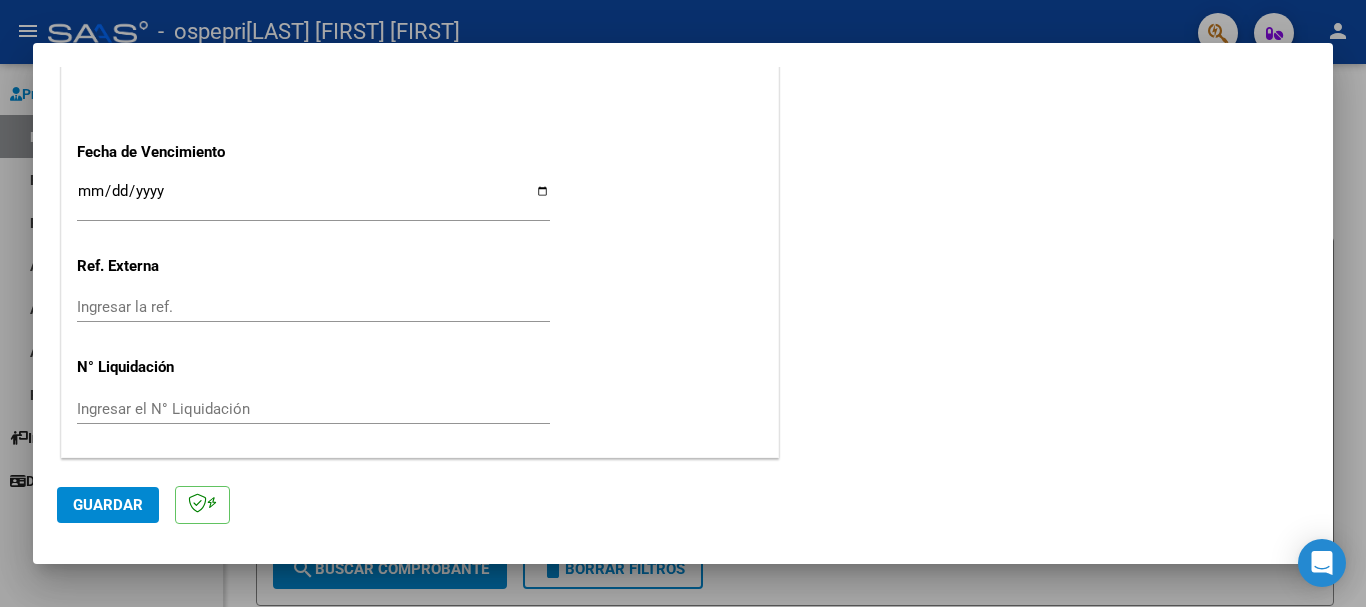click on "Ingresar el N° Liquidación" 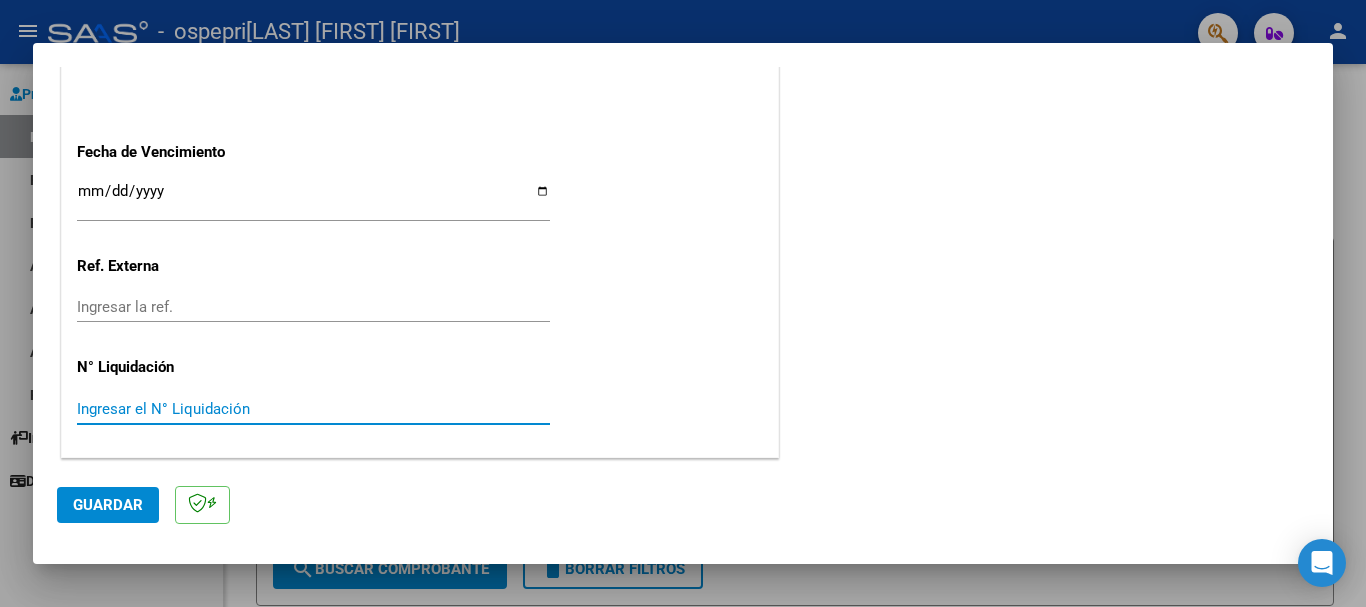 paste on "266300" 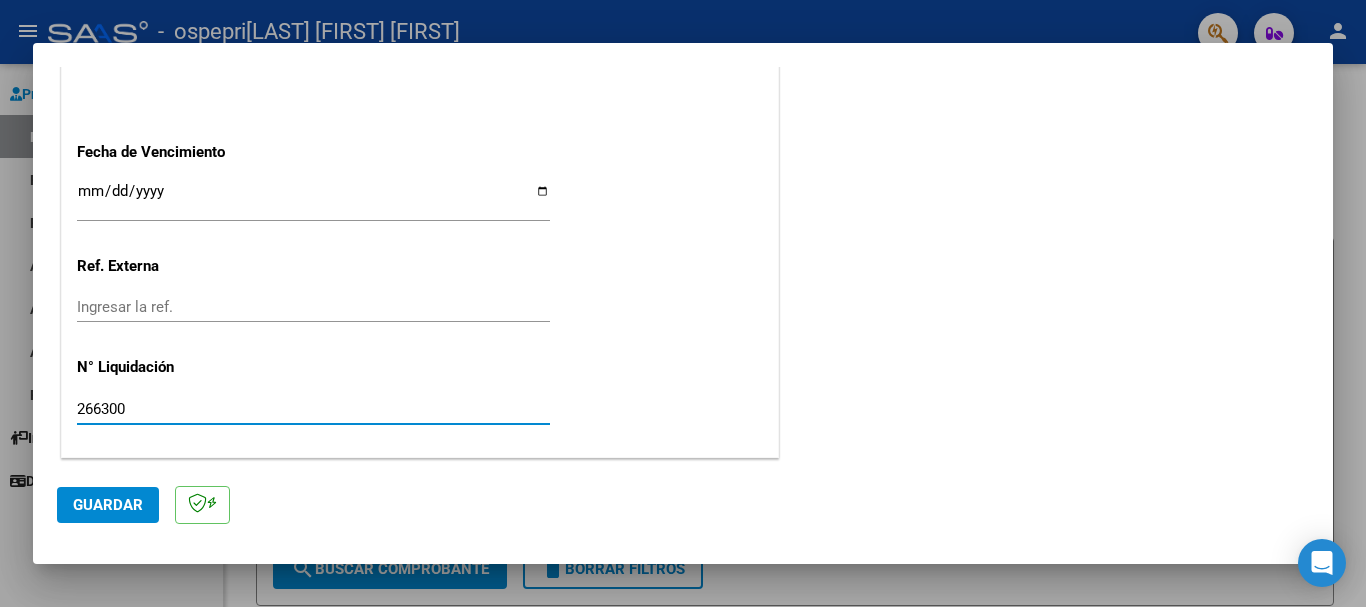 type on "266300" 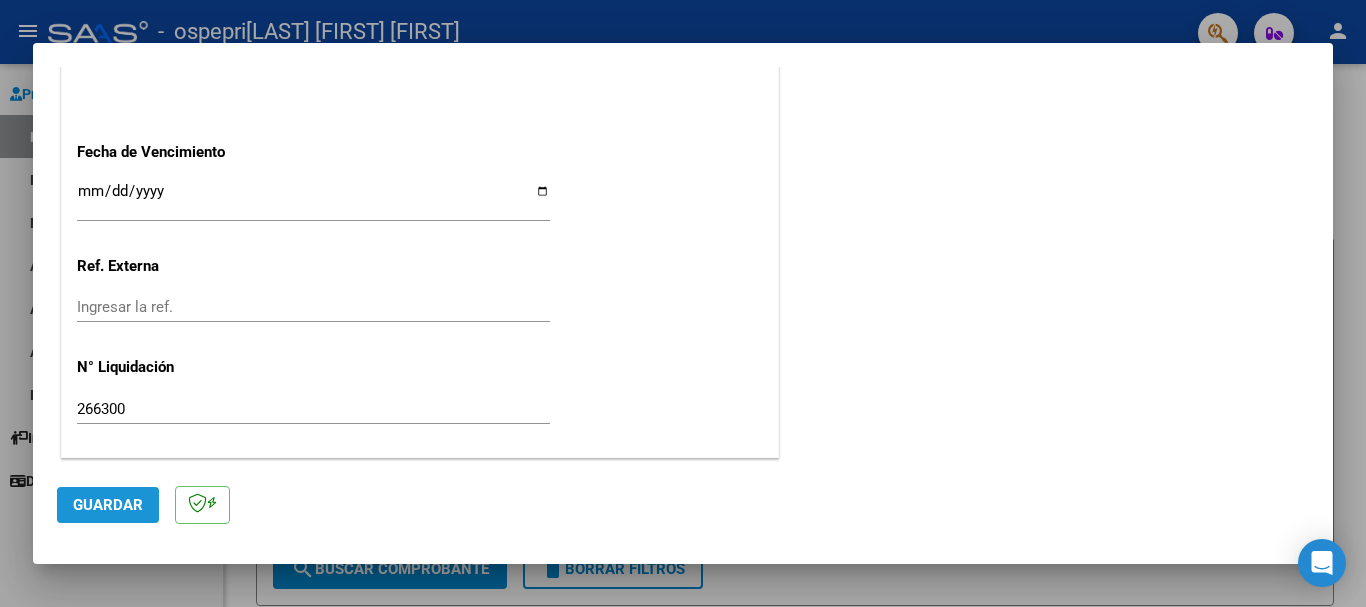 click on "Guardar" 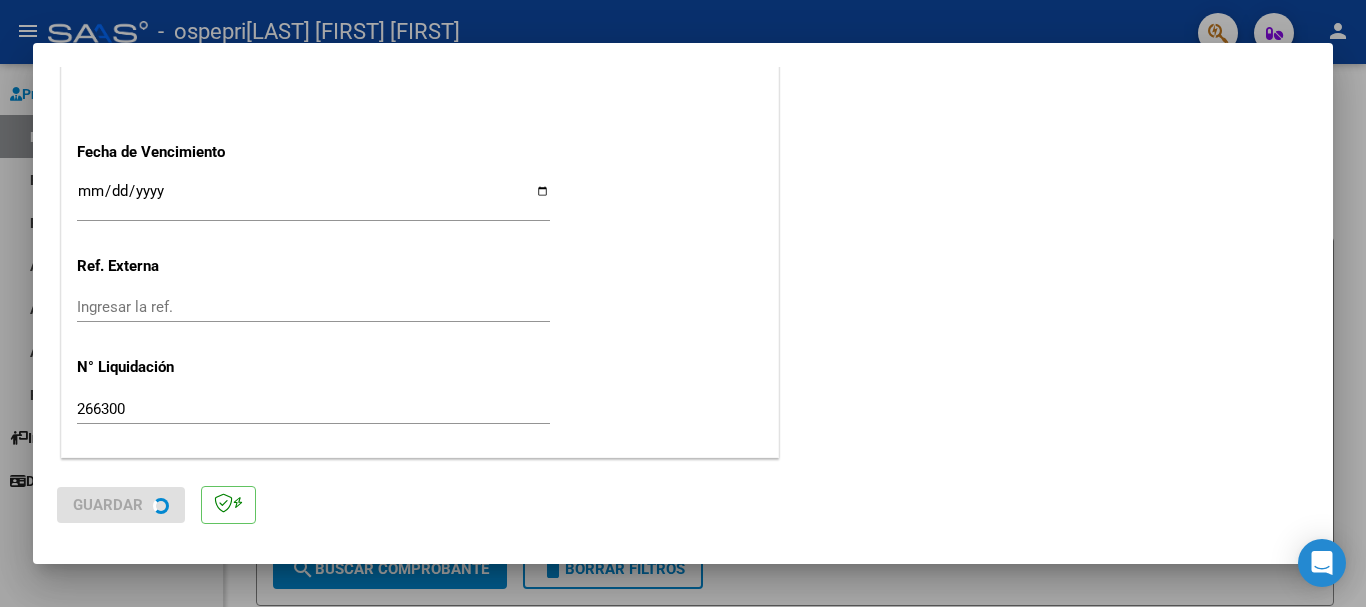 scroll, scrollTop: 0, scrollLeft: 0, axis: both 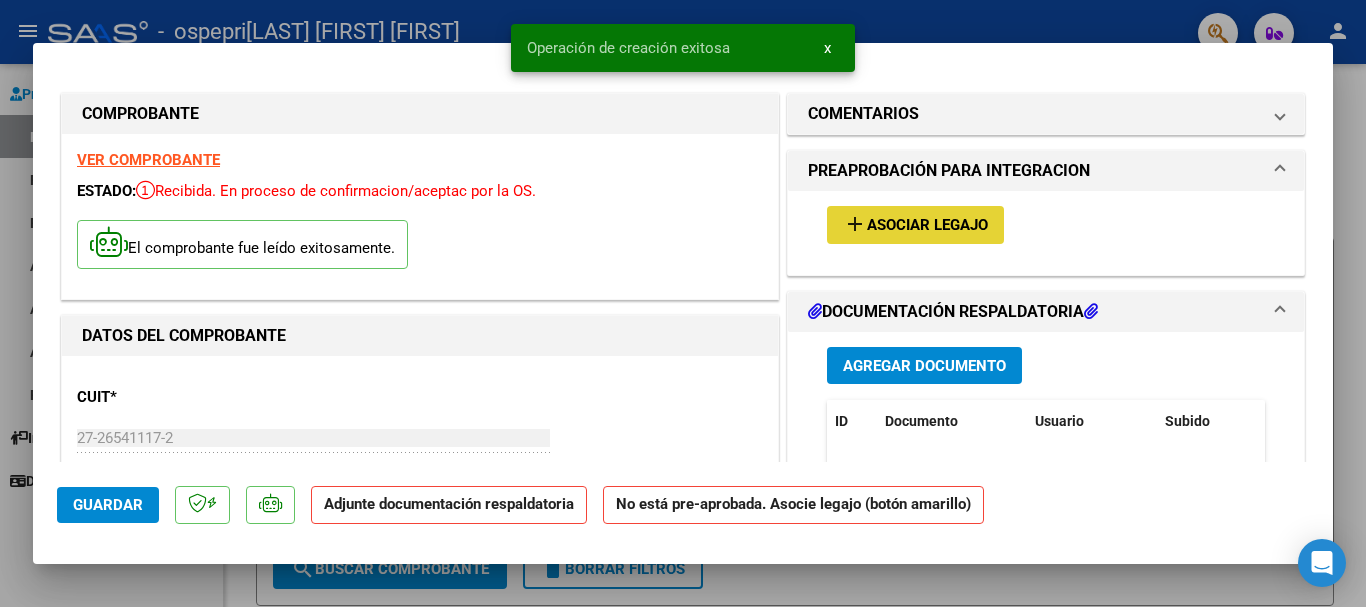 click on "Asociar Legajo" at bounding box center (927, 226) 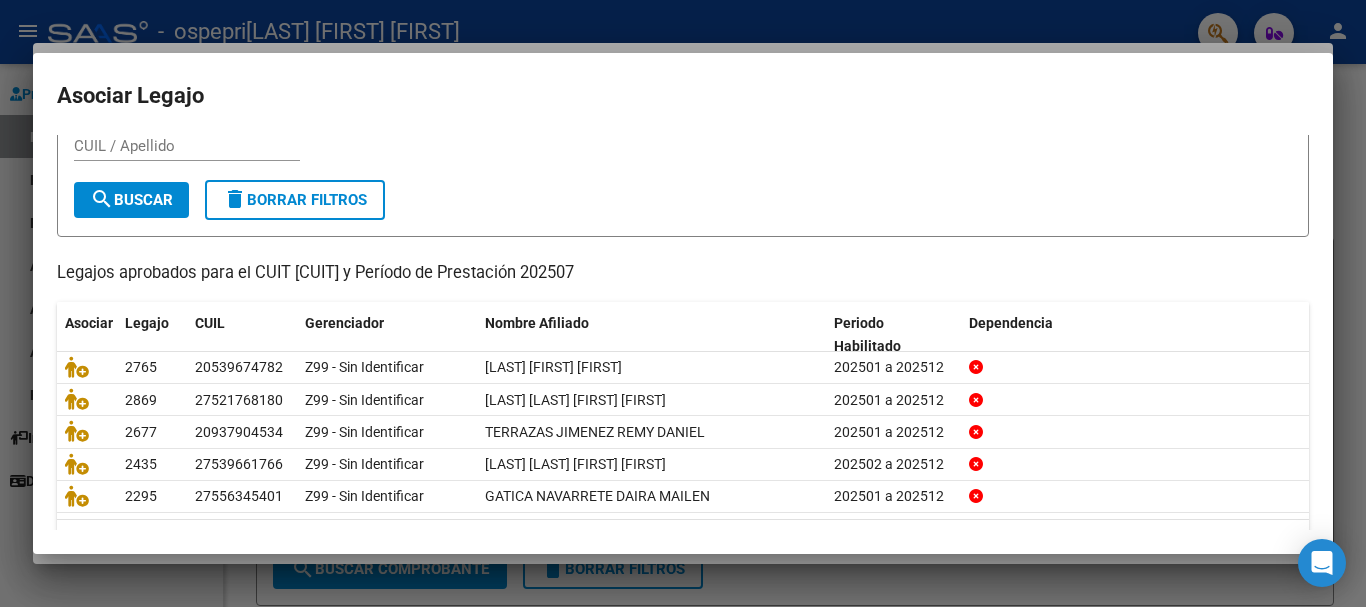scroll, scrollTop: 131, scrollLeft: 0, axis: vertical 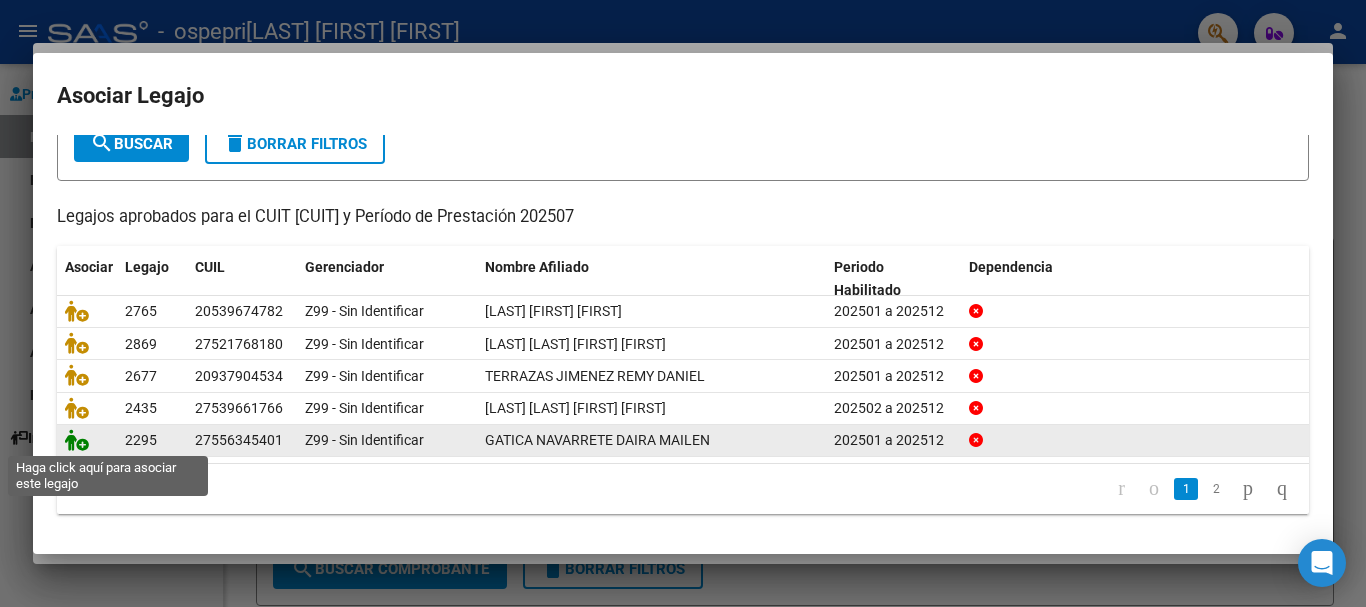 click 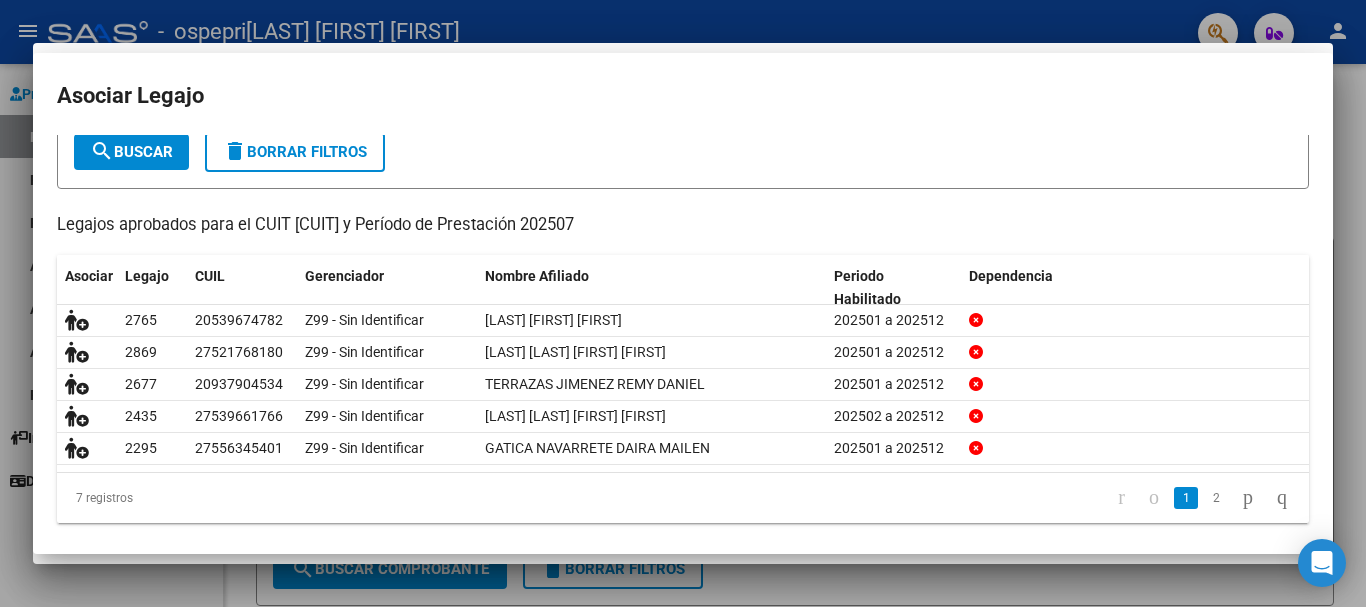 scroll, scrollTop: 0, scrollLeft: 0, axis: both 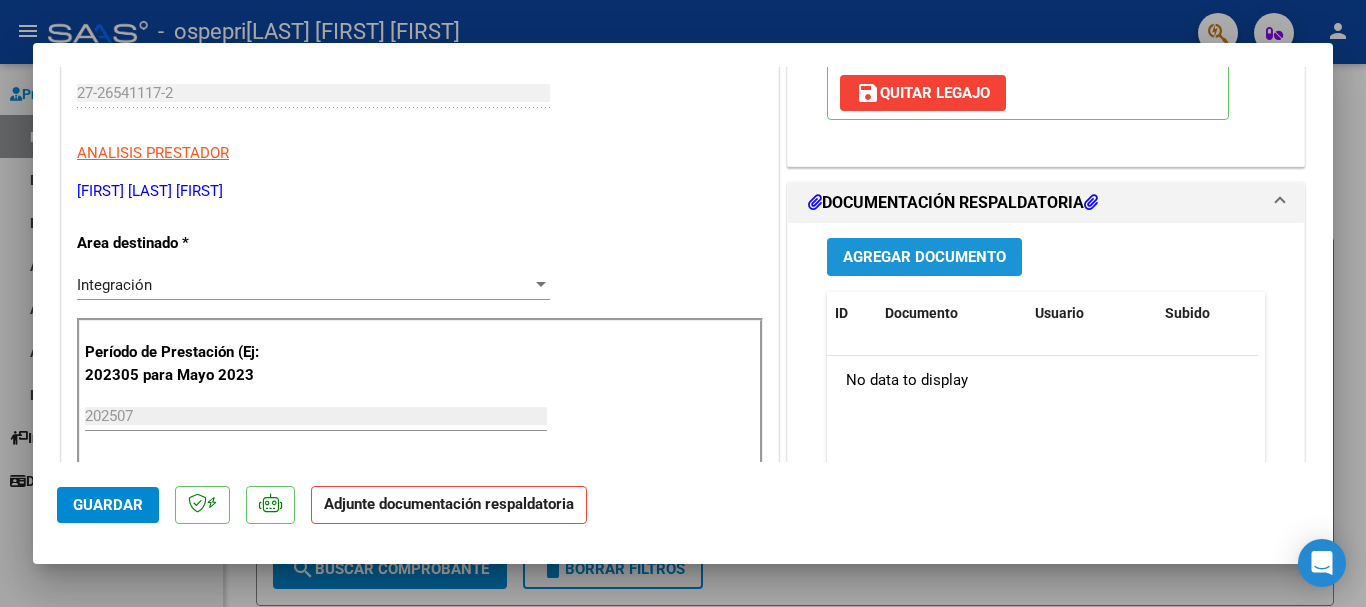 click on "Agregar Documento" at bounding box center [924, 258] 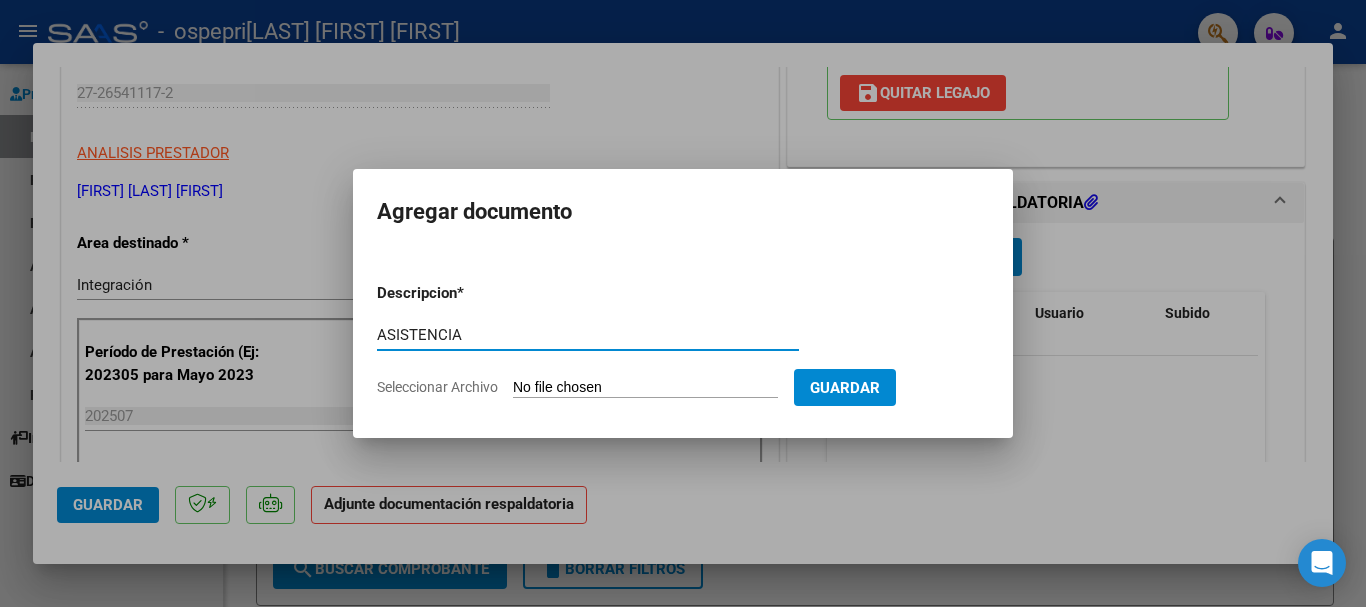 type on "ASISTENCIA" 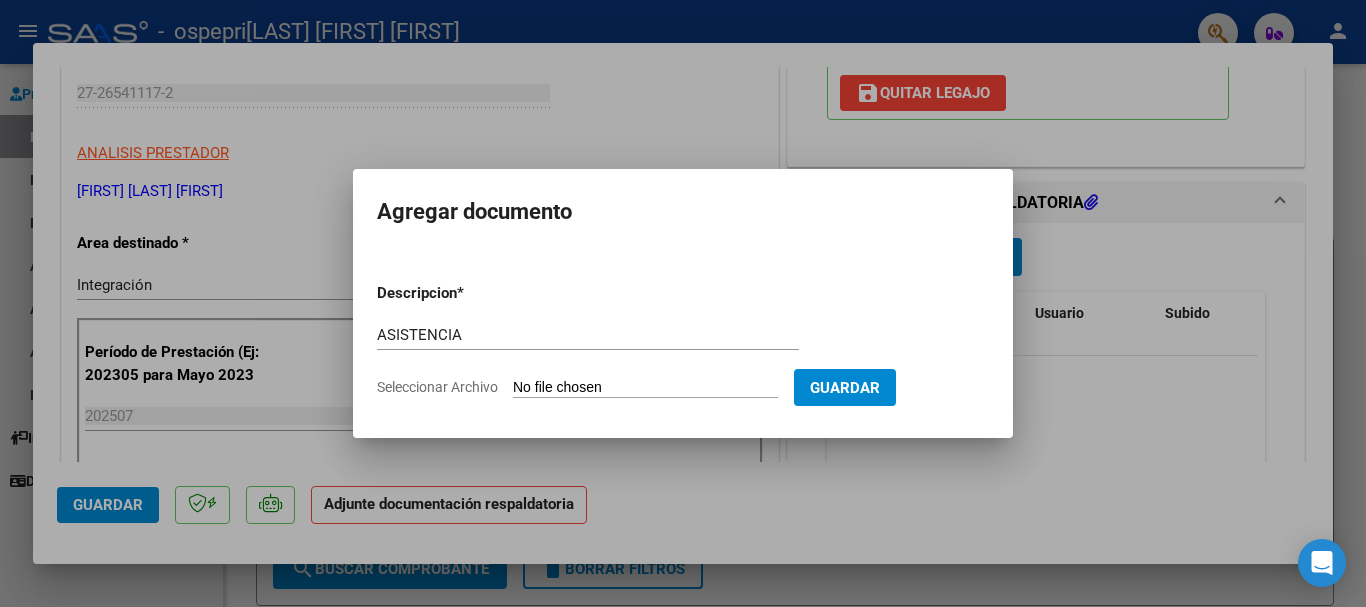 click on "Seleccionar Archivo" 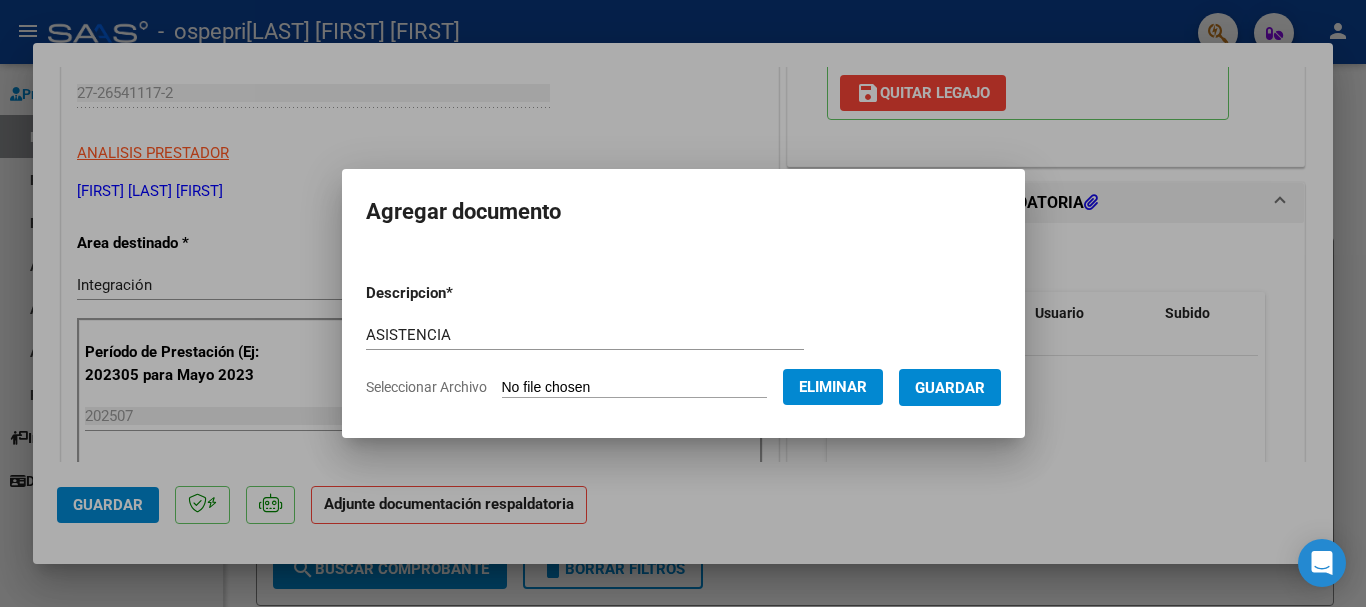 click on "Guardar" at bounding box center (950, 388) 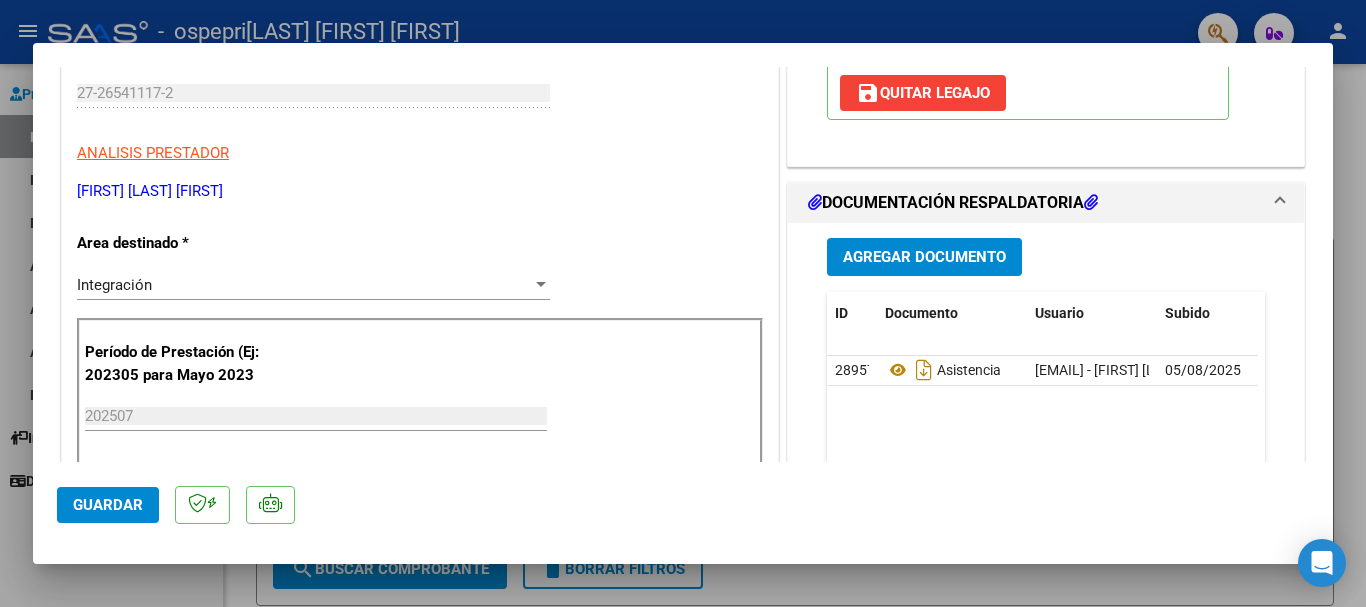 click at bounding box center [683, 303] 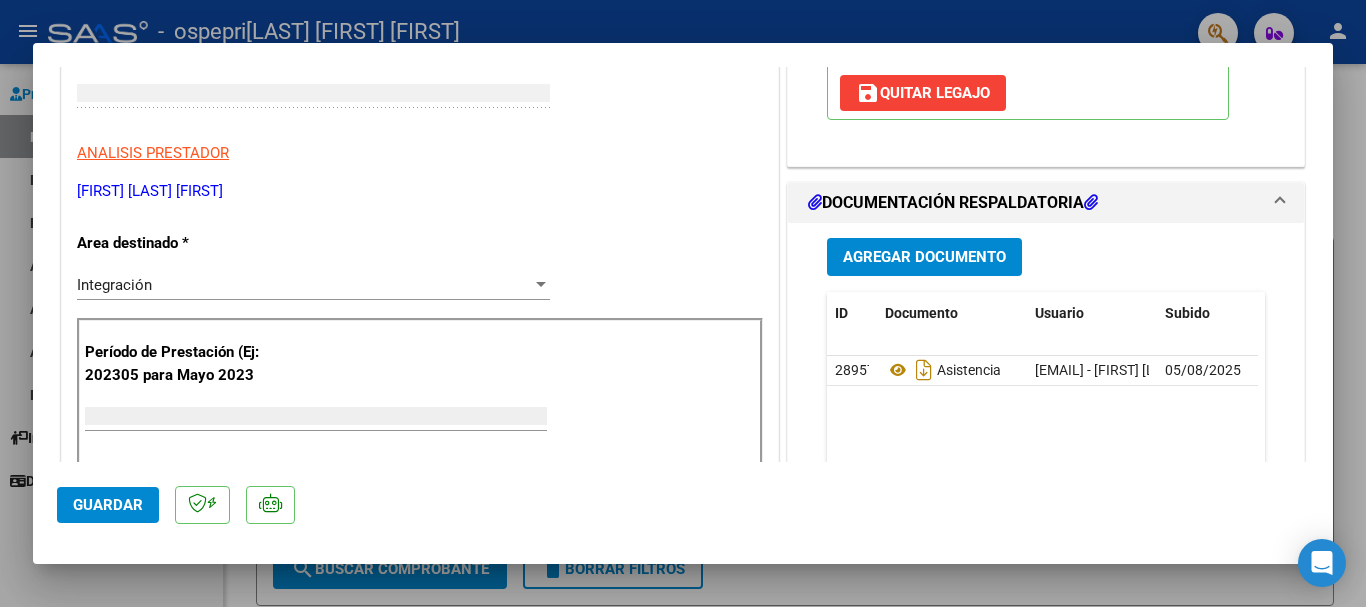 scroll, scrollTop: 0, scrollLeft: 0, axis: both 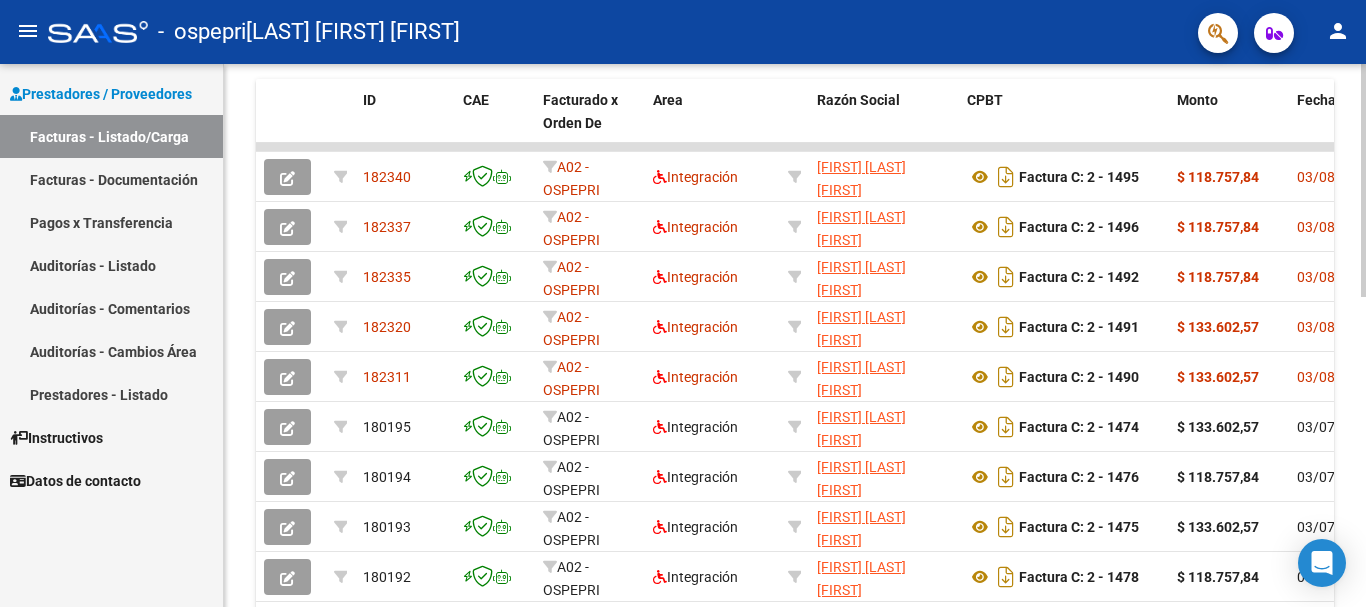 click 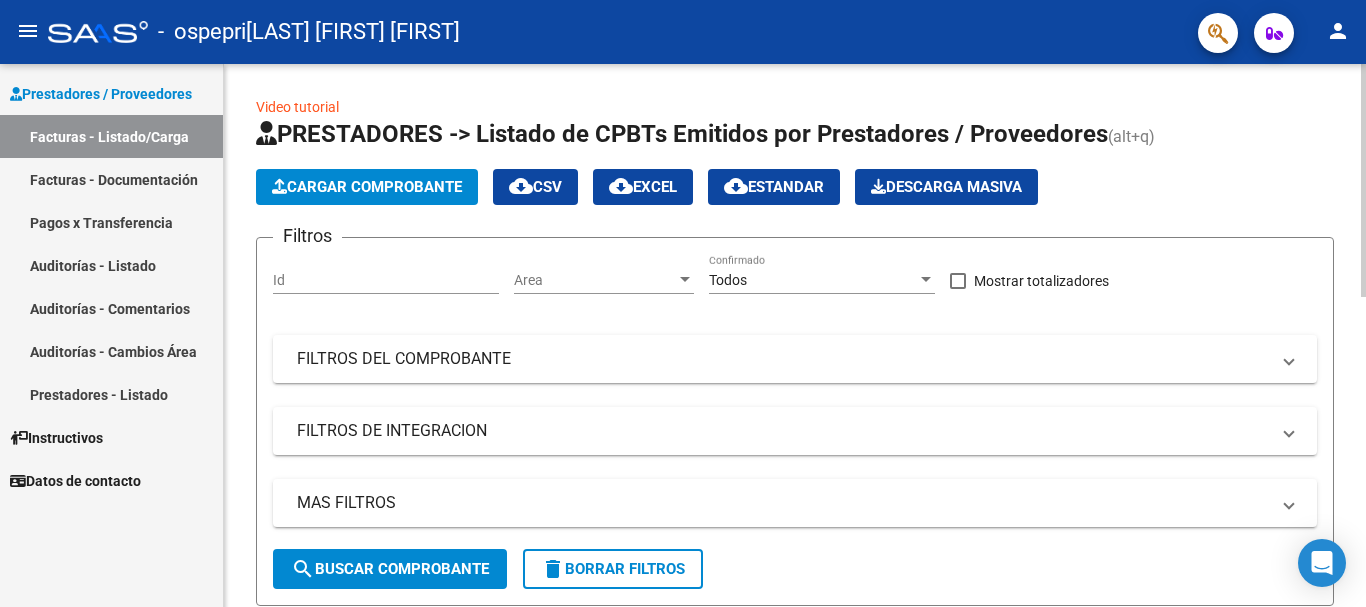 click 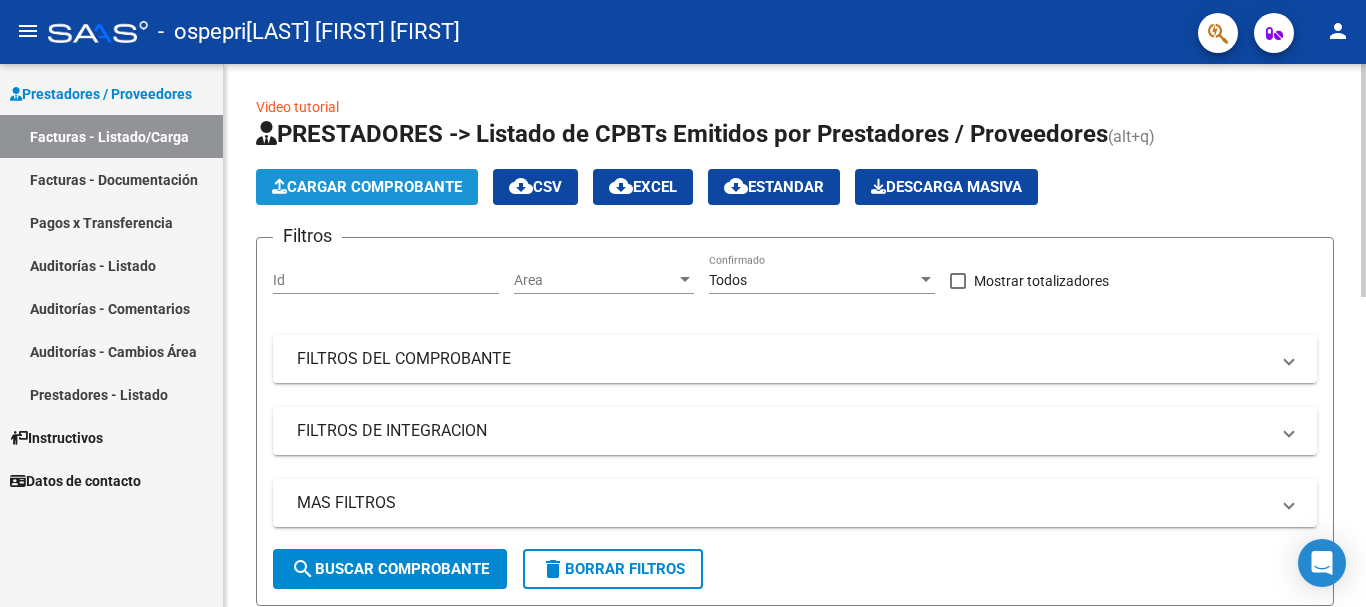 click on "Cargar Comprobante" 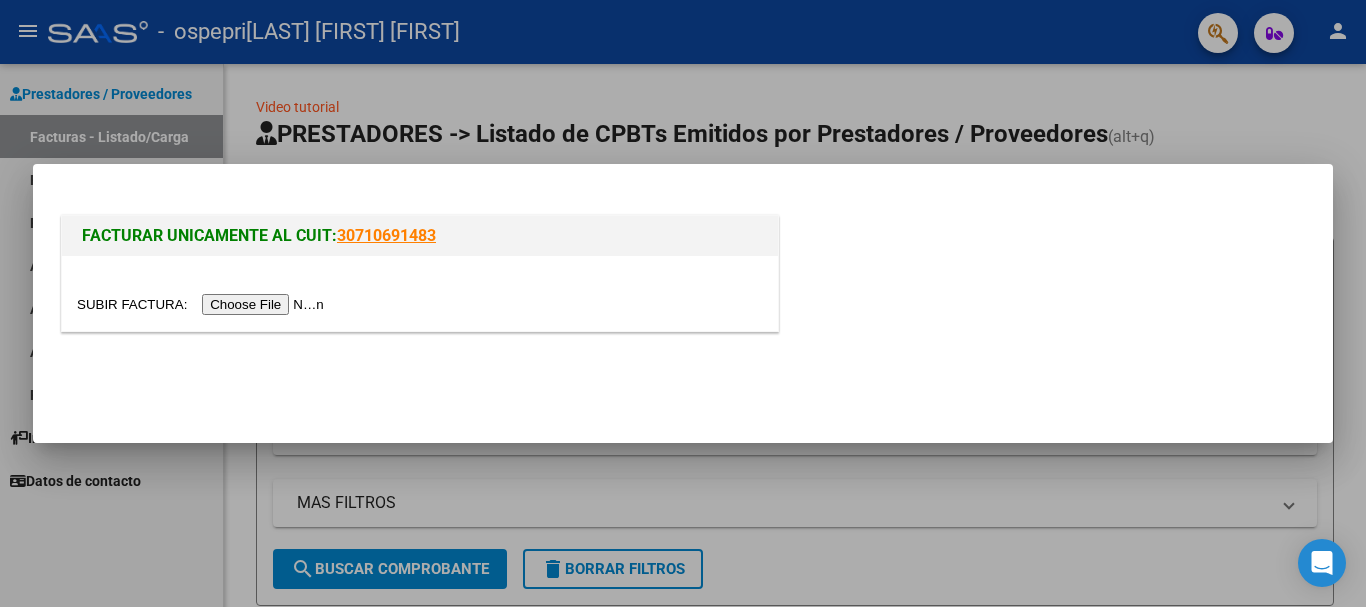 click at bounding box center (203, 304) 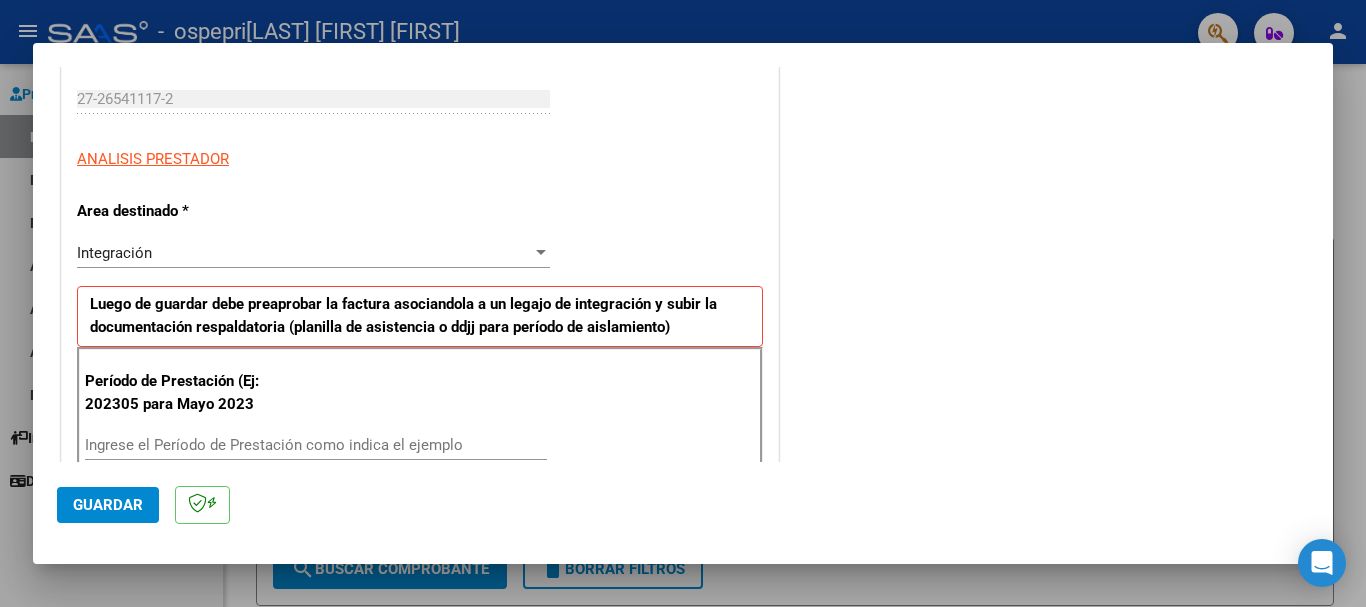 scroll, scrollTop: 345, scrollLeft: 0, axis: vertical 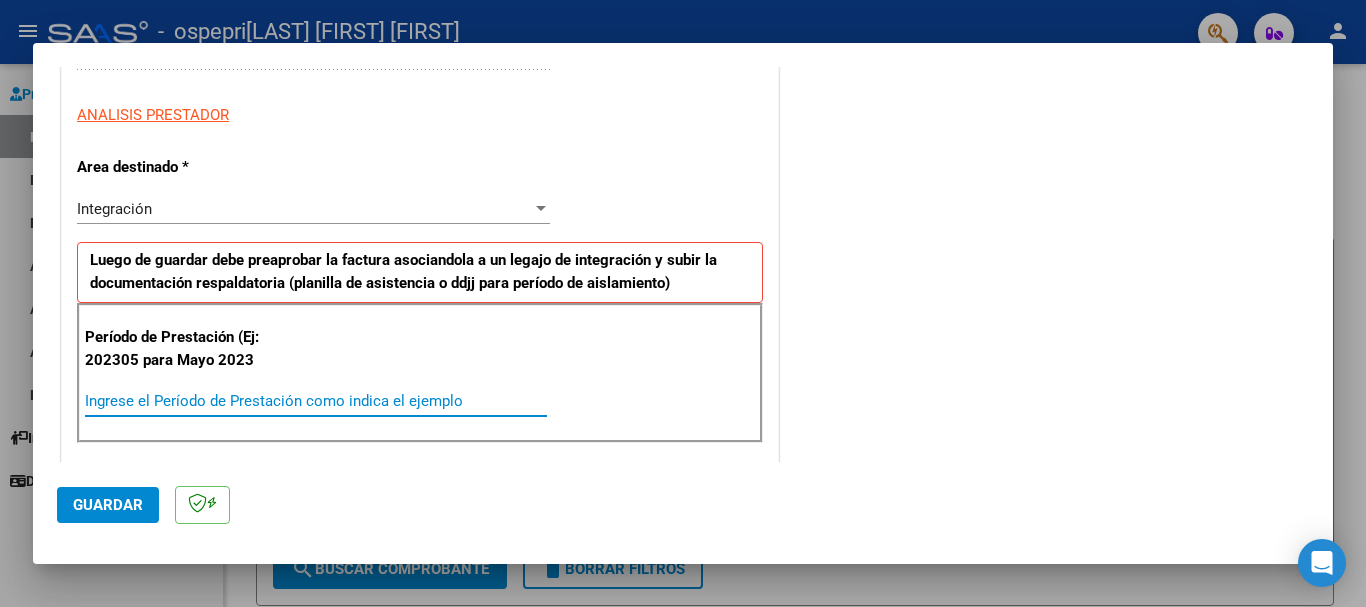 click on "Ingrese el Período de Prestación como indica el ejemplo" at bounding box center [316, 401] 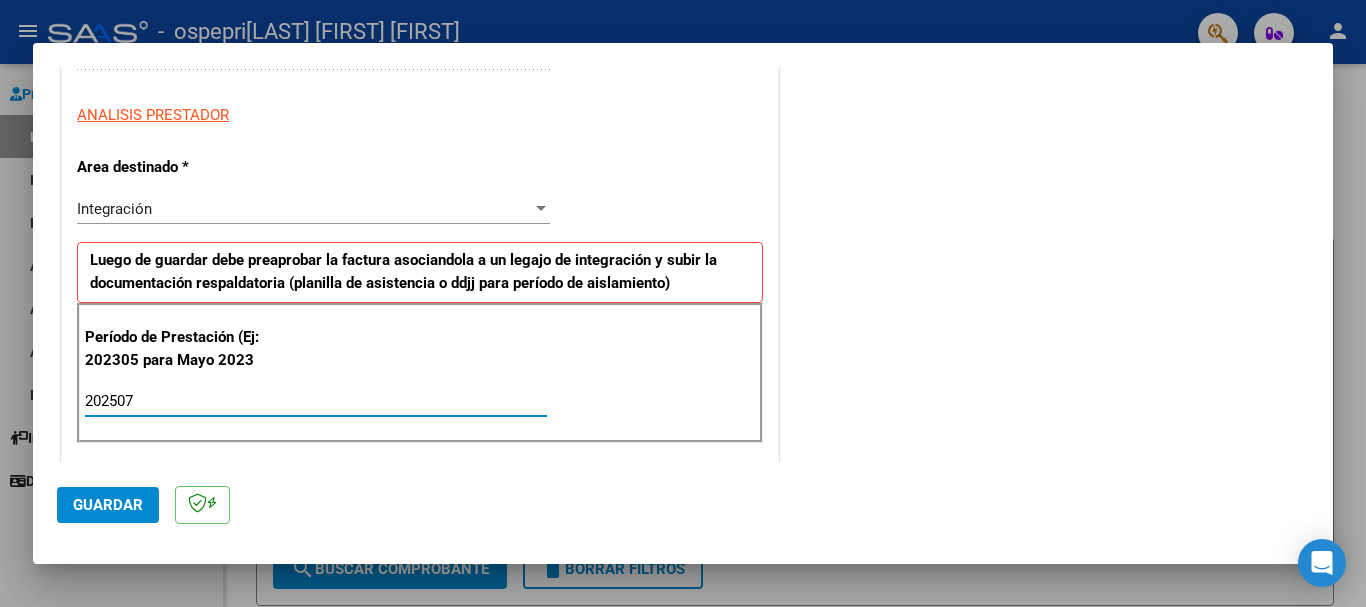 type on "202507" 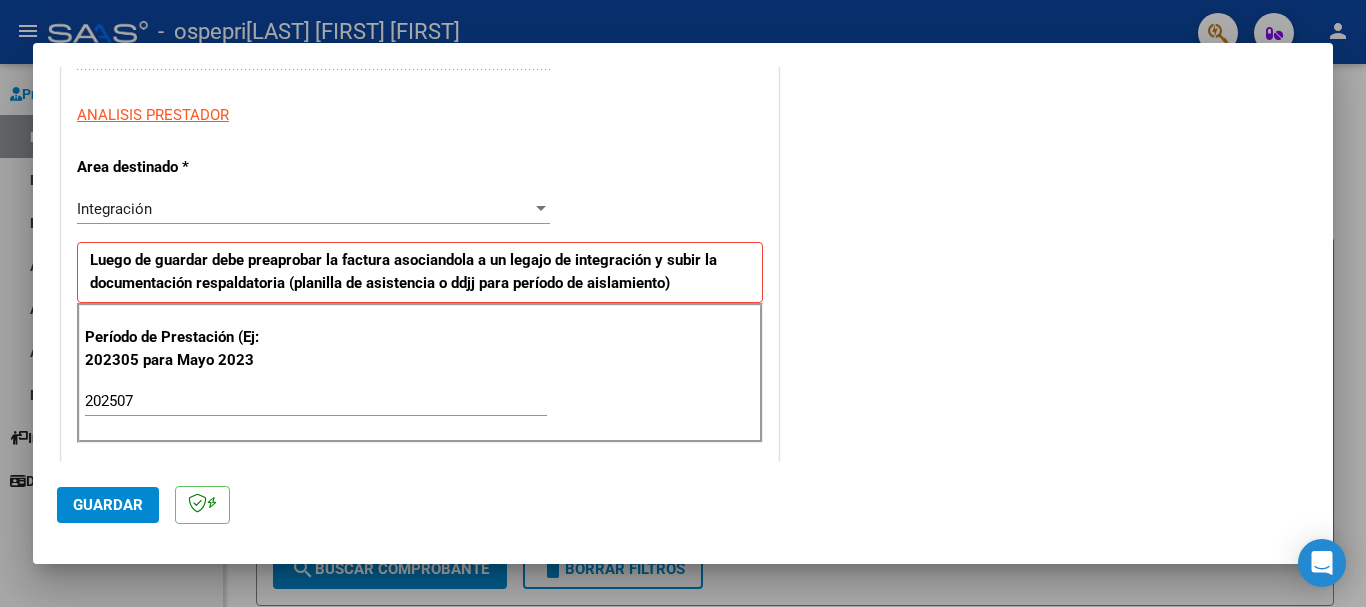 scroll, scrollTop: 690, scrollLeft: 0, axis: vertical 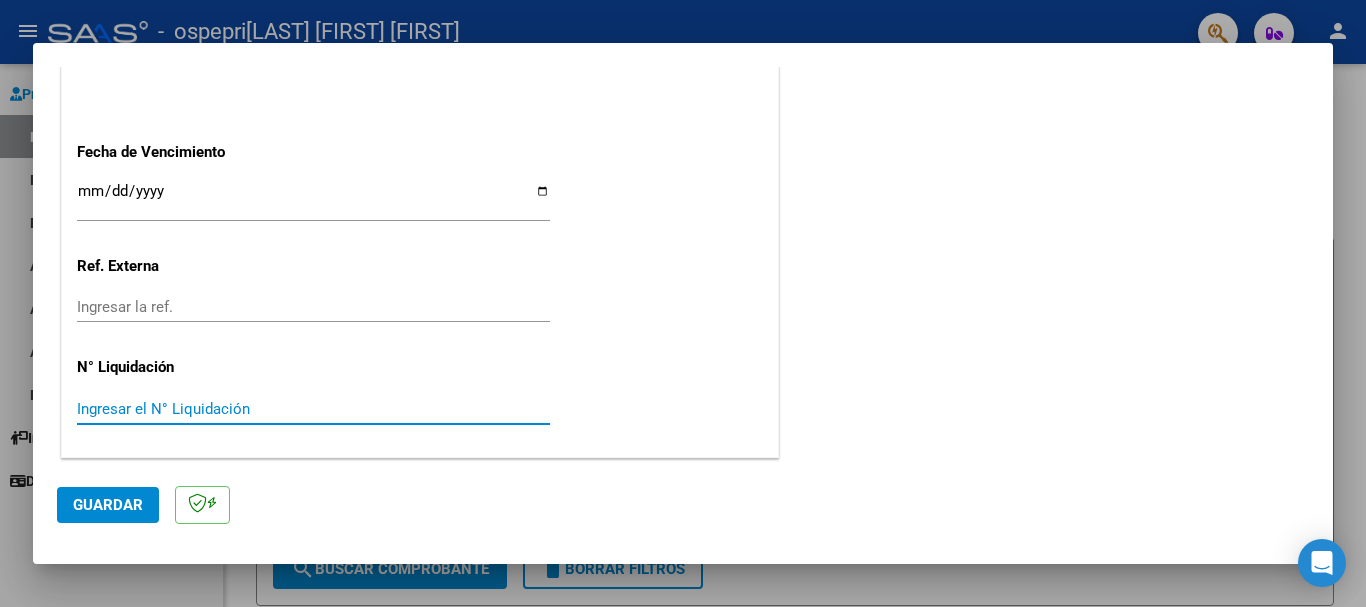 click on "Ingresar el N° Liquidación" at bounding box center [313, 409] 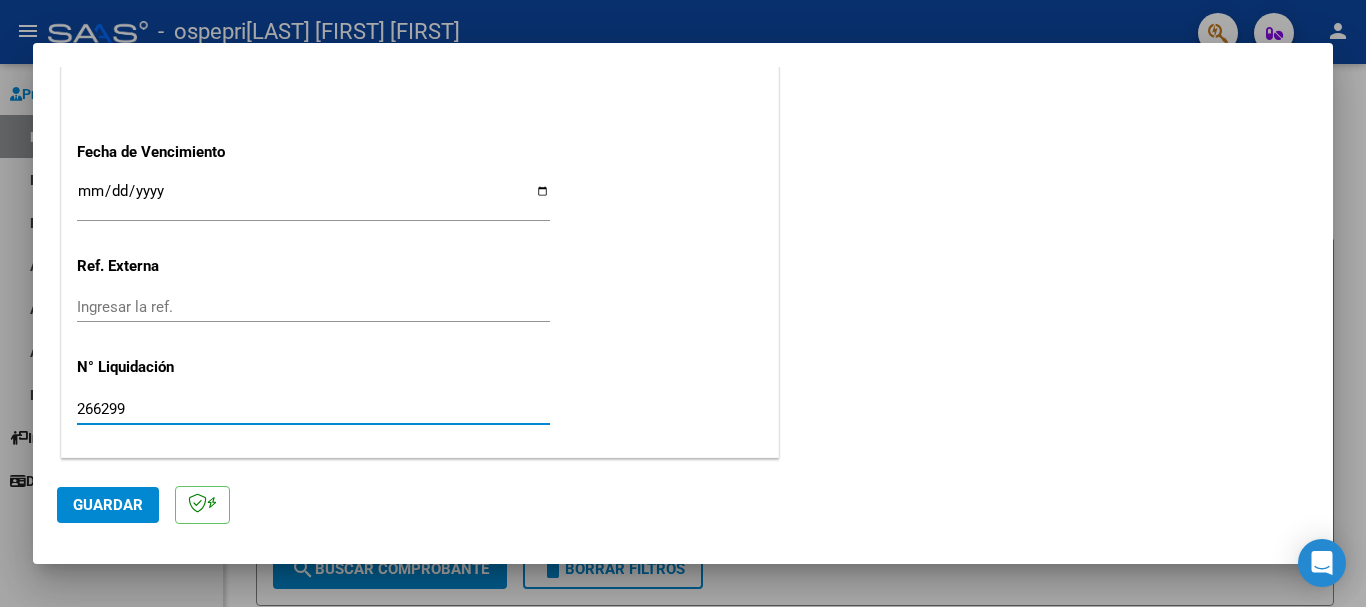 type on "266299" 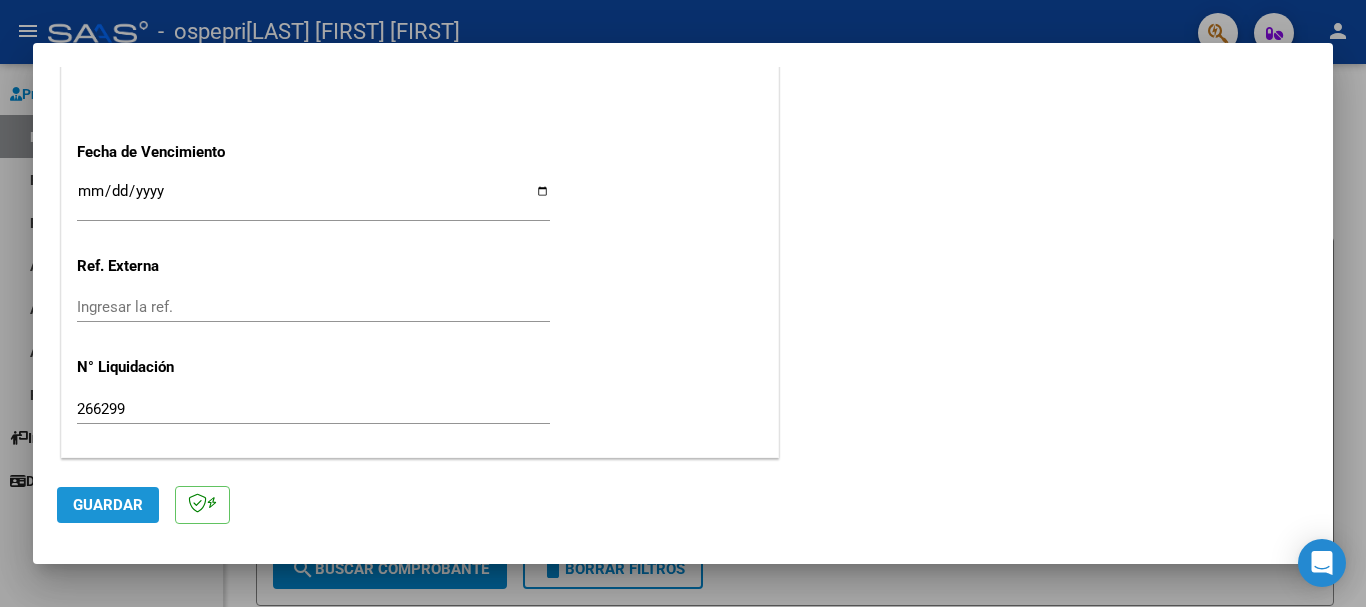 click on "Guardar" 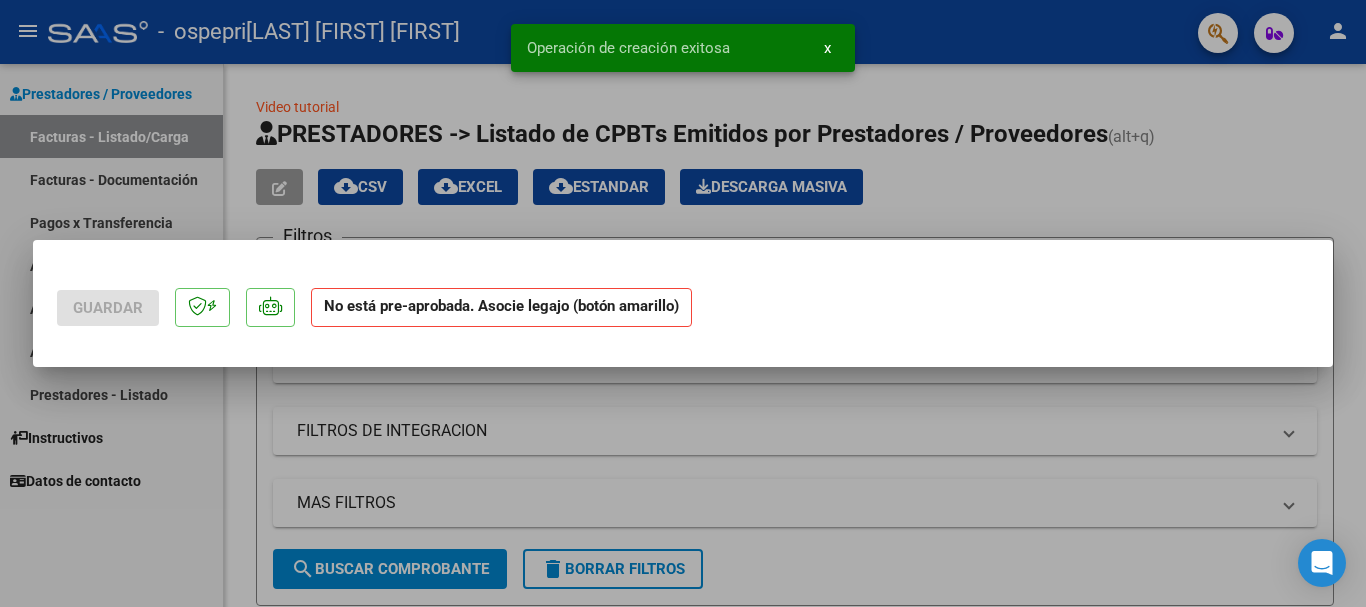 scroll, scrollTop: 0, scrollLeft: 0, axis: both 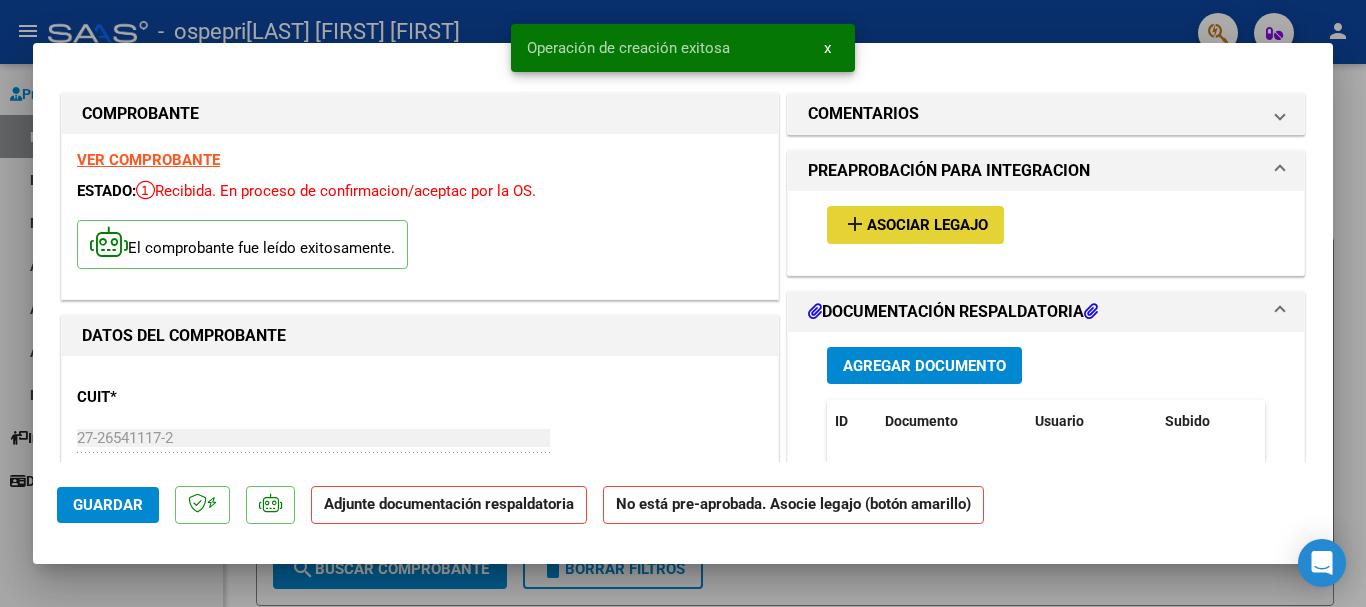 click on "Asociar Legajo" at bounding box center [927, 226] 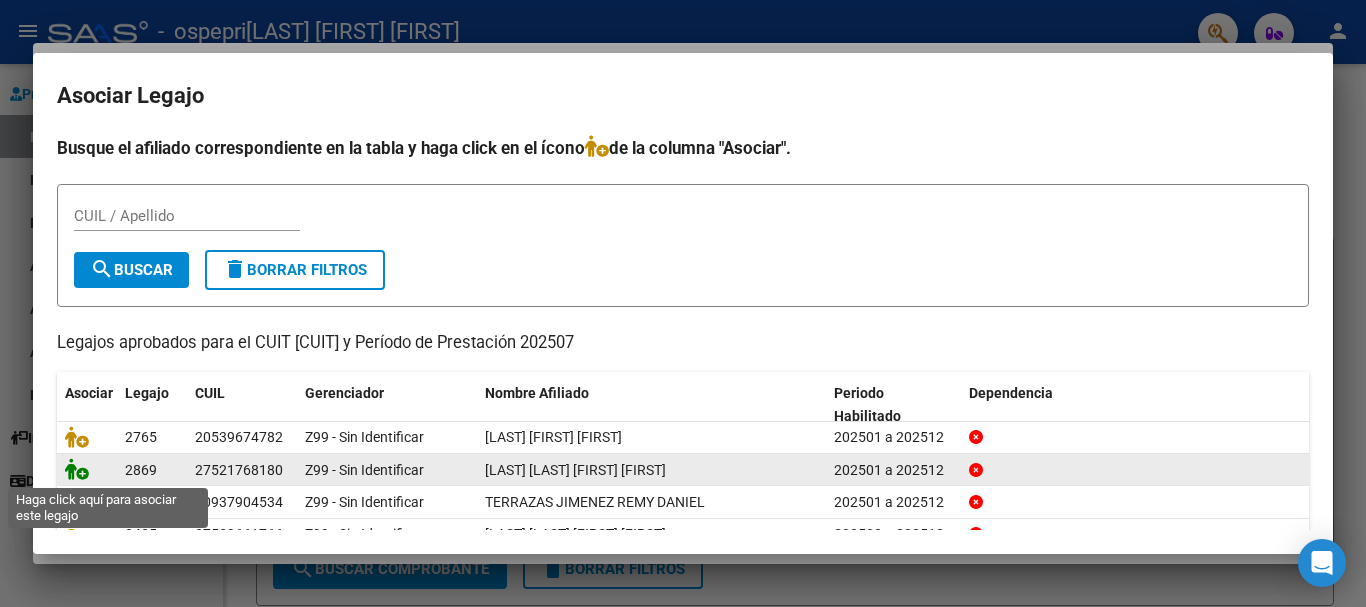 click 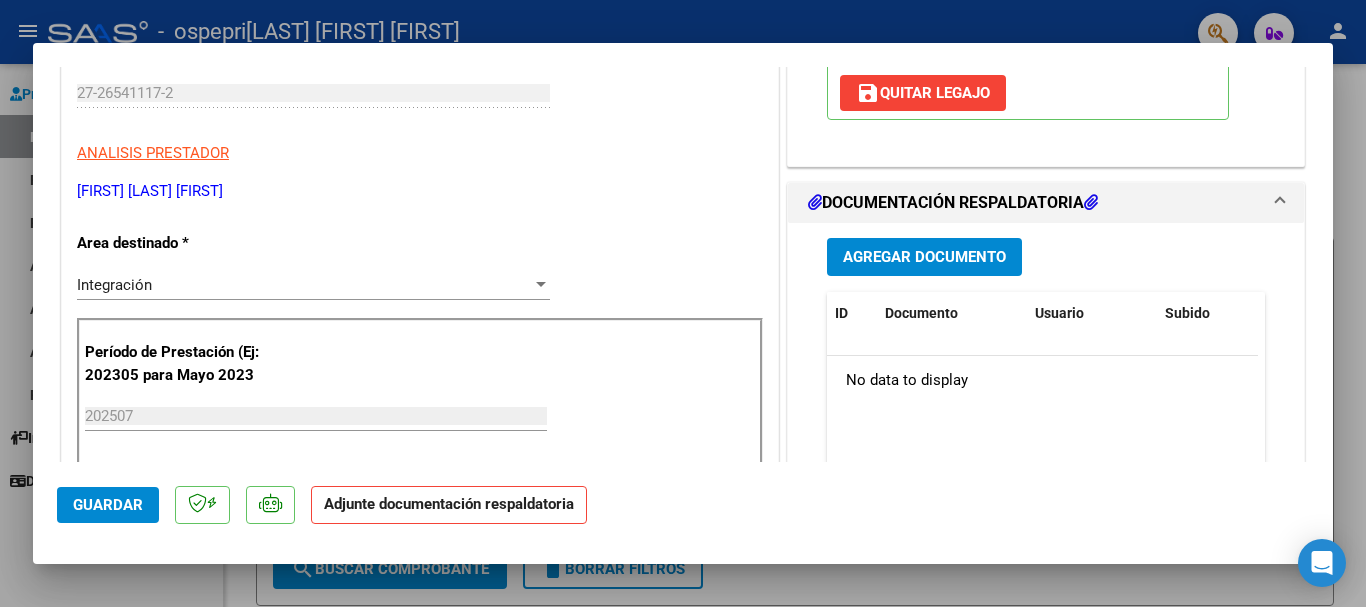 scroll, scrollTop: 690, scrollLeft: 0, axis: vertical 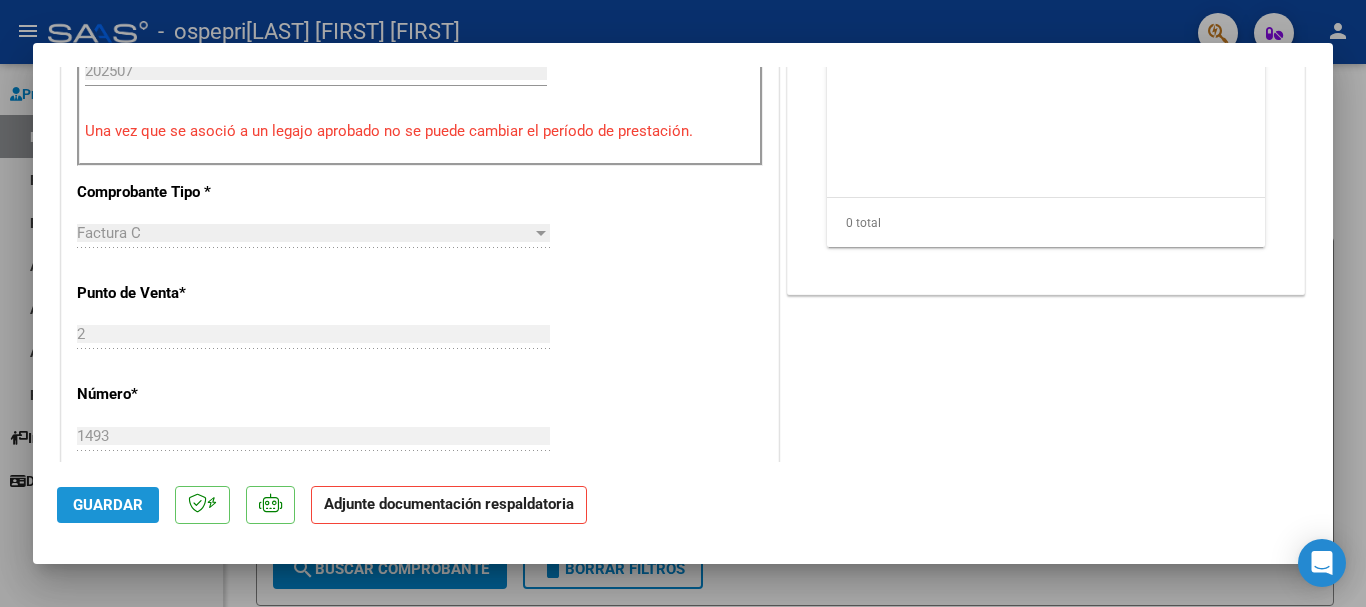 click on "Guardar" 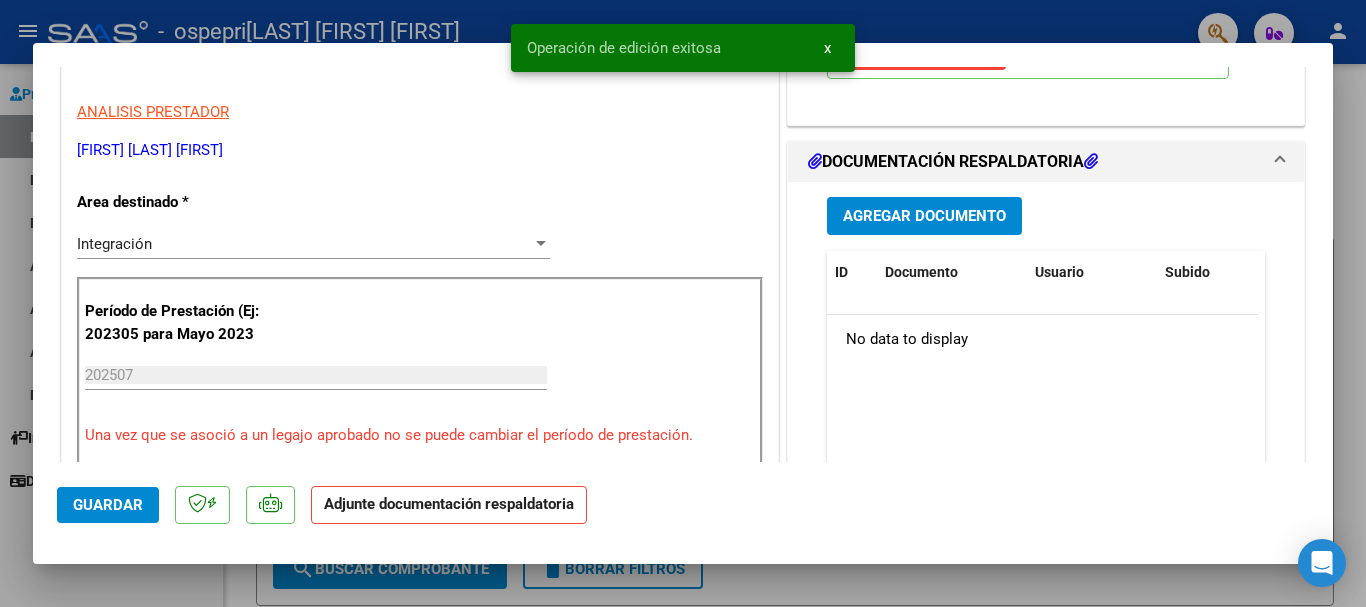 scroll, scrollTop: 344, scrollLeft: 0, axis: vertical 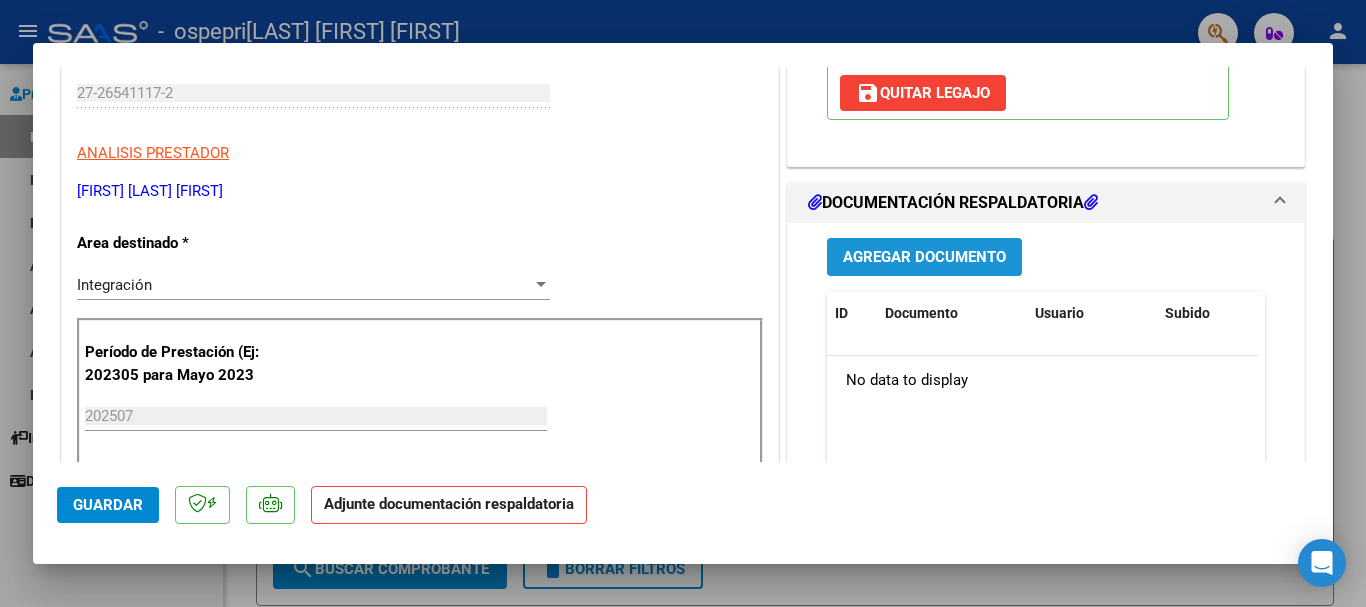 click on "Agregar Documento" at bounding box center [924, 258] 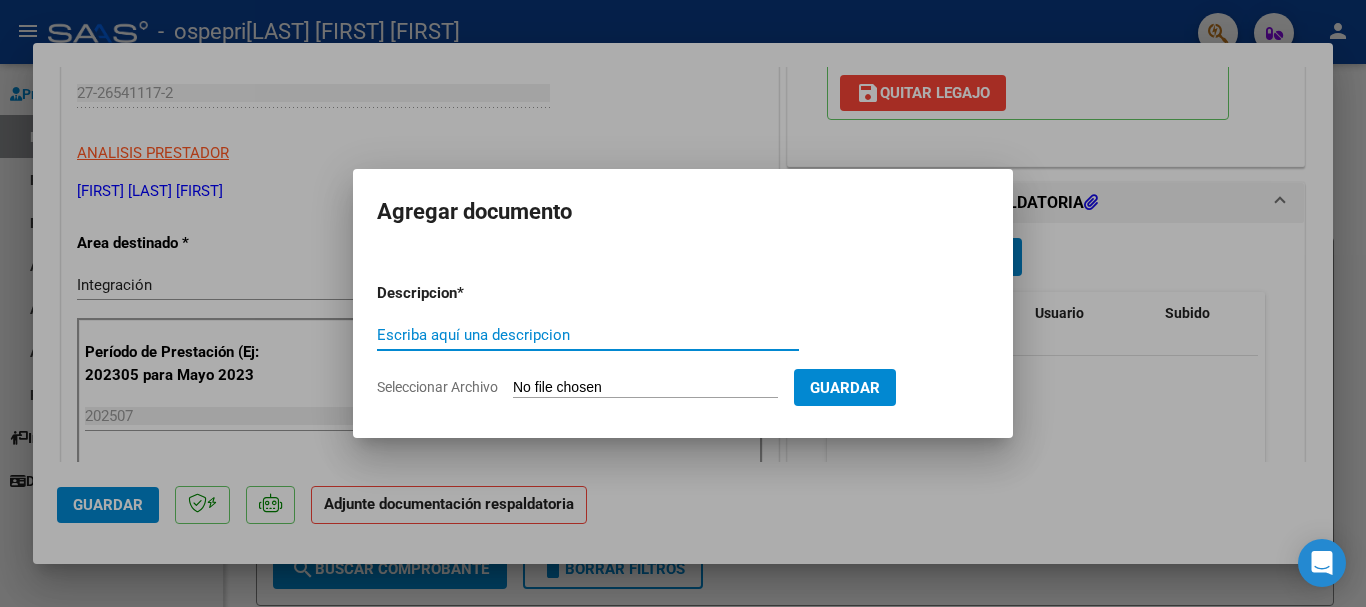 click on "Escriba aquí una descripcion" at bounding box center (588, 335) 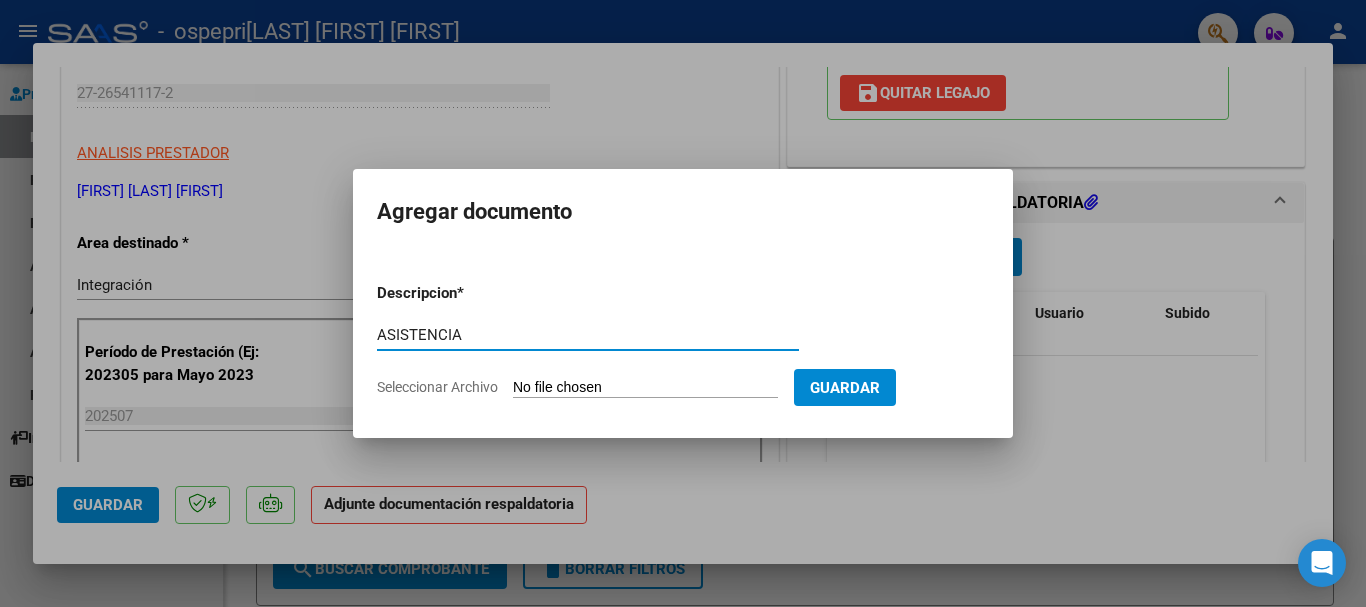 type on "ASISTENCIA" 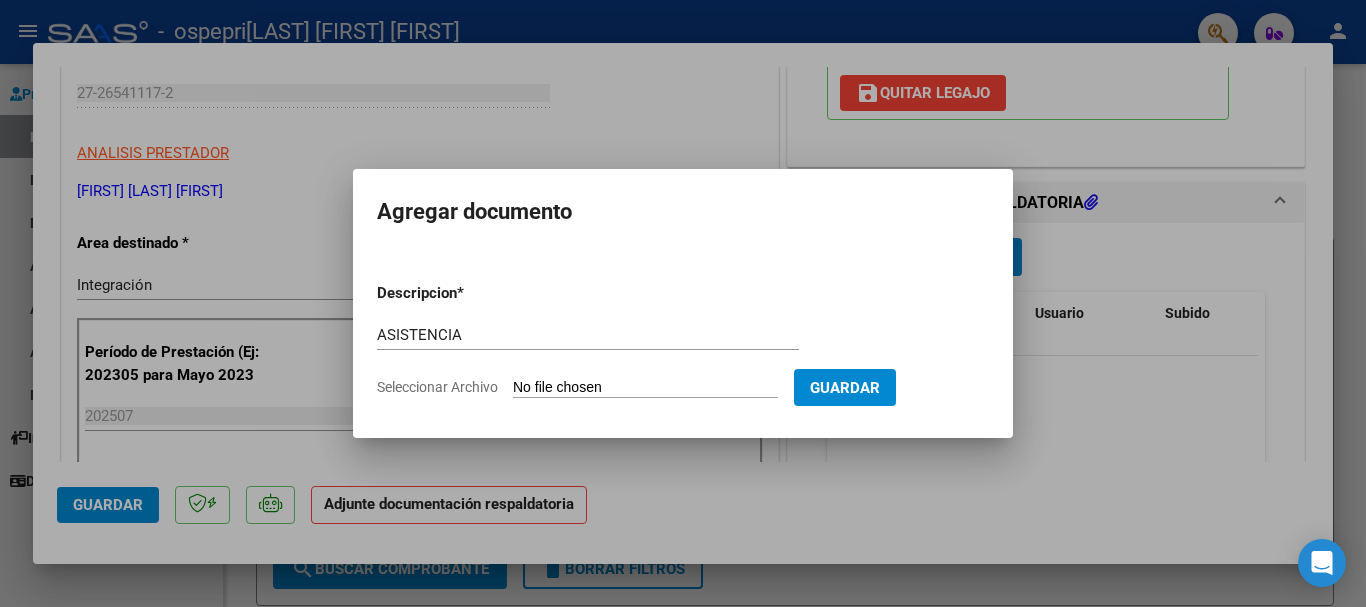 click on "Seleccionar Archivo" 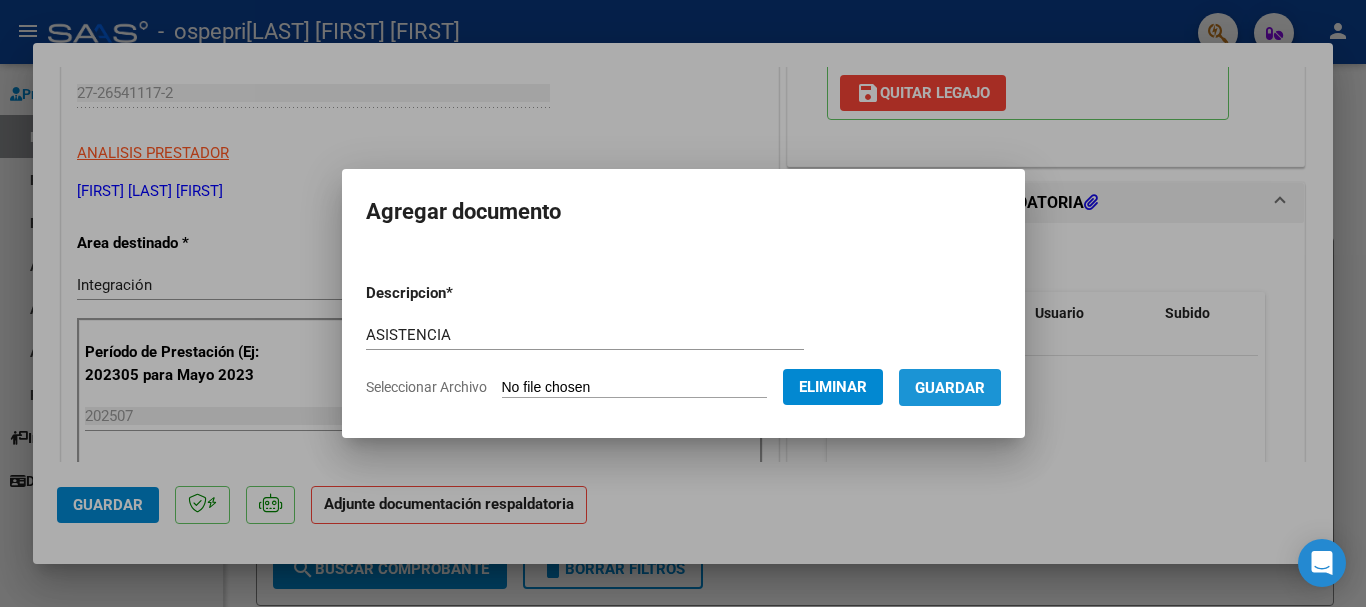 click on "Guardar" at bounding box center [950, 388] 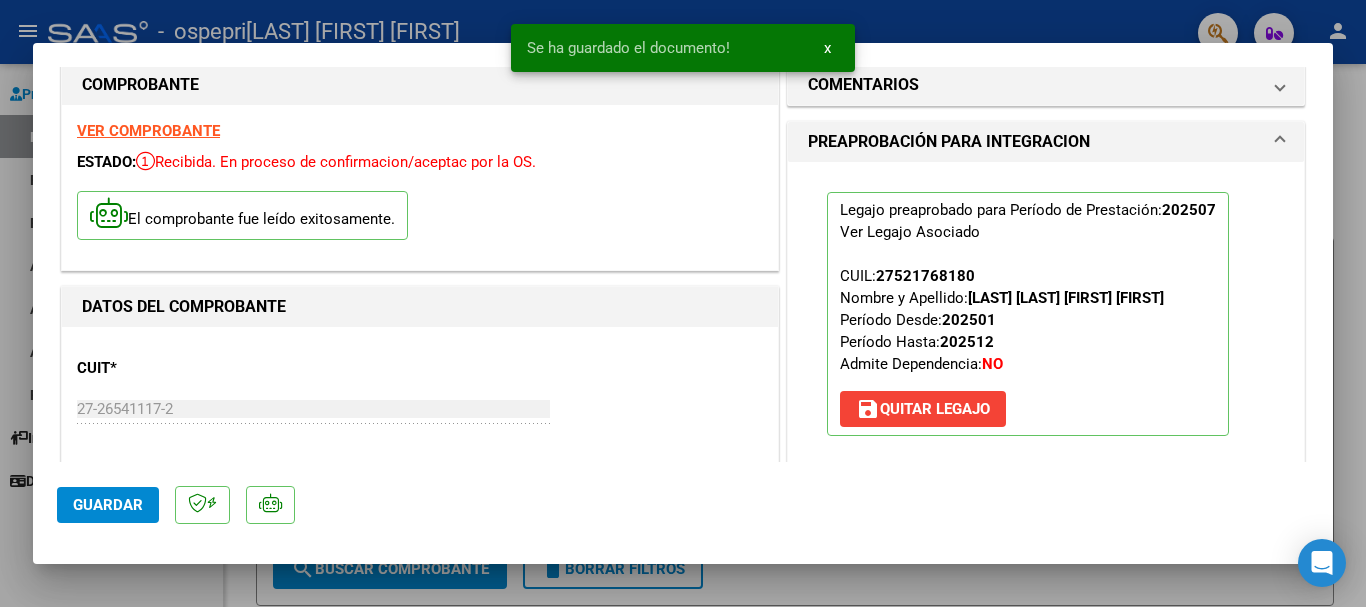 scroll, scrollTop: 0, scrollLeft: 0, axis: both 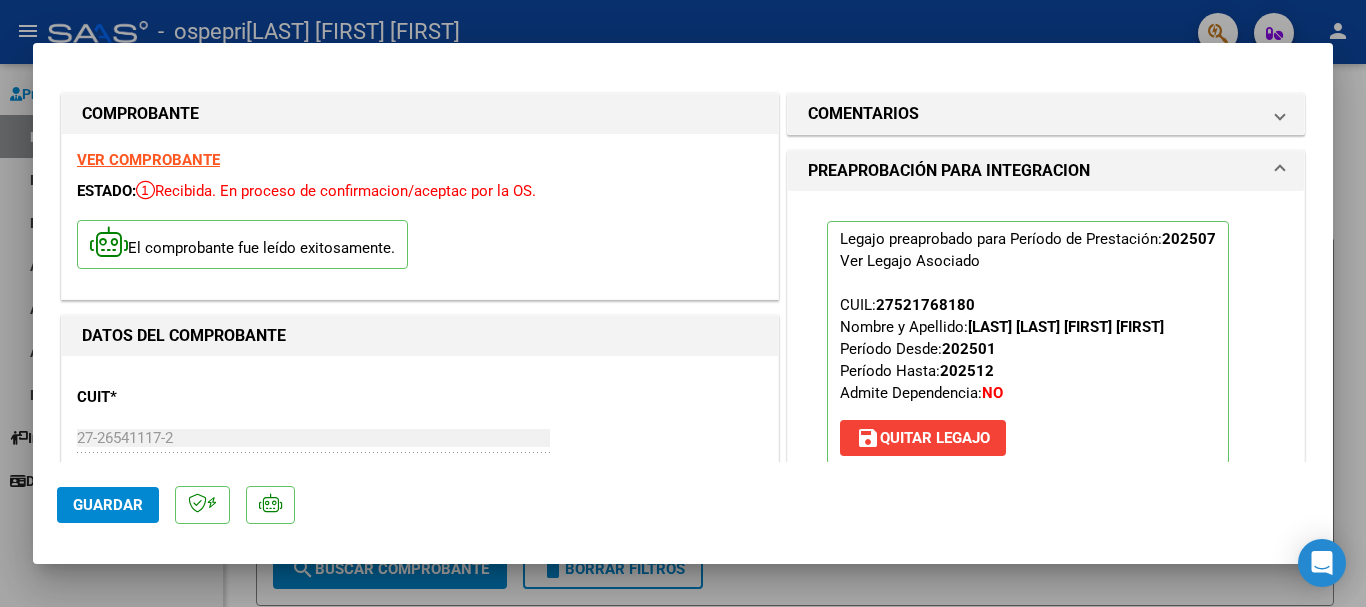 click at bounding box center (683, 303) 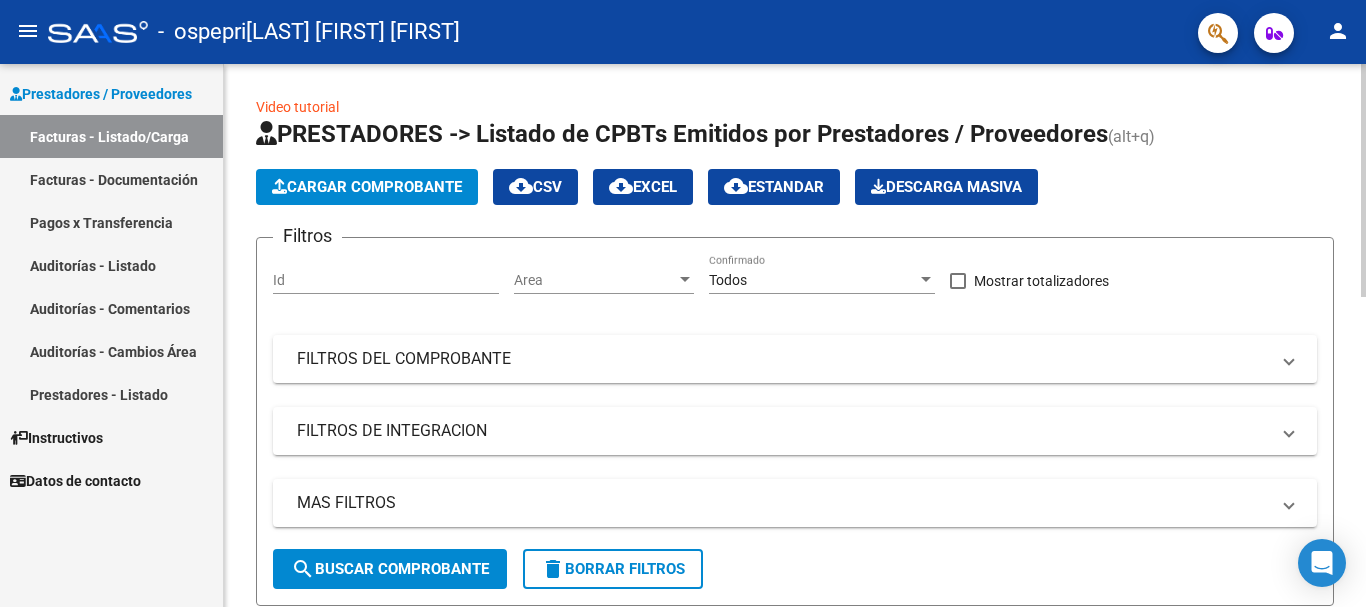 scroll, scrollTop: 543, scrollLeft: 0, axis: vertical 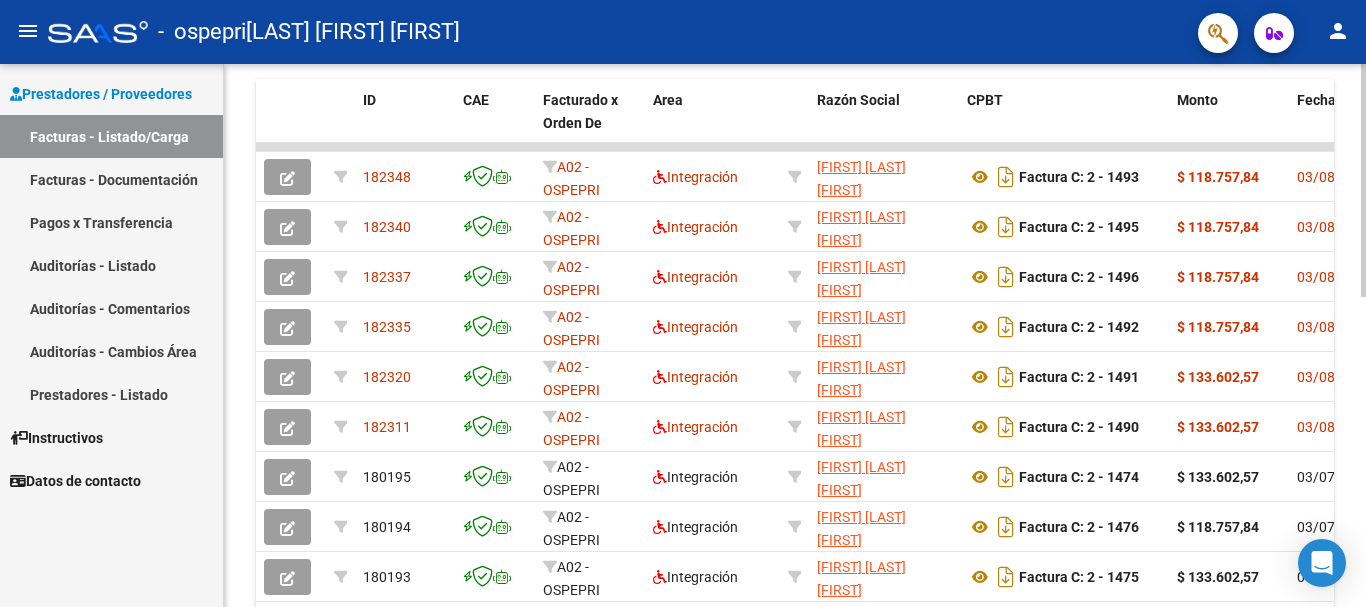 click 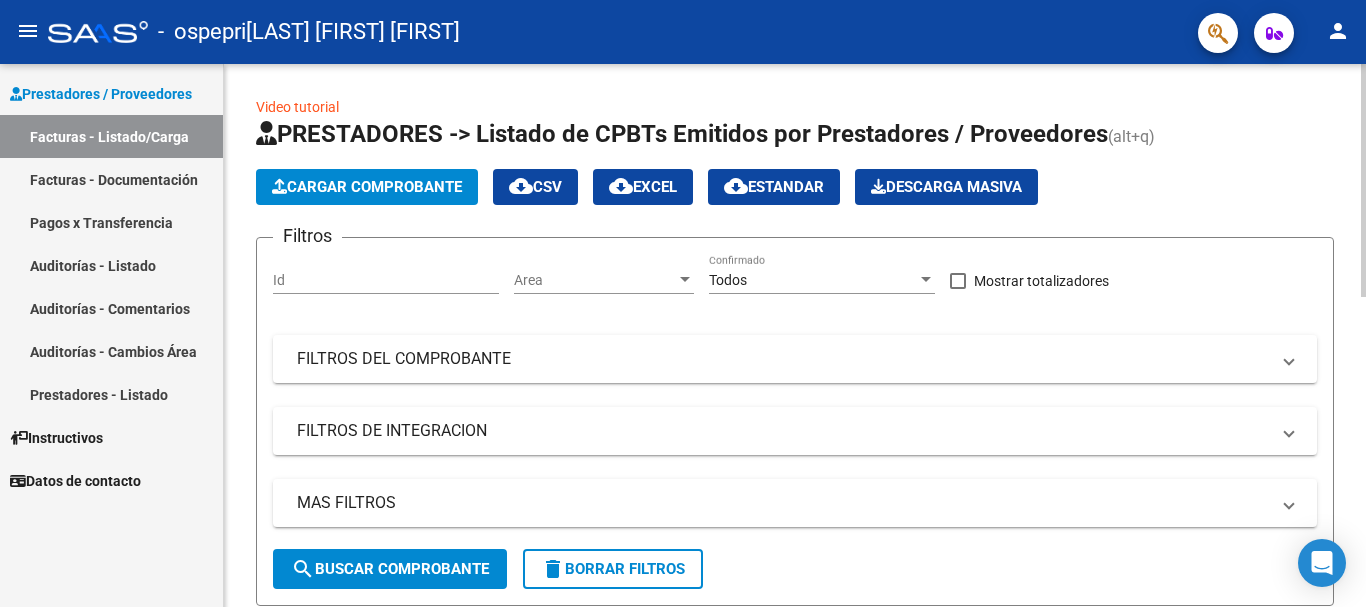 click 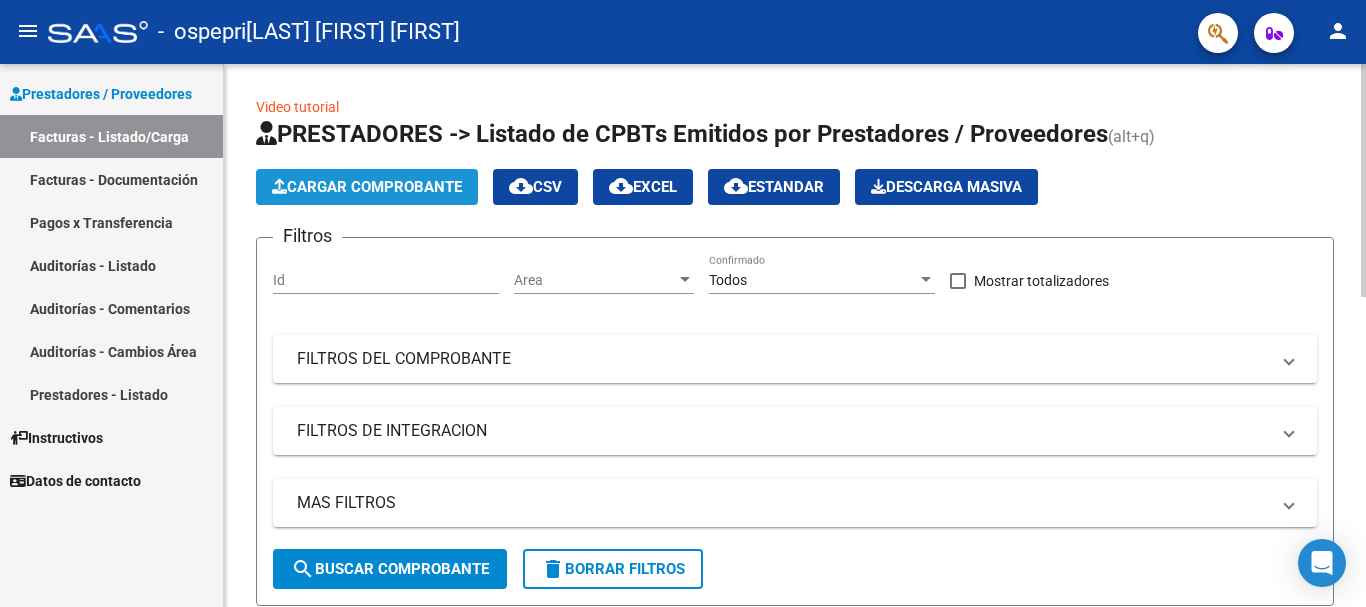 click on "Cargar Comprobante" 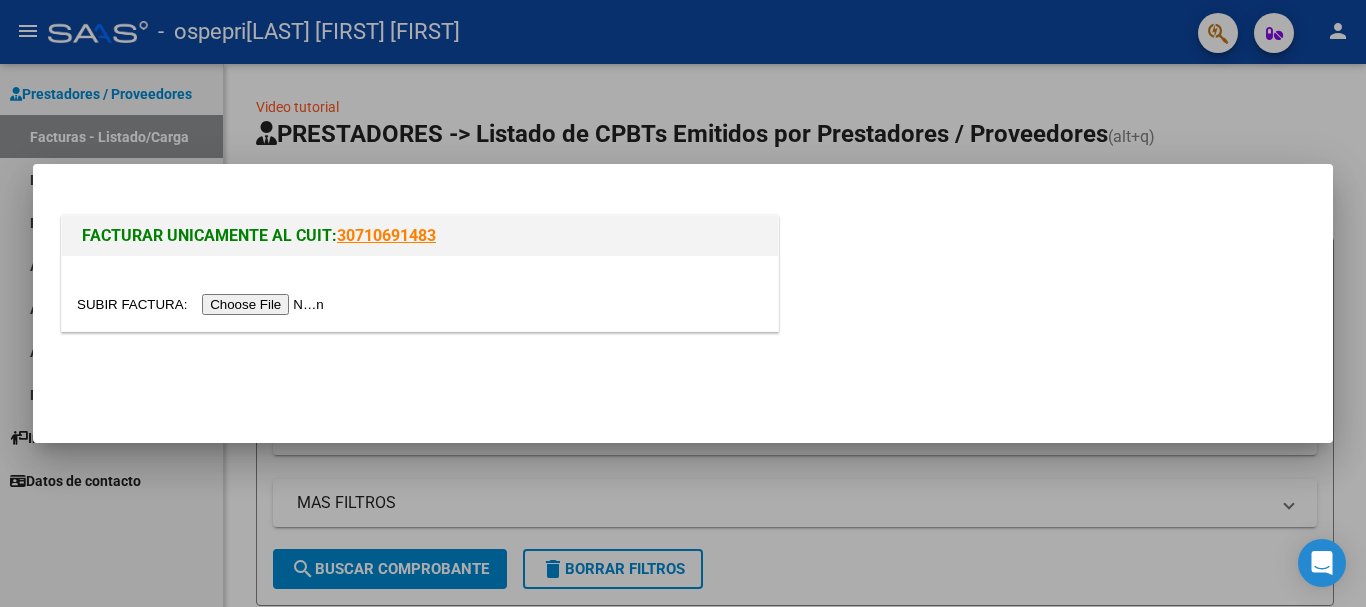 click at bounding box center (203, 304) 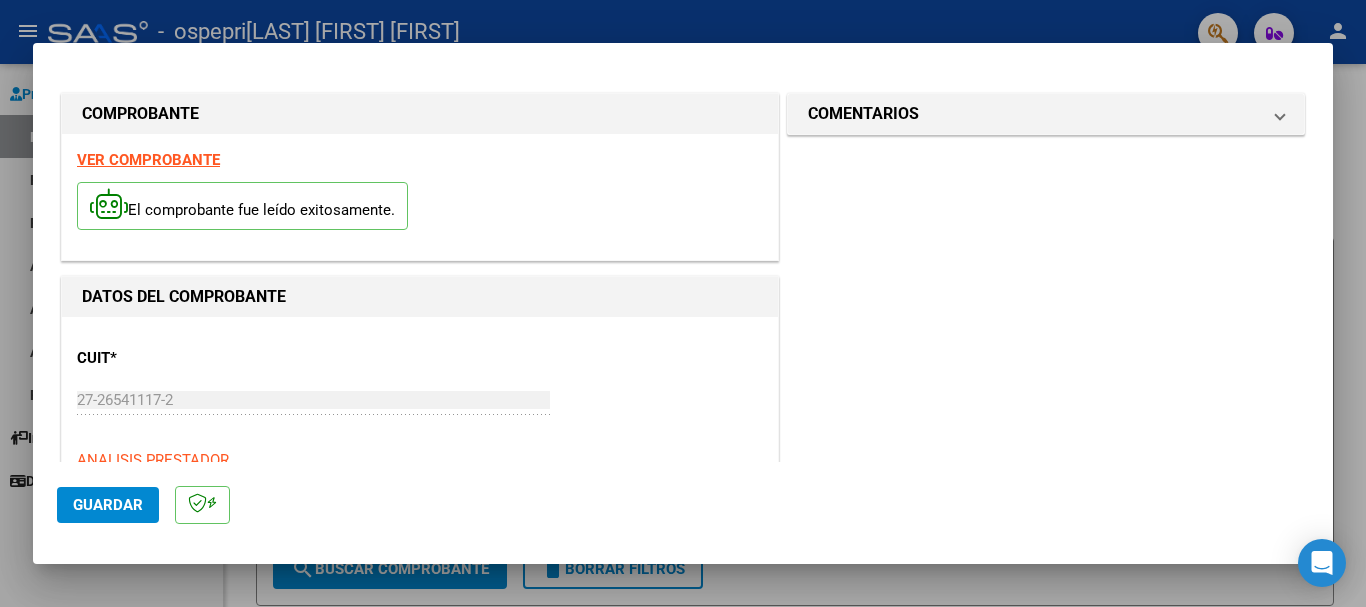 scroll, scrollTop: 345, scrollLeft: 0, axis: vertical 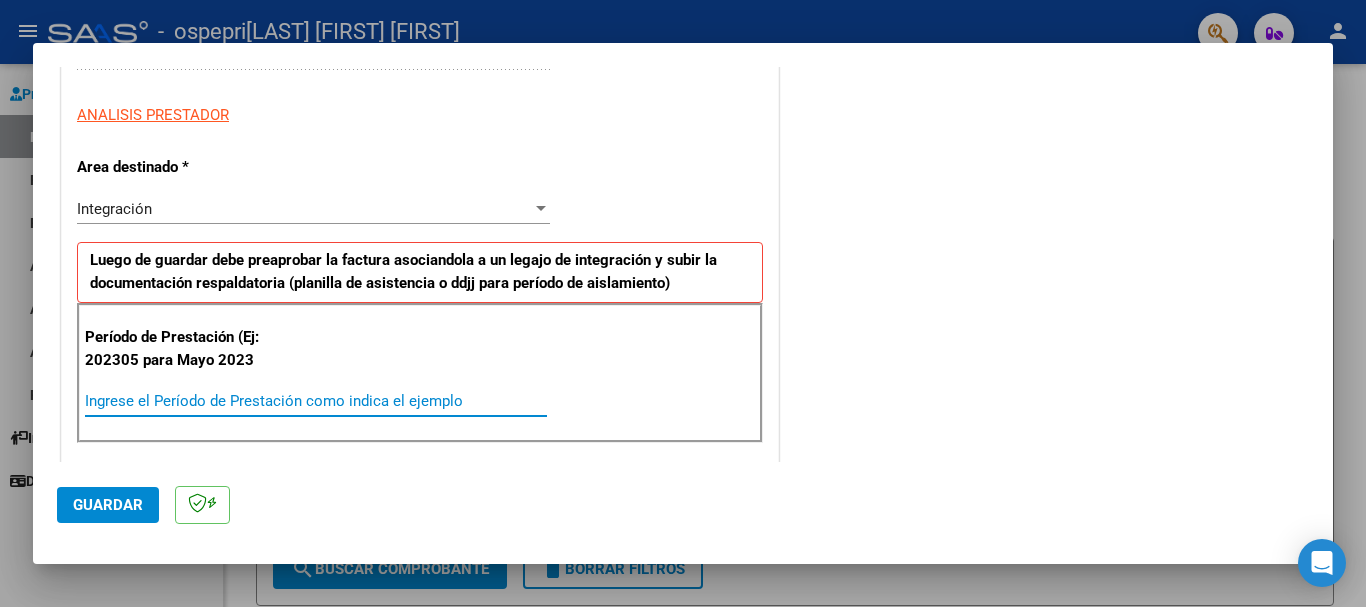 click on "Ingrese el Período de Prestación como indica el ejemplo" at bounding box center (316, 401) 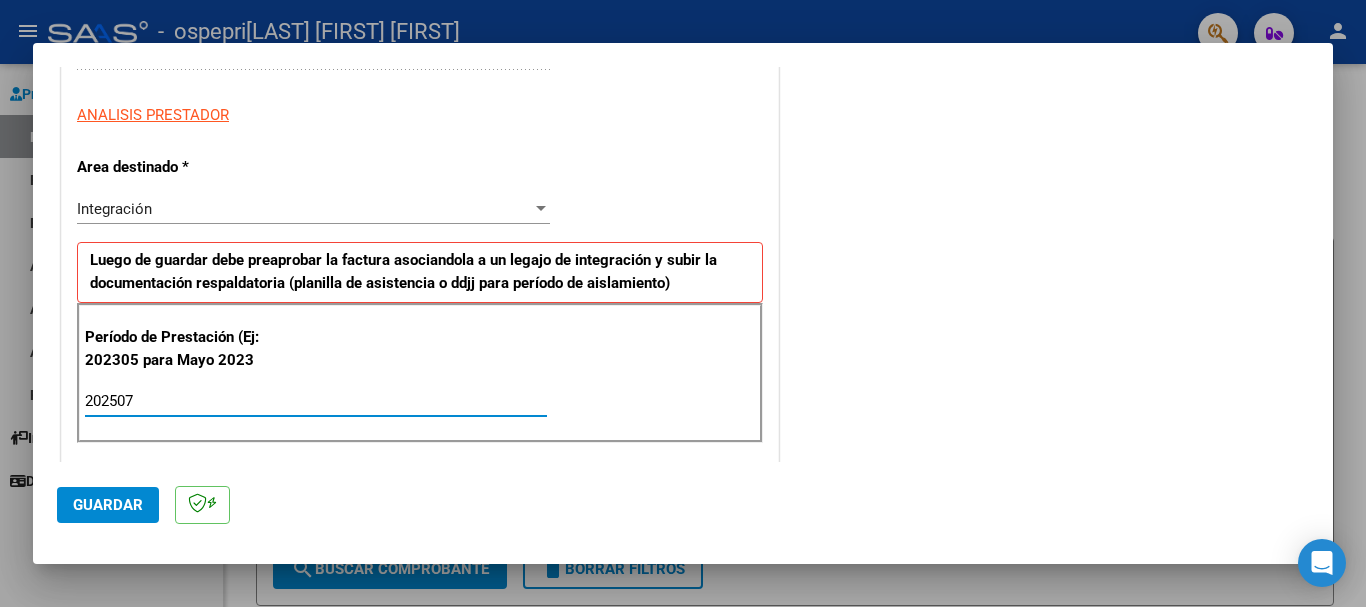 type on "202507" 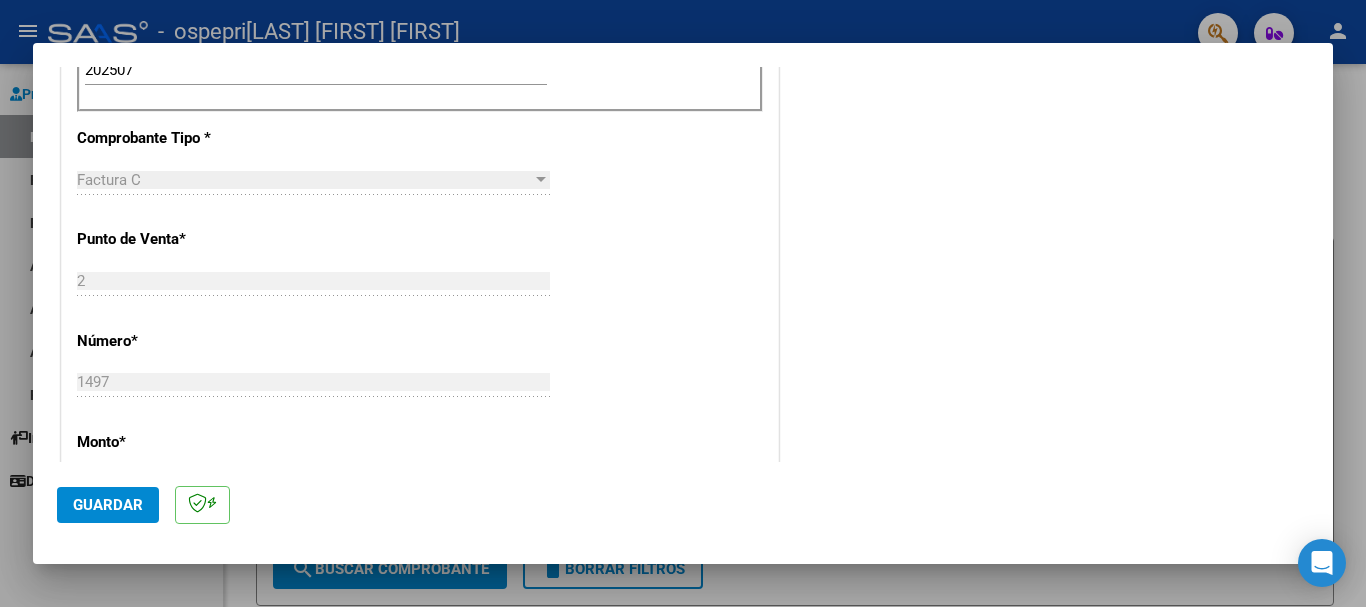 scroll, scrollTop: 690, scrollLeft: 0, axis: vertical 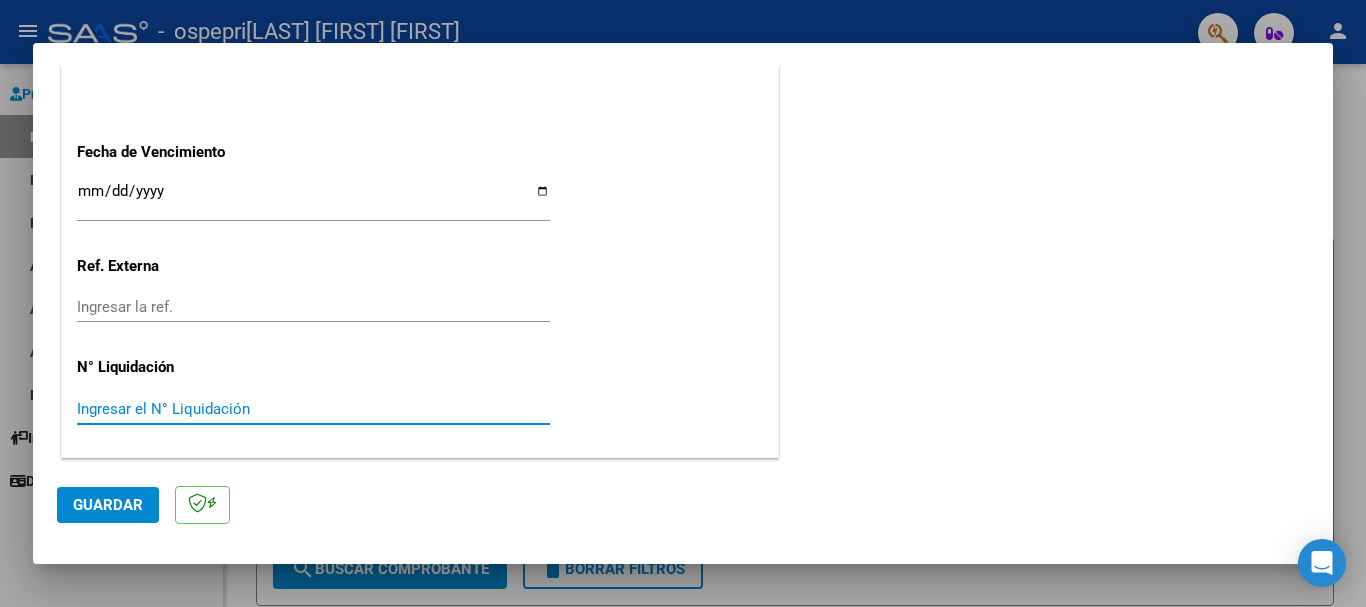 click on "Ingresar el N° Liquidación" at bounding box center (313, 409) 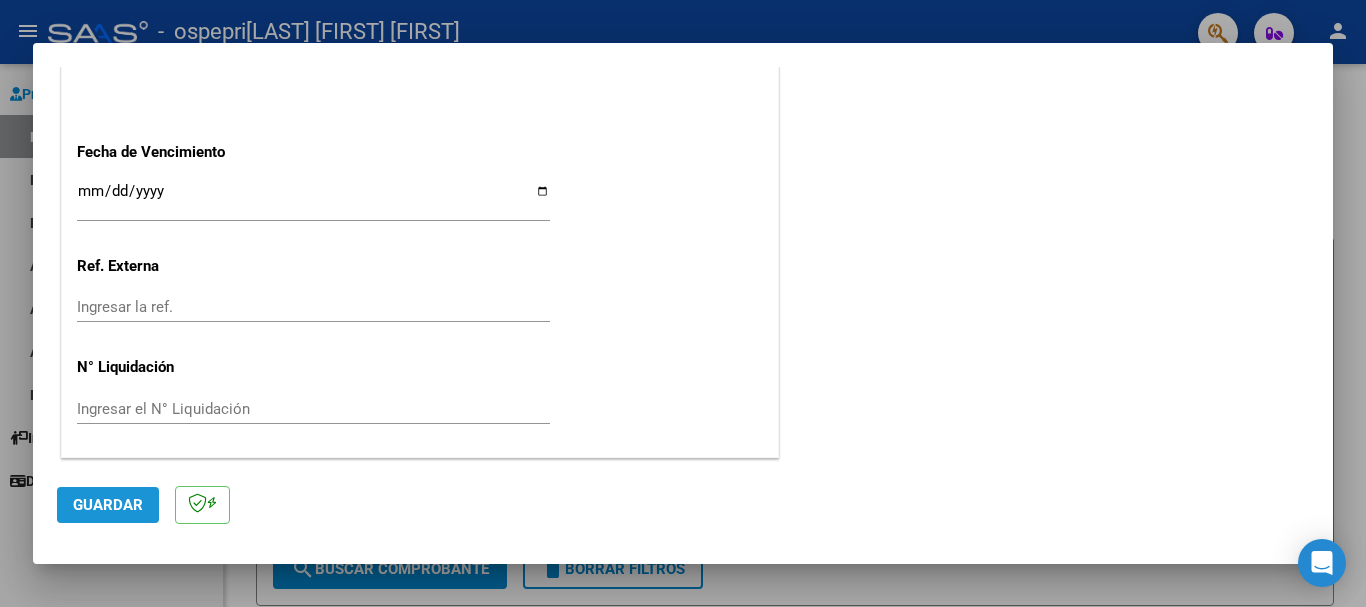 click on "Guardar" 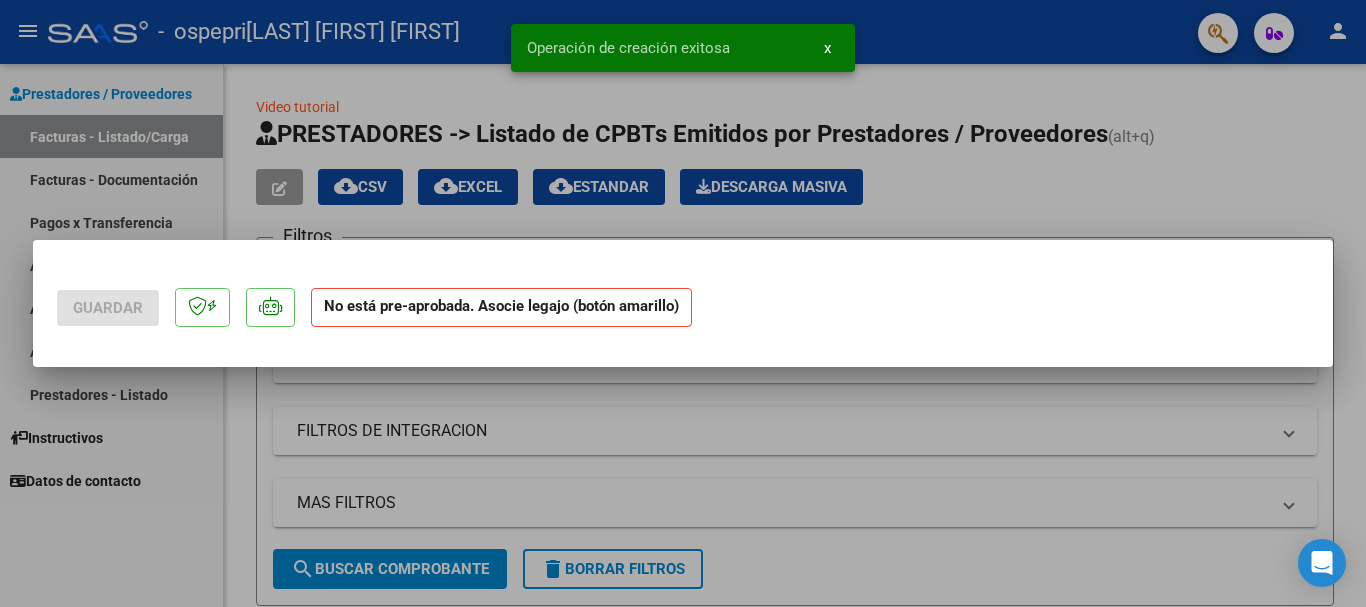 scroll, scrollTop: 0, scrollLeft: 0, axis: both 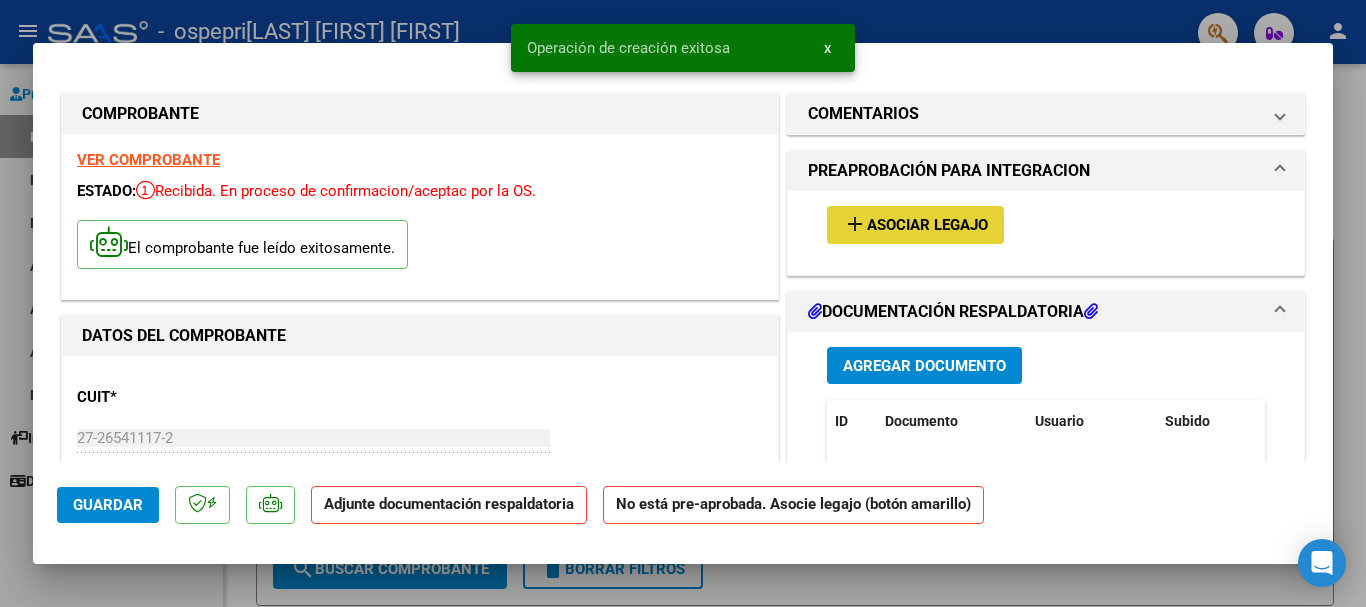 click on "Asociar Legajo" at bounding box center [927, 226] 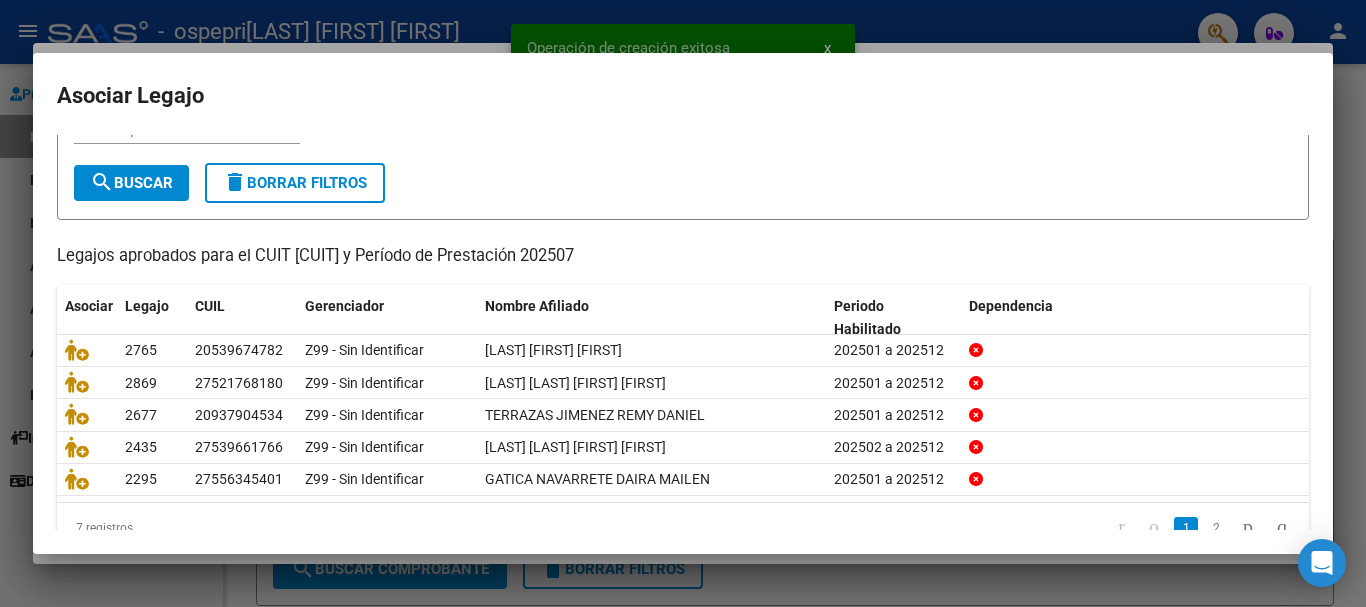 scroll, scrollTop: 131, scrollLeft: 0, axis: vertical 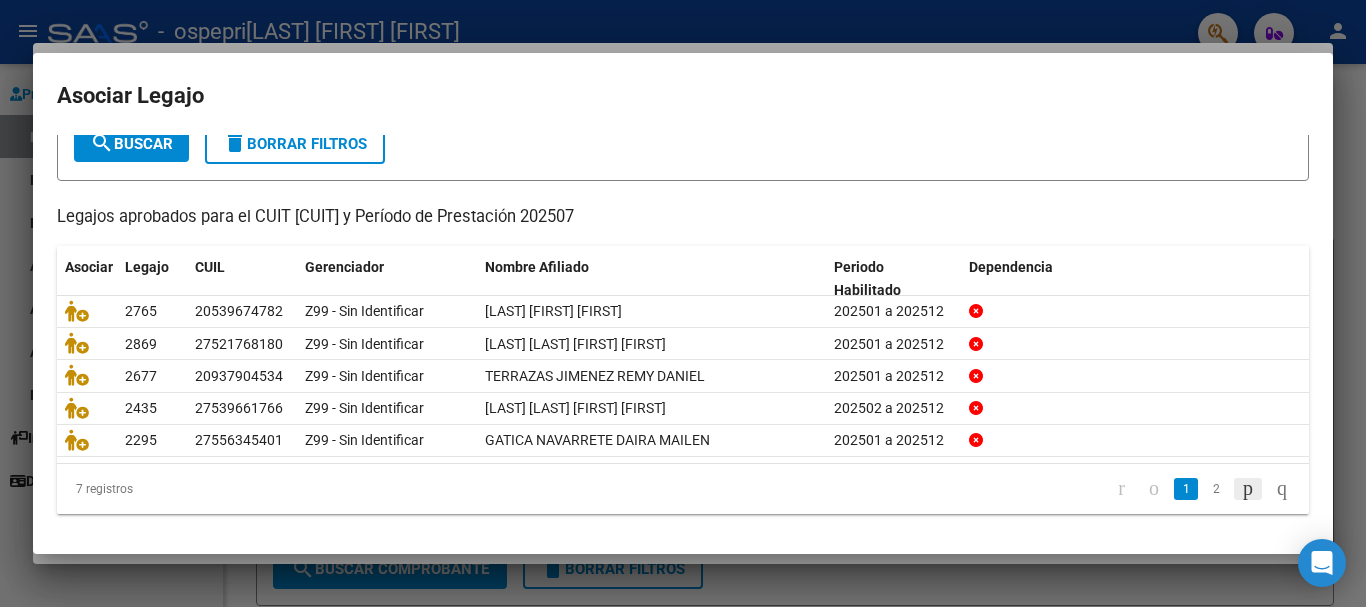click 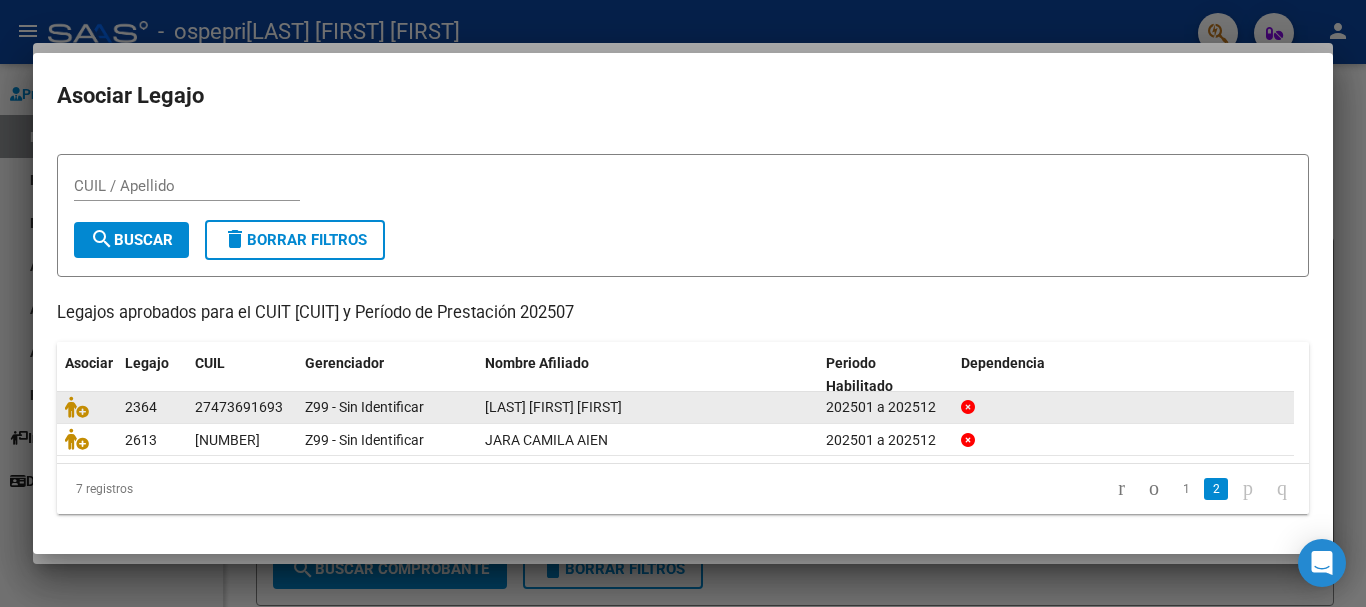 scroll, scrollTop: 32, scrollLeft: 0, axis: vertical 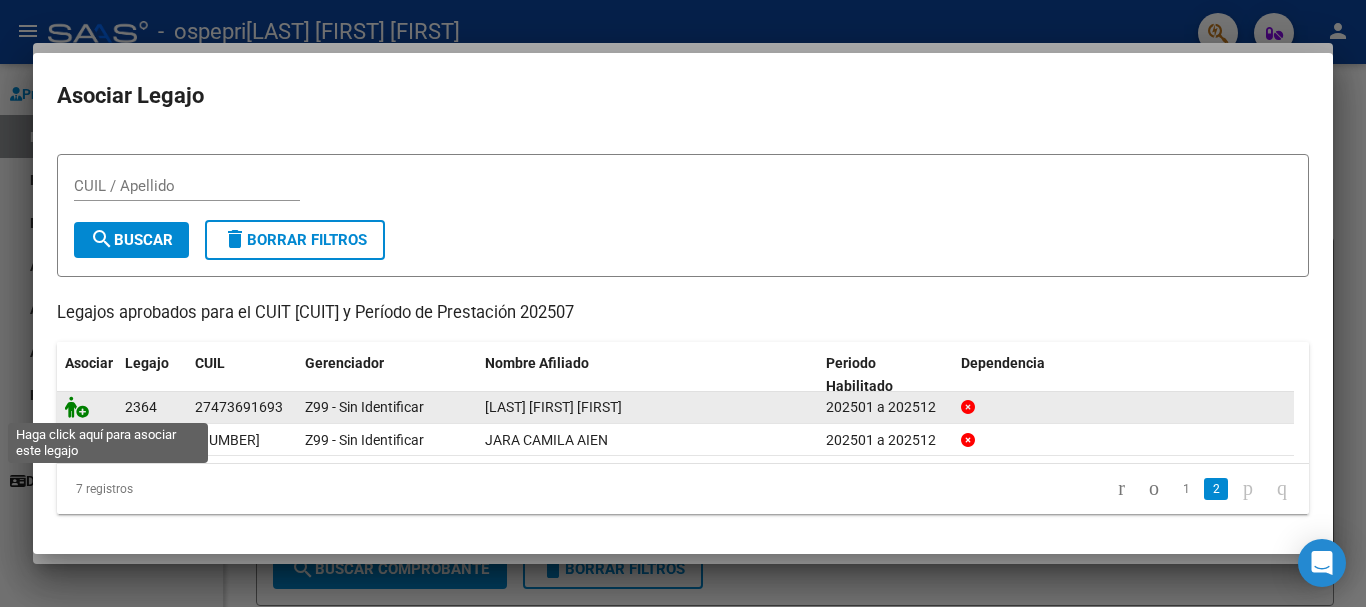 click 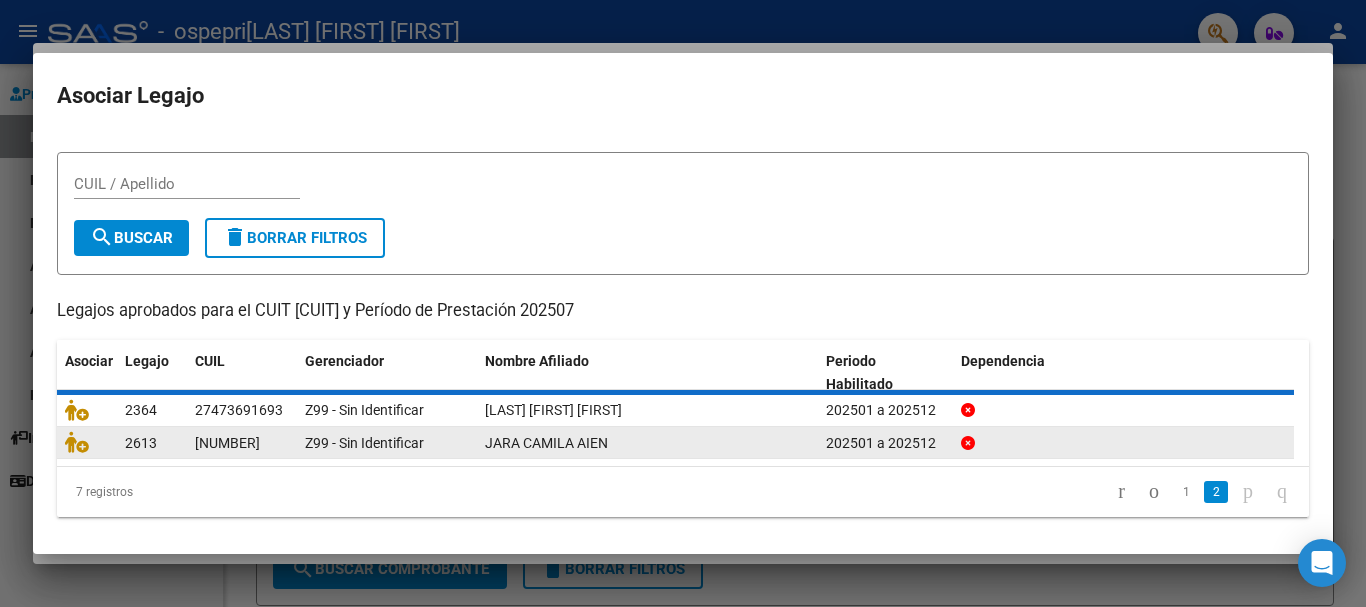 scroll, scrollTop: 45, scrollLeft: 0, axis: vertical 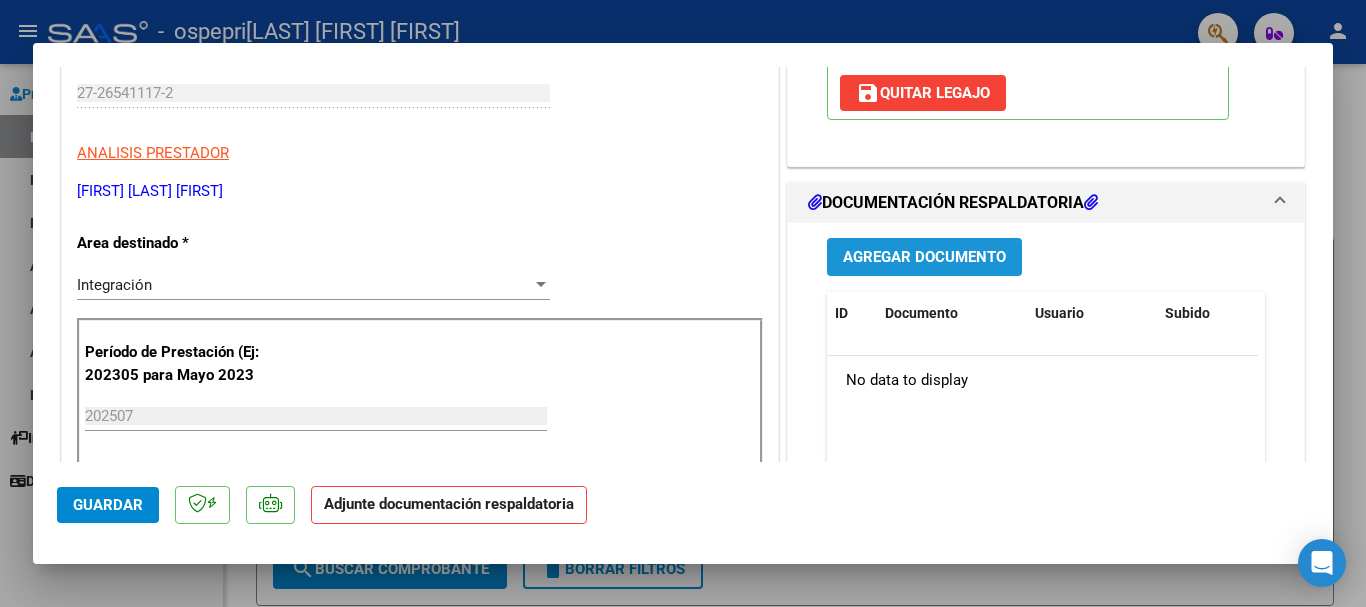 click on "Agregar Documento" at bounding box center [924, 258] 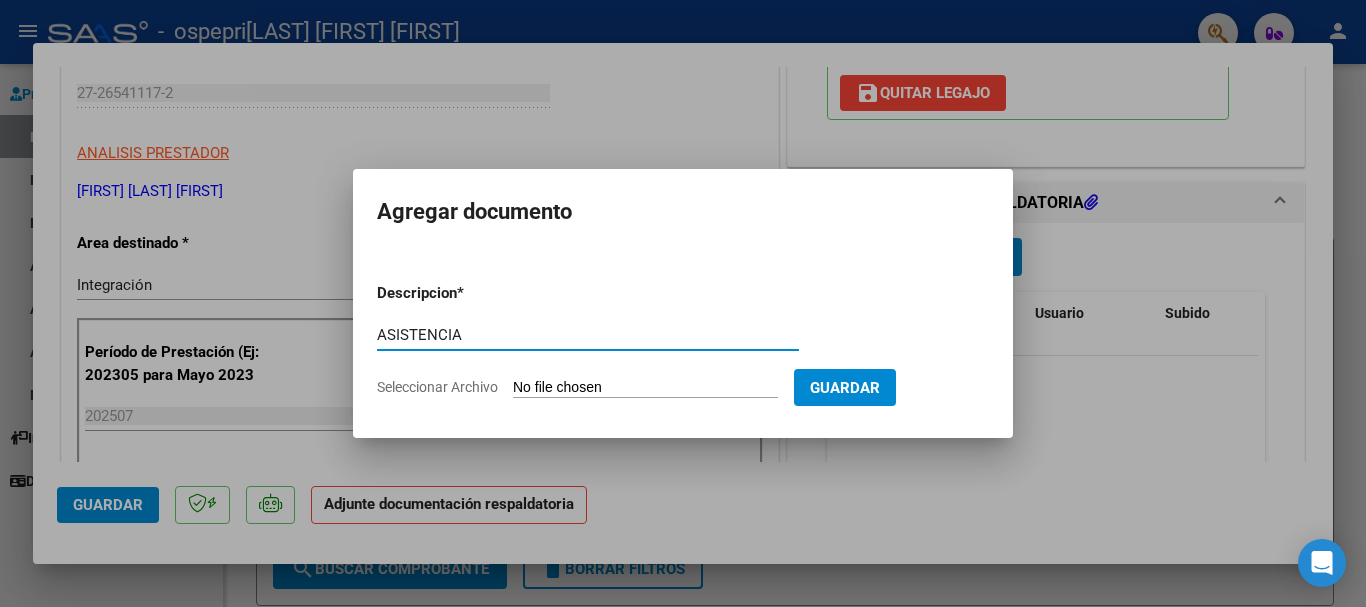 type on "ASISTENCIA" 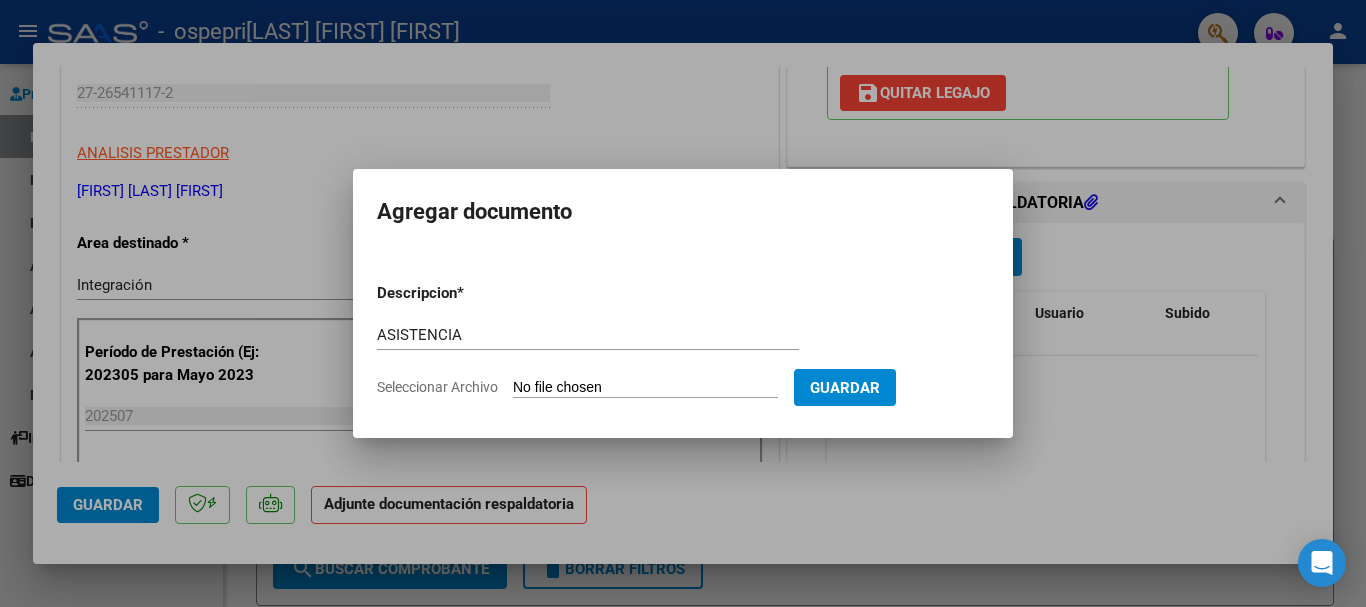 click on "Seleccionar Archivo" at bounding box center (645, 388) 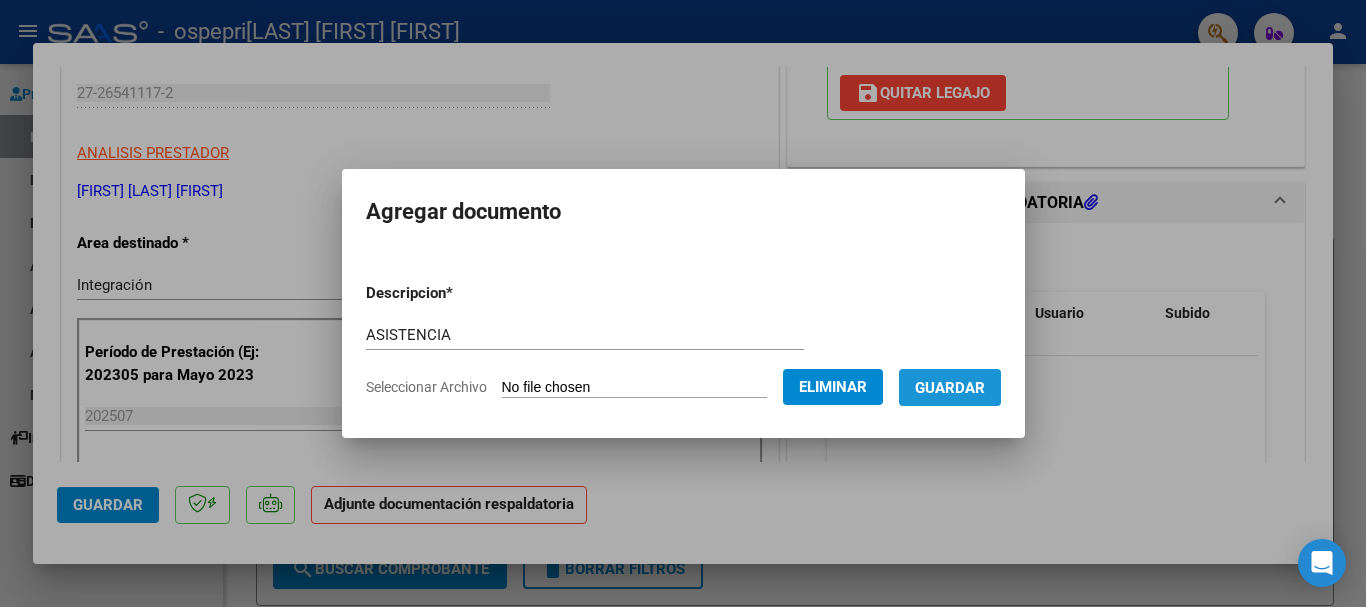 click on "Guardar" at bounding box center (950, 388) 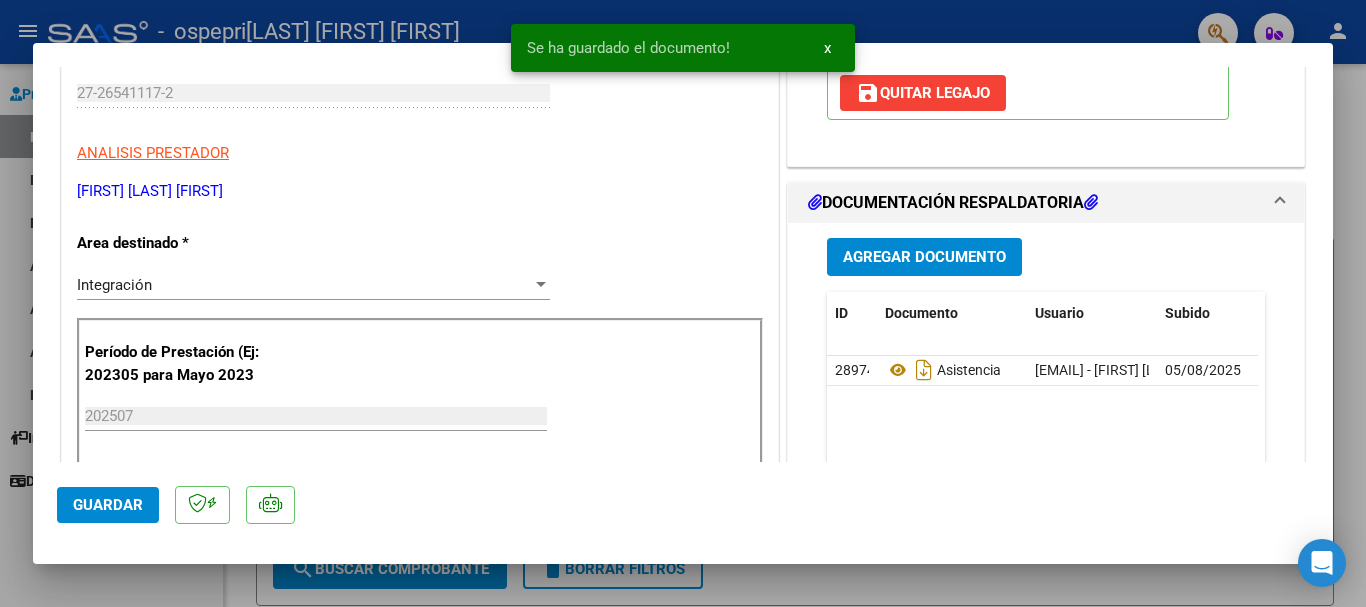 scroll, scrollTop: 691, scrollLeft: 0, axis: vertical 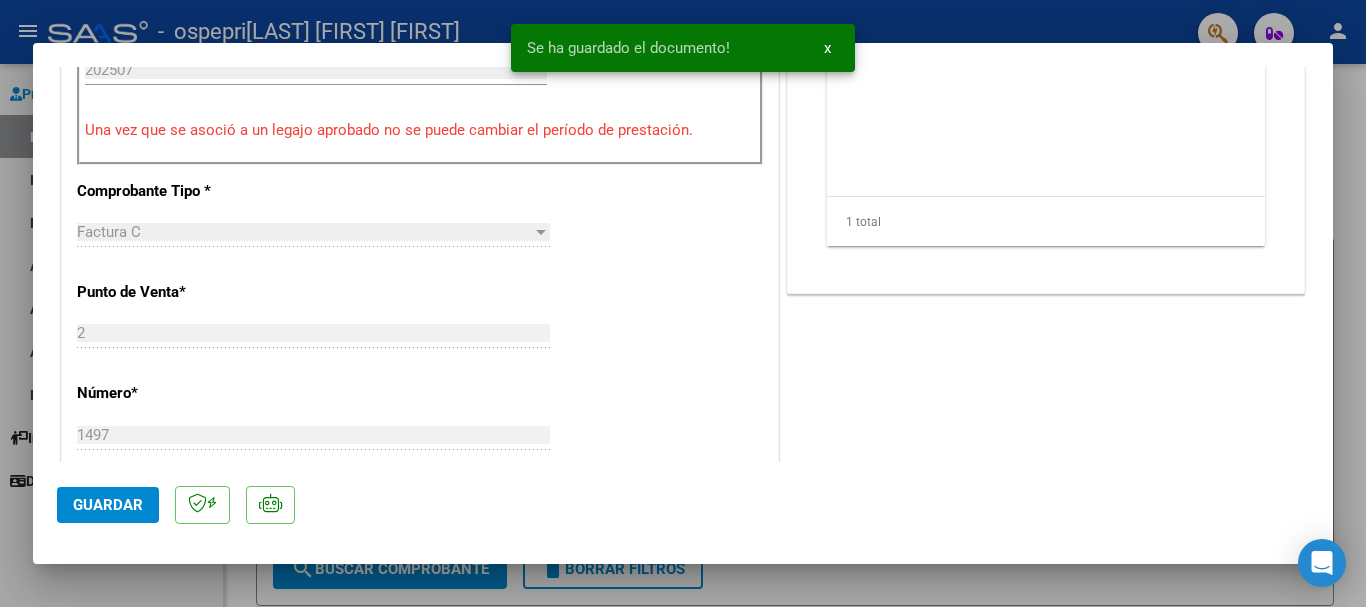 click at bounding box center (683, 303) 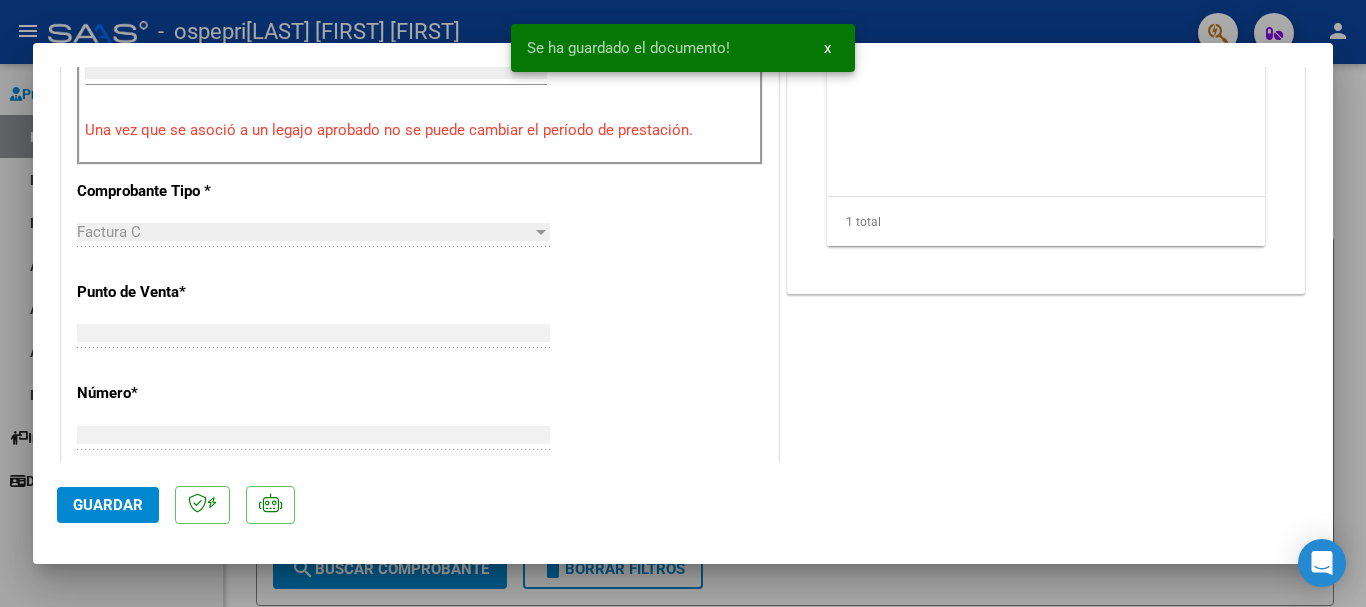 scroll, scrollTop: 650, scrollLeft: 0, axis: vertical 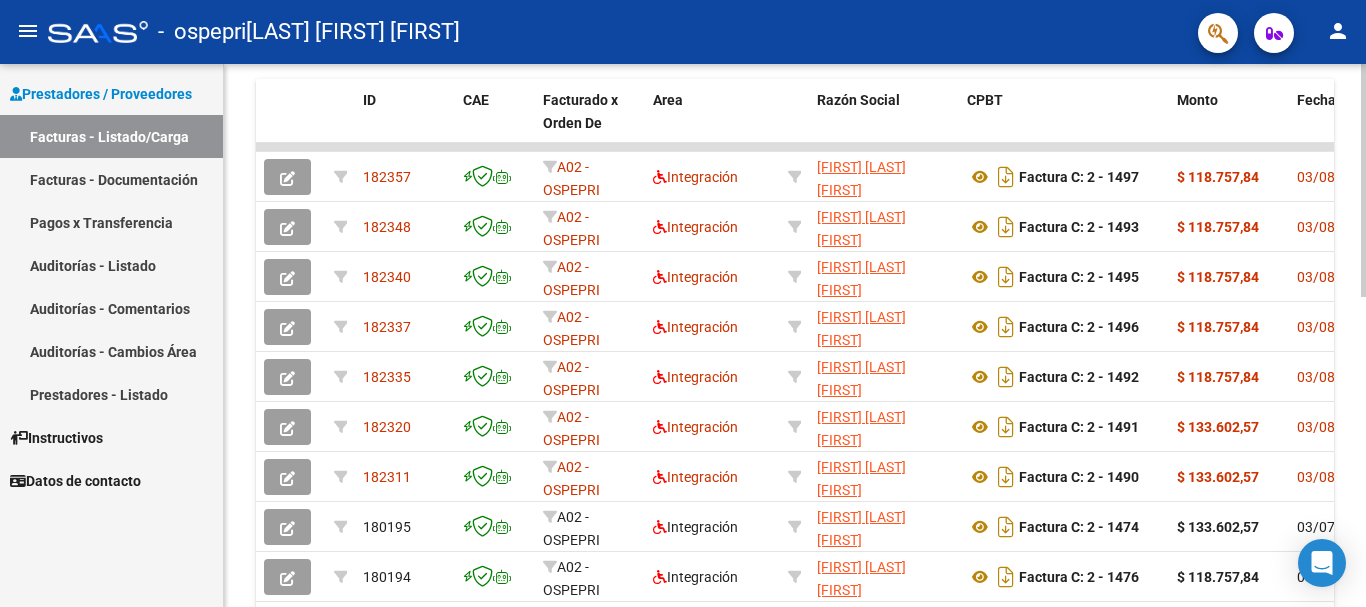 click 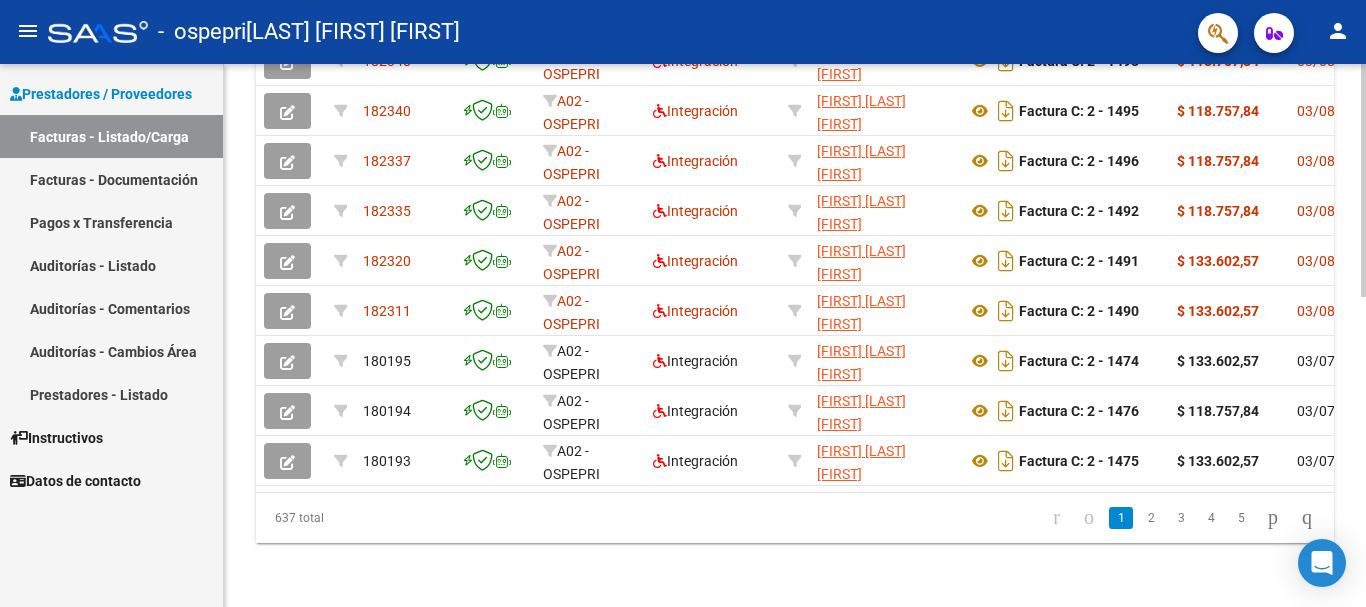click 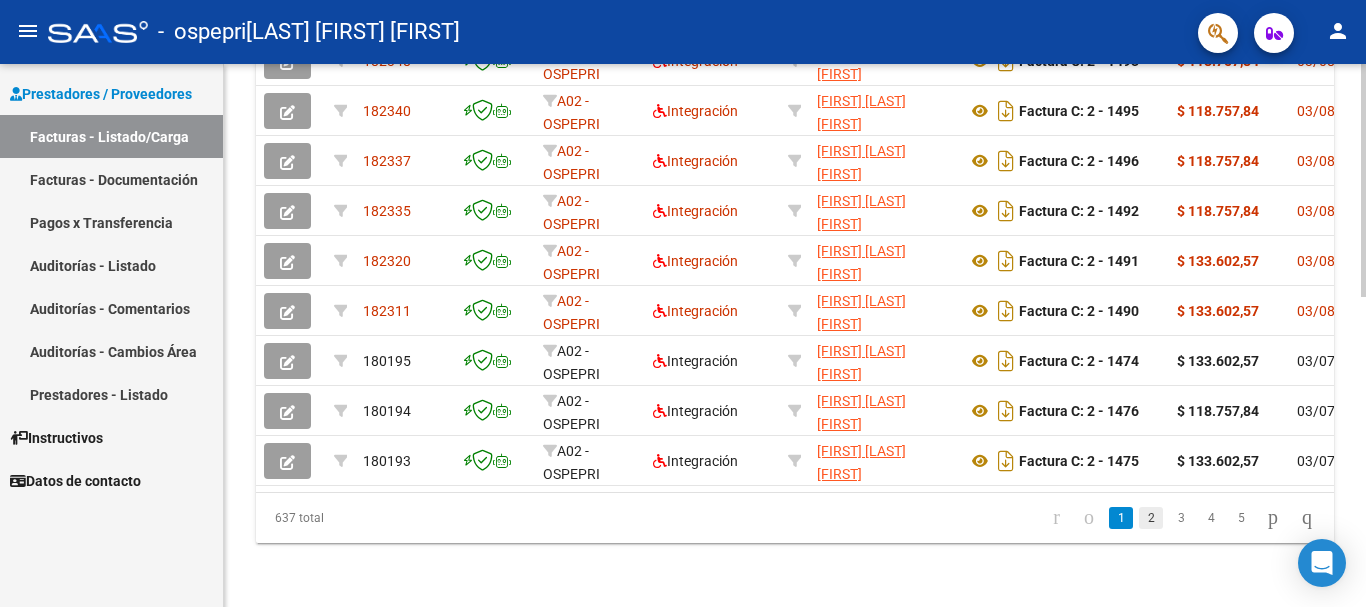 click on "2" 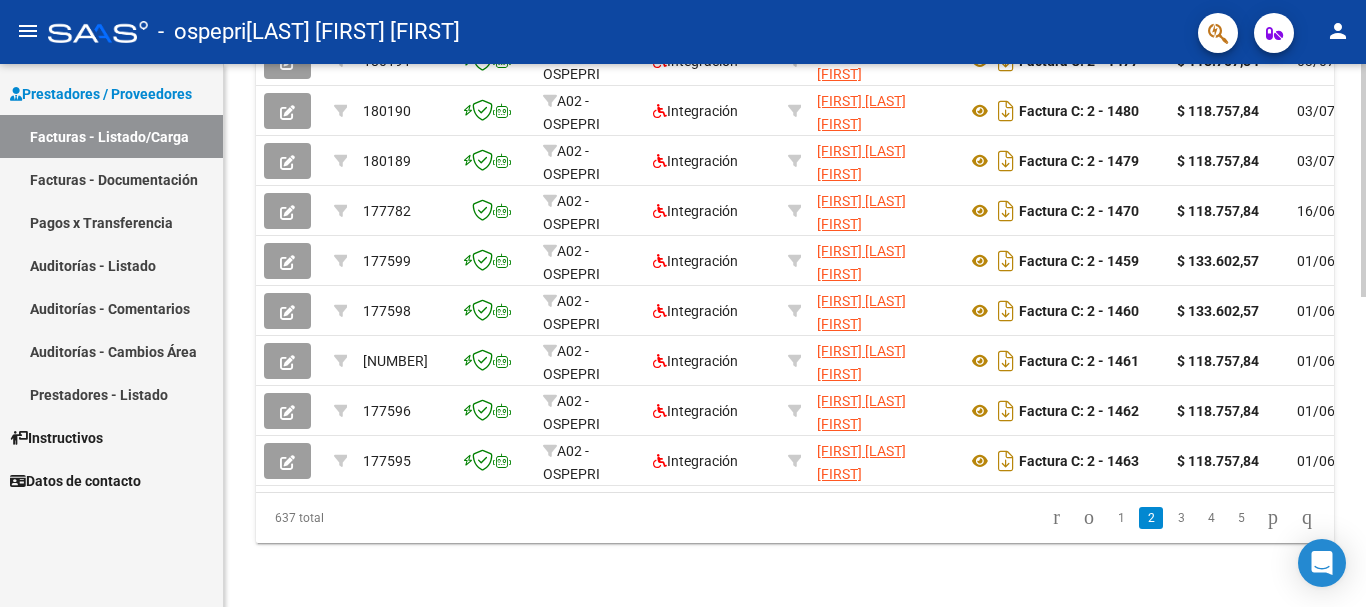 scroll, scrollTop: 182, scrollLeft: 0, axis: vertical 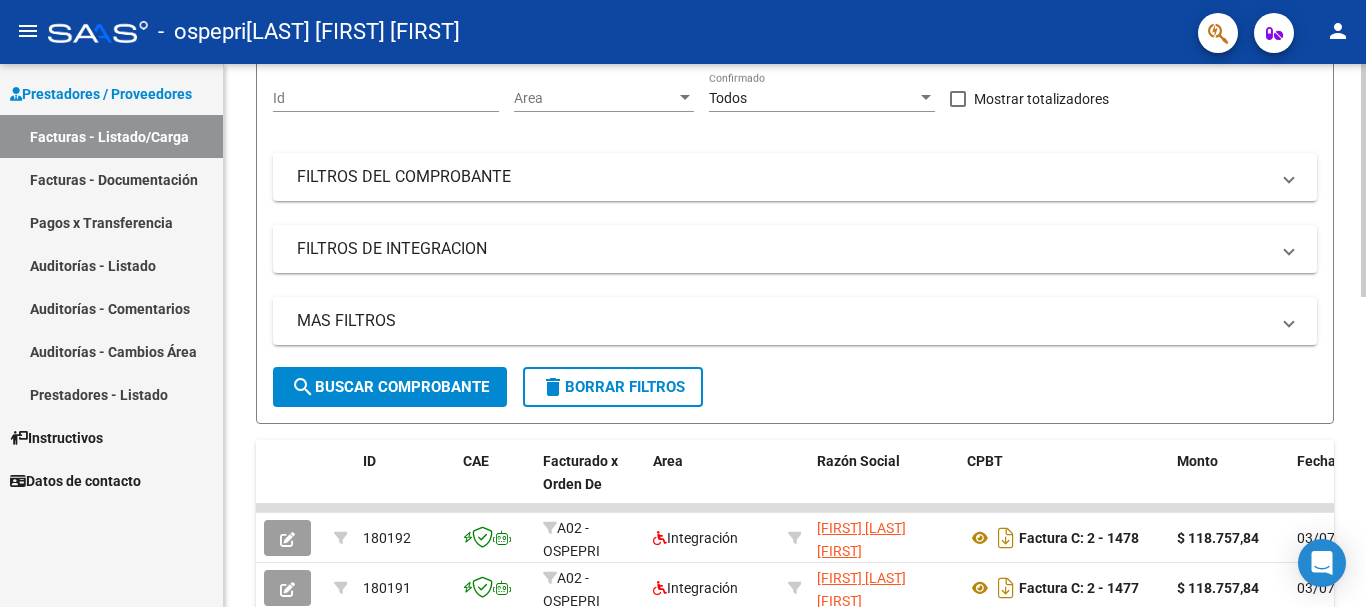 click 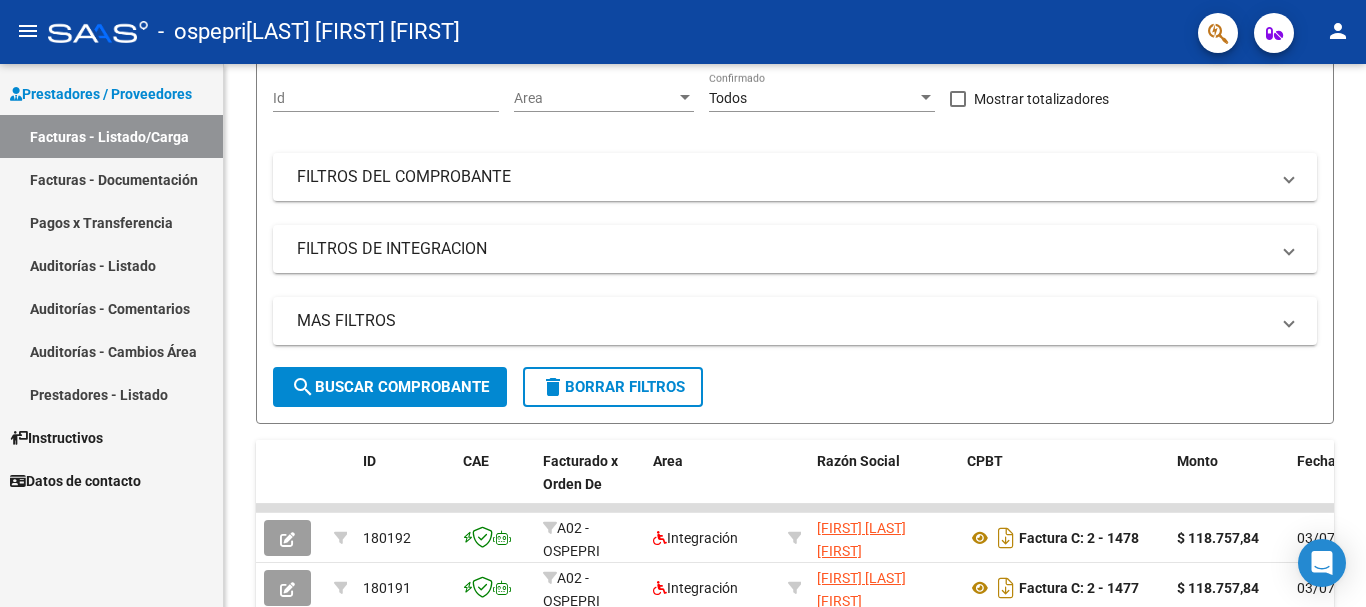 click on "Video tutorial   PRESTADORES -> Listado de CPBTs Emitidos por Prestadores / Proveedores (alt+q)   Cargar Comprobante
cloud_download  CSV  cloud_download  EXCEL  cloud_download  Estandar   Descarga Masiva
Filtros Id Area Area Todos Confirmado   Mostrar totalizadores   FILTROS DEL COMPROBANTE  Comprobante Tipo Comprobante Tipo Start date – End date Fec. Comprobante Desde / Hasta Días Emisión Desde(cant. días) Días Emisión Hasta(cant. días) CUIT / Razón Social Pto. Venta Nro. Comprobante Código SSS CAE Válido CAE Válido Todos Cargado Módulo Hosp. Todos Tiene facturacion Apócrifa Hospital Refes  FILTROS DE INTEGRACION  Período De Prestación Campos del Archivo de Rendición Devuelto x SSS (dr_envio) Todos Rendido x SSS (dr_envio) Tipo de Registro Tipo de Registro Período Presentación Período Presentación Campos del Legajo Asociado (preaprobación) Afiliado Legajo (cuil/nombre) Todos Solo facturas preaprobadas  MAS FILTROS  Todos Con Doc. Respaldatoria Todos Con Trazabilidad Todos – –" 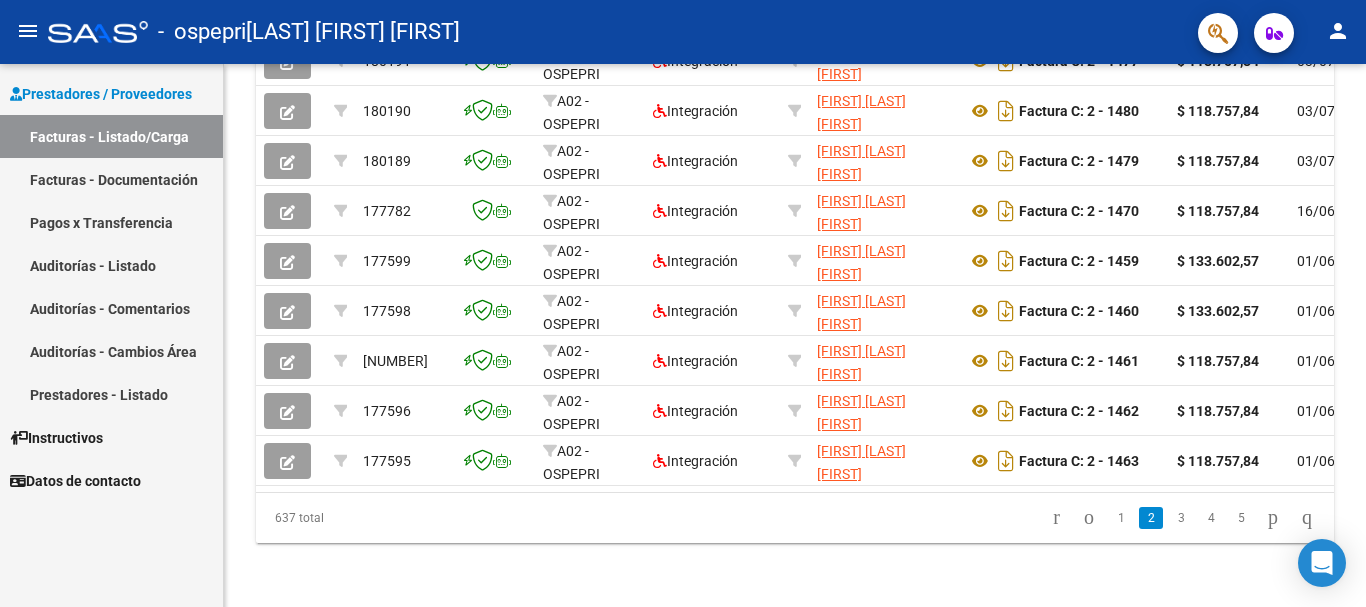 click 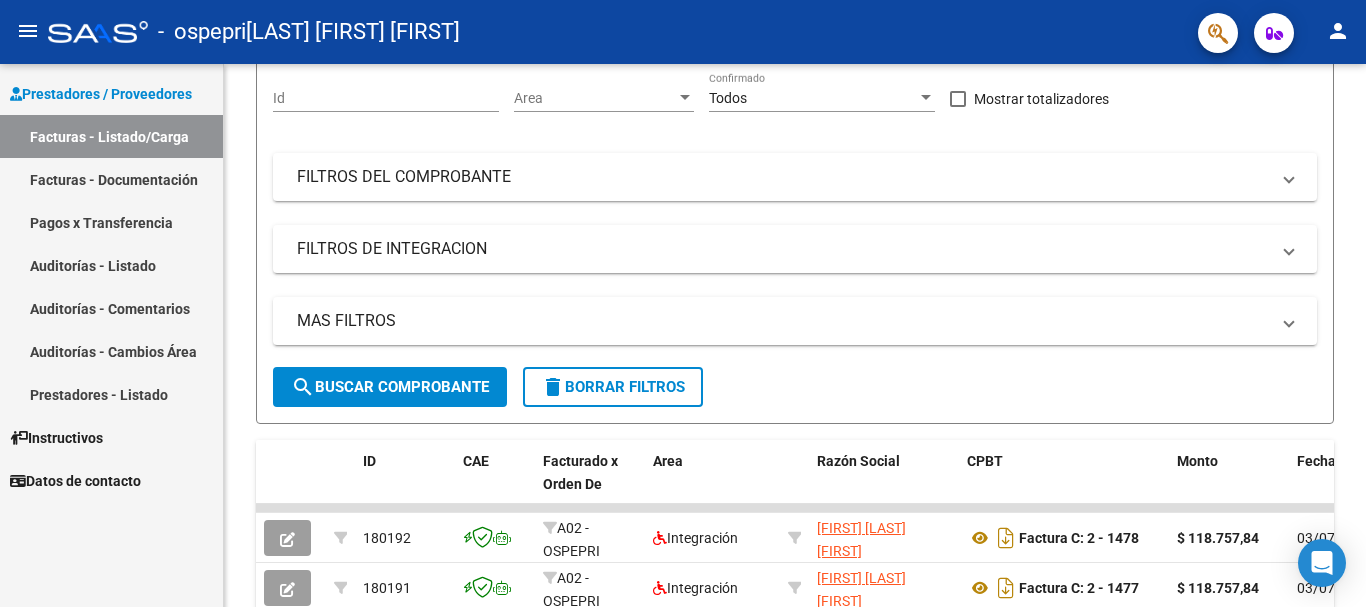 click 